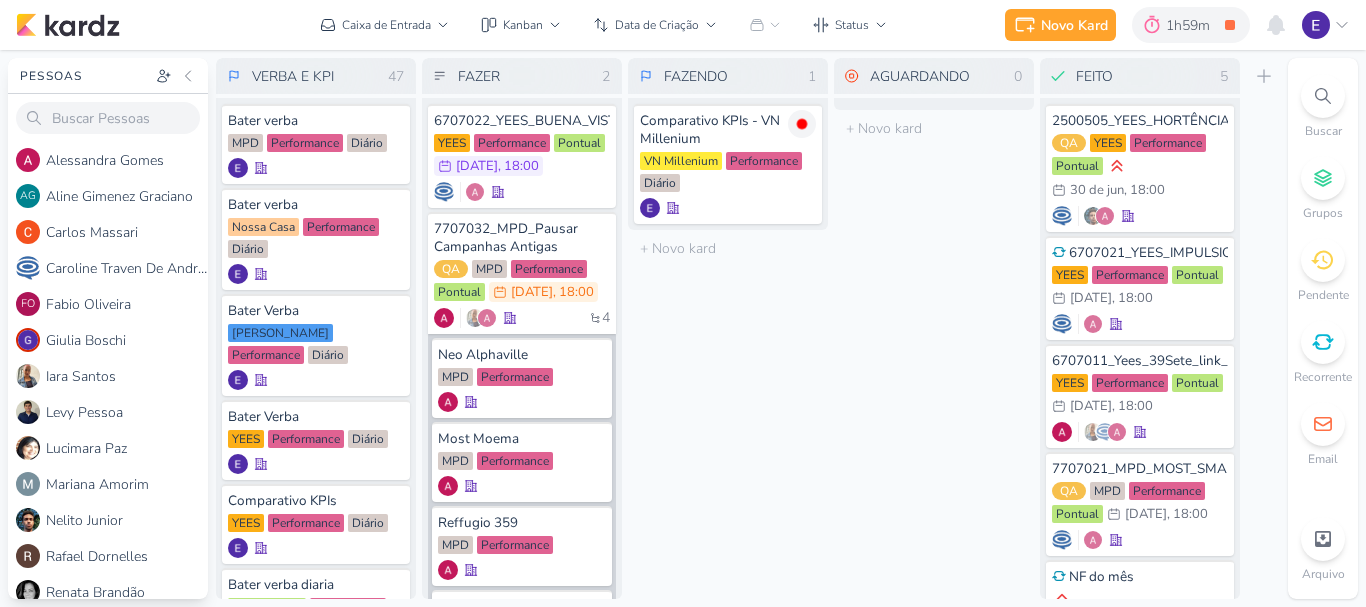 scroll, scrollTop: 0, scrollLeft: 0, axis: both 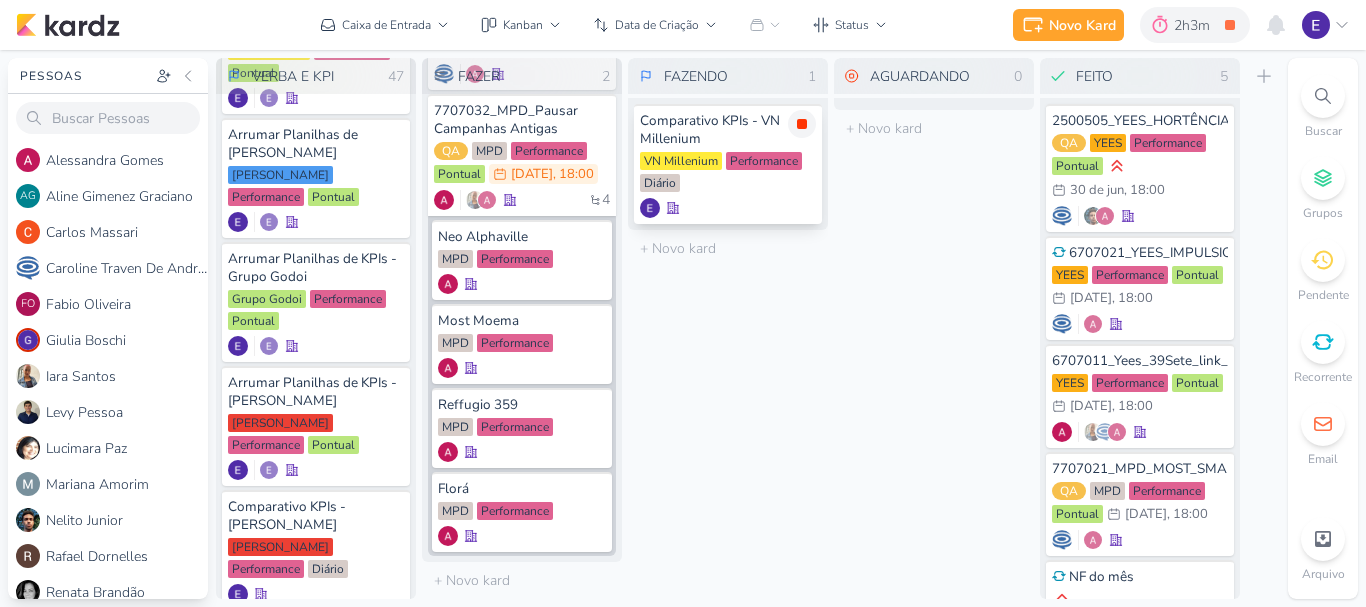 click 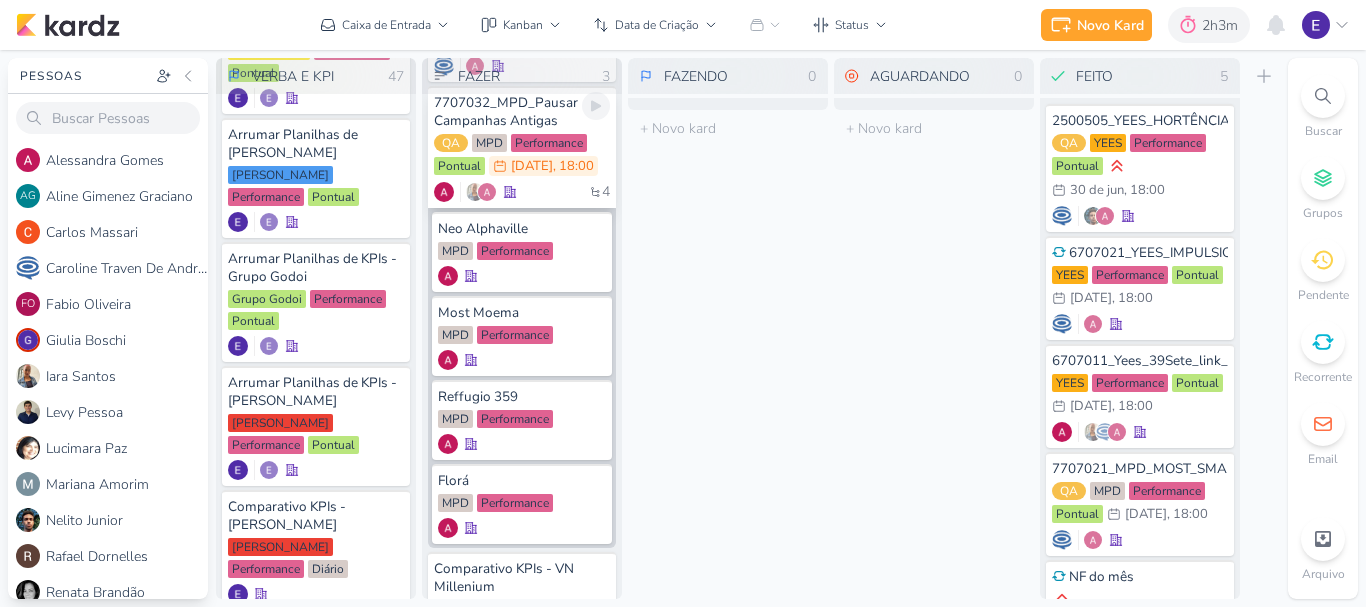 scroll, scrollTop: 0, scrollLeft: 0, axis: both 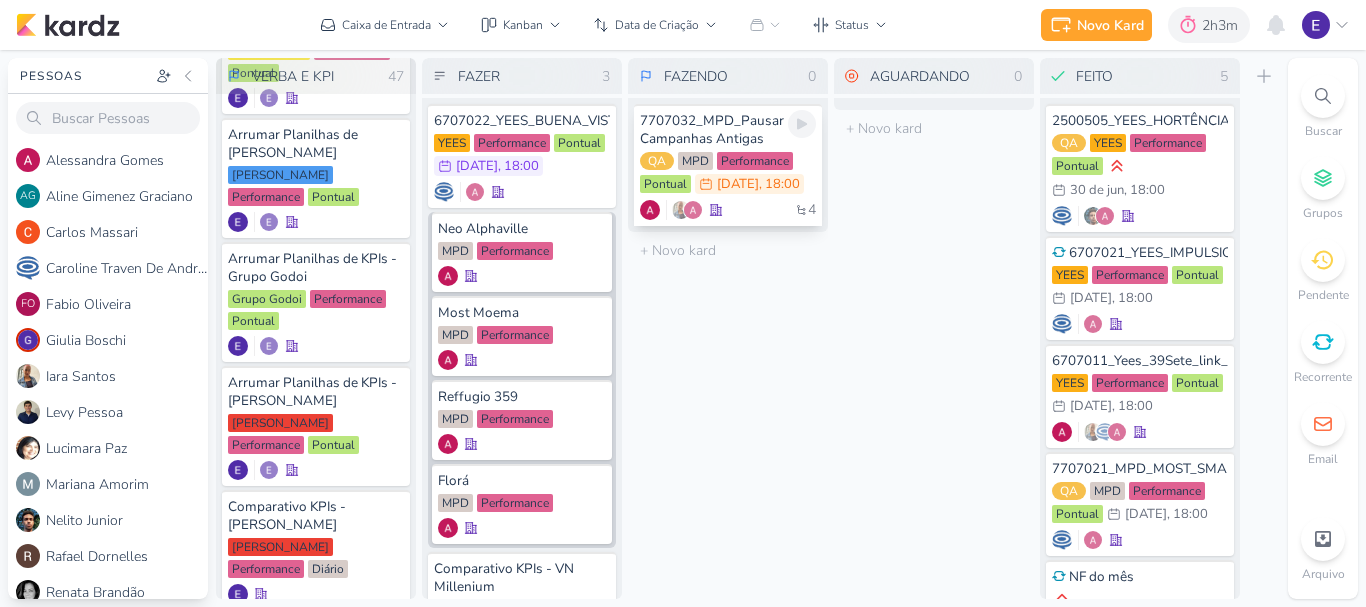 click 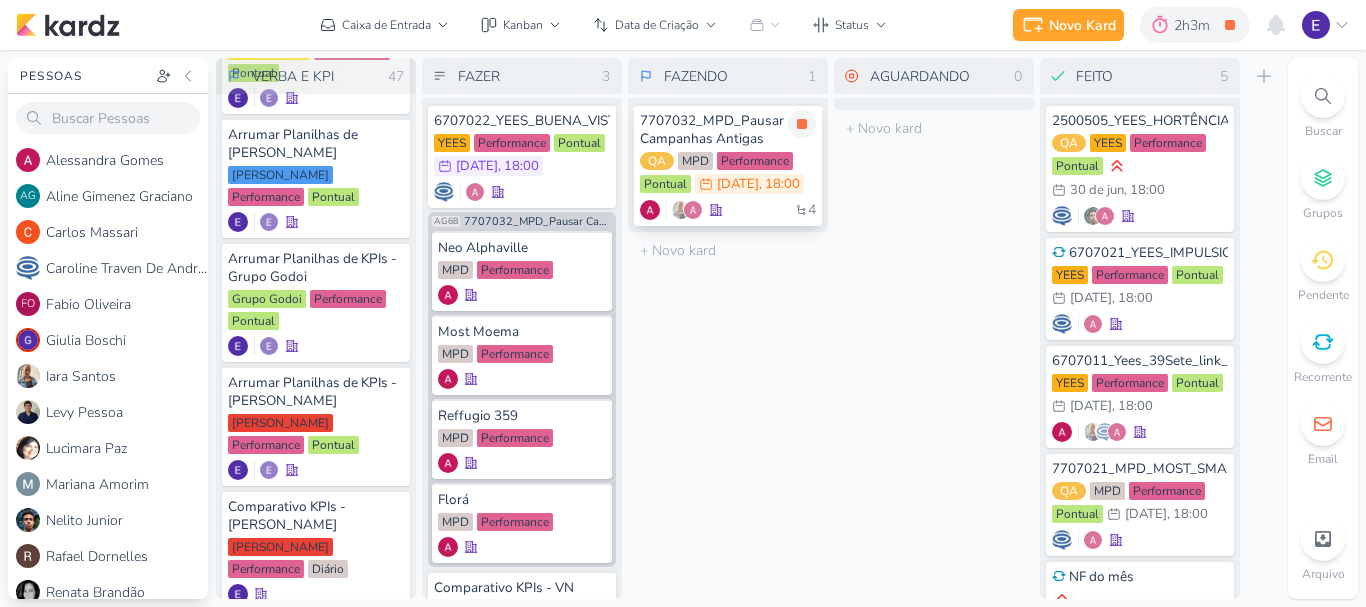 click on ", 18:00" at bounding box center [779, 184] 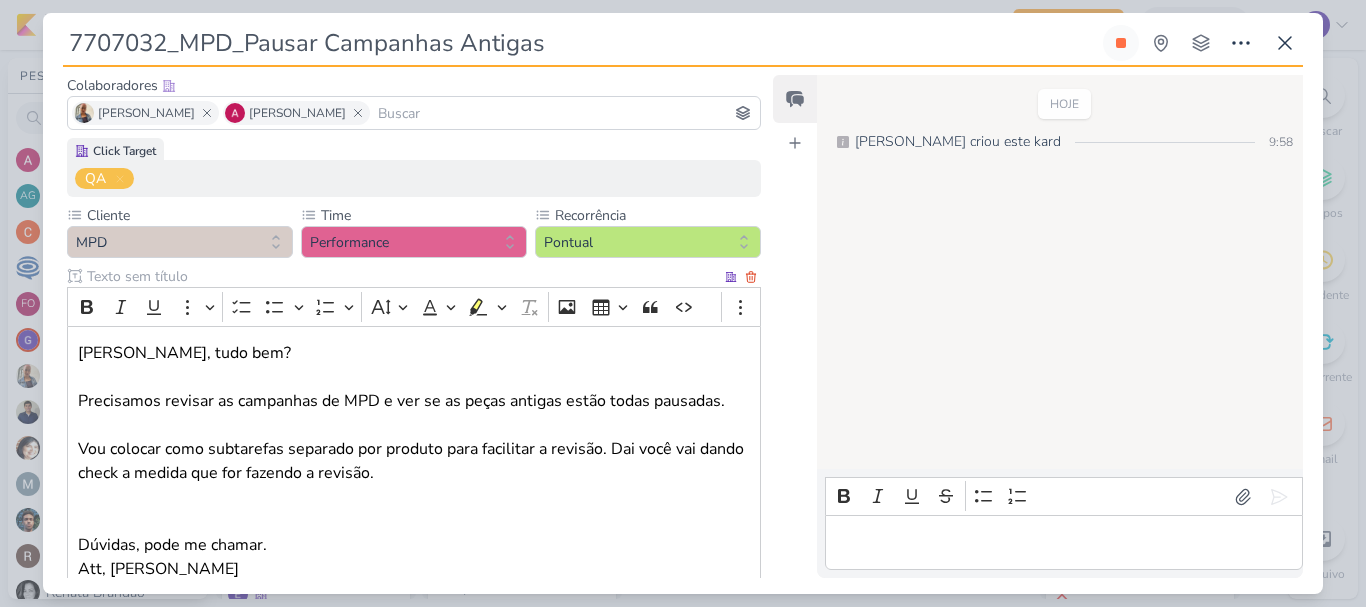 scroll, scrollTop: 439, scrollLeft: 0, axis: vertical 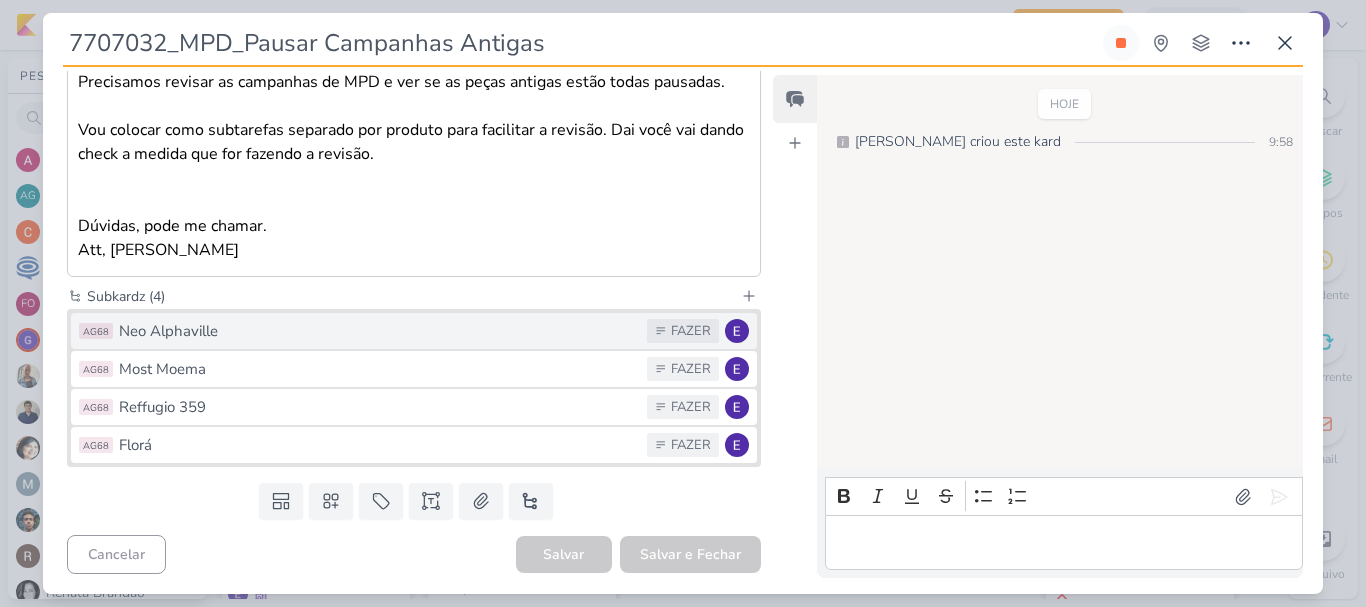 click on "Neo Alphaville" at bounding box center (378, 331) 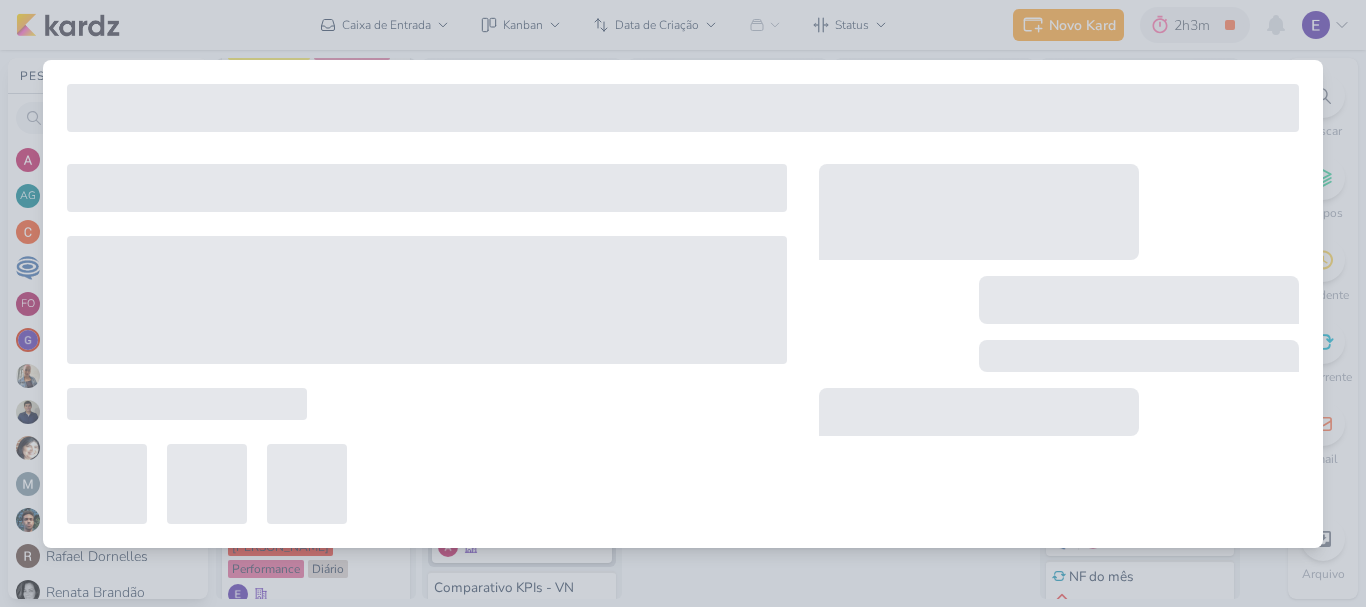 type on "Neo Alphaville" 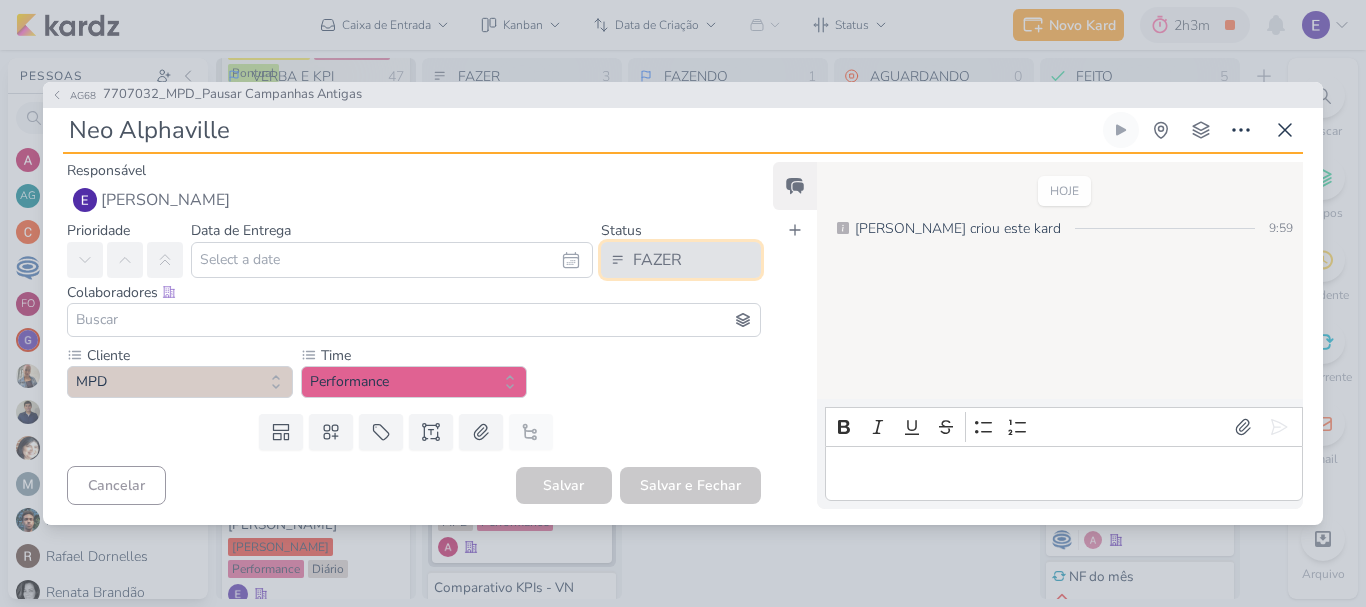 click on "FAZER" at bounding box center [681, 260] 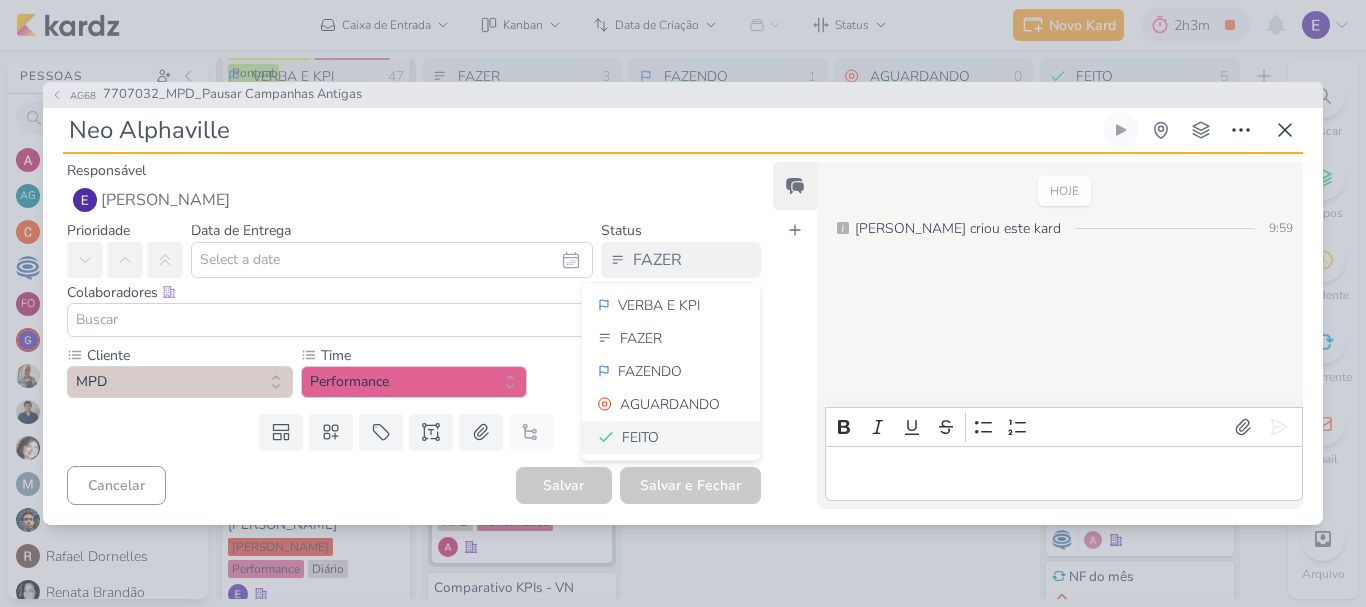 click on "FEITO" at bounding box center [671, 437] 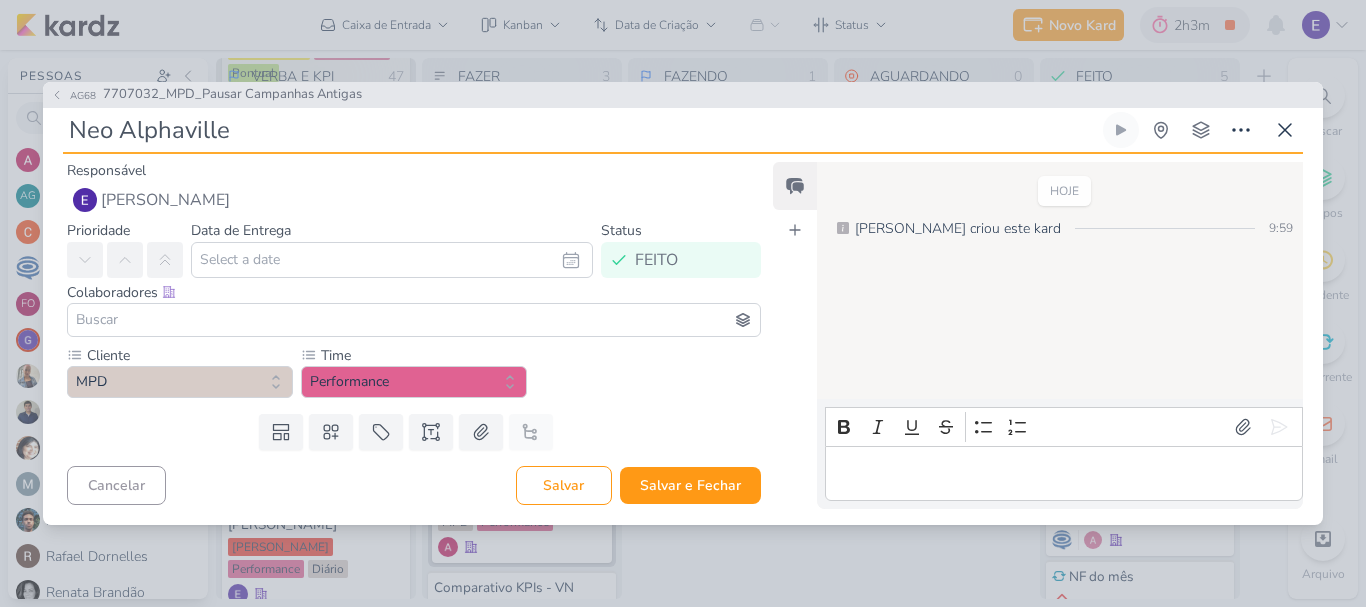 click at bounding box center [1063, 473] 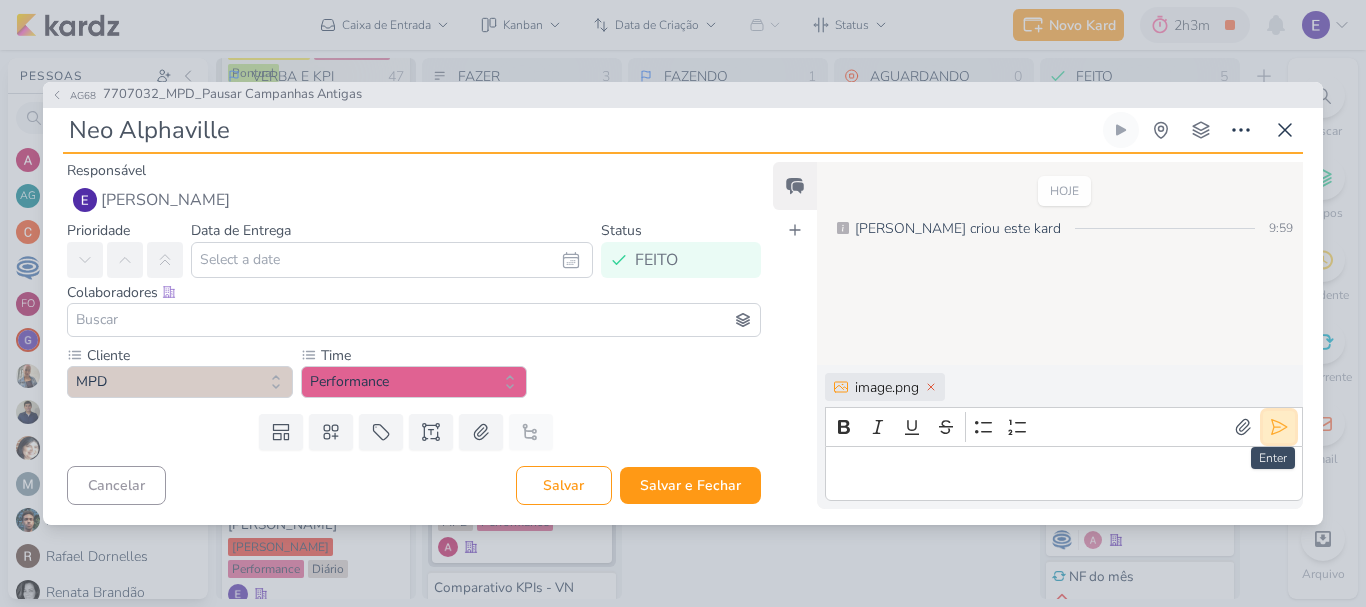 click 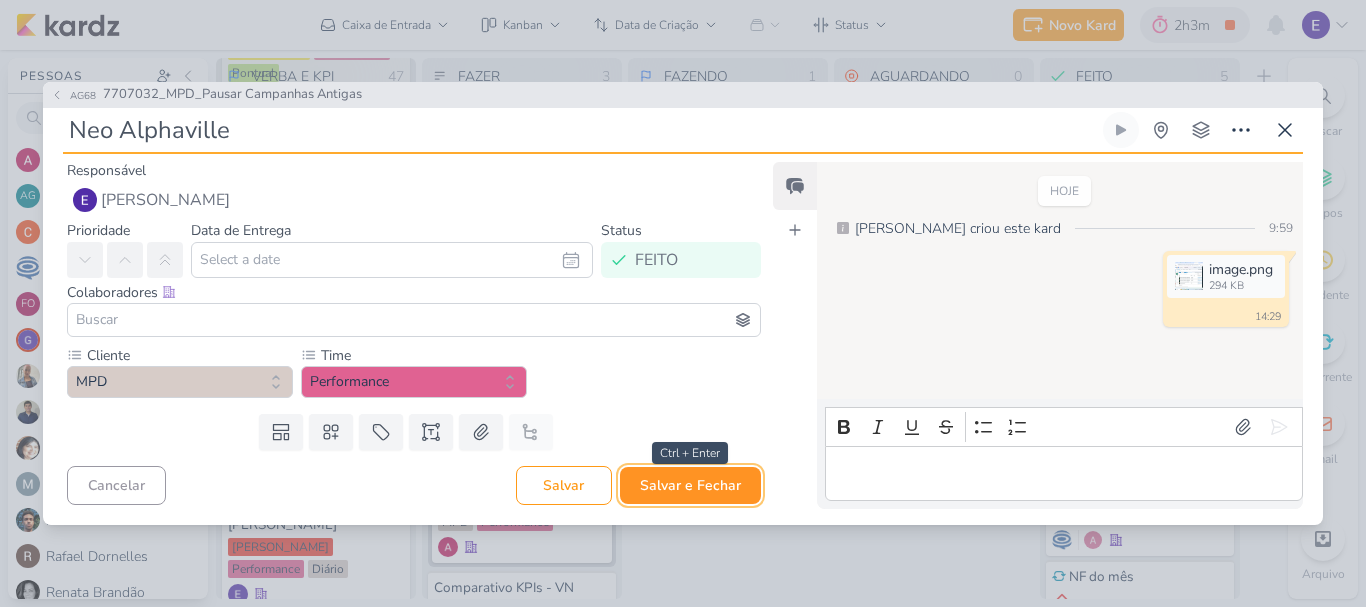 click on "Salvar e Fechar" at bounding box center [690, 485] 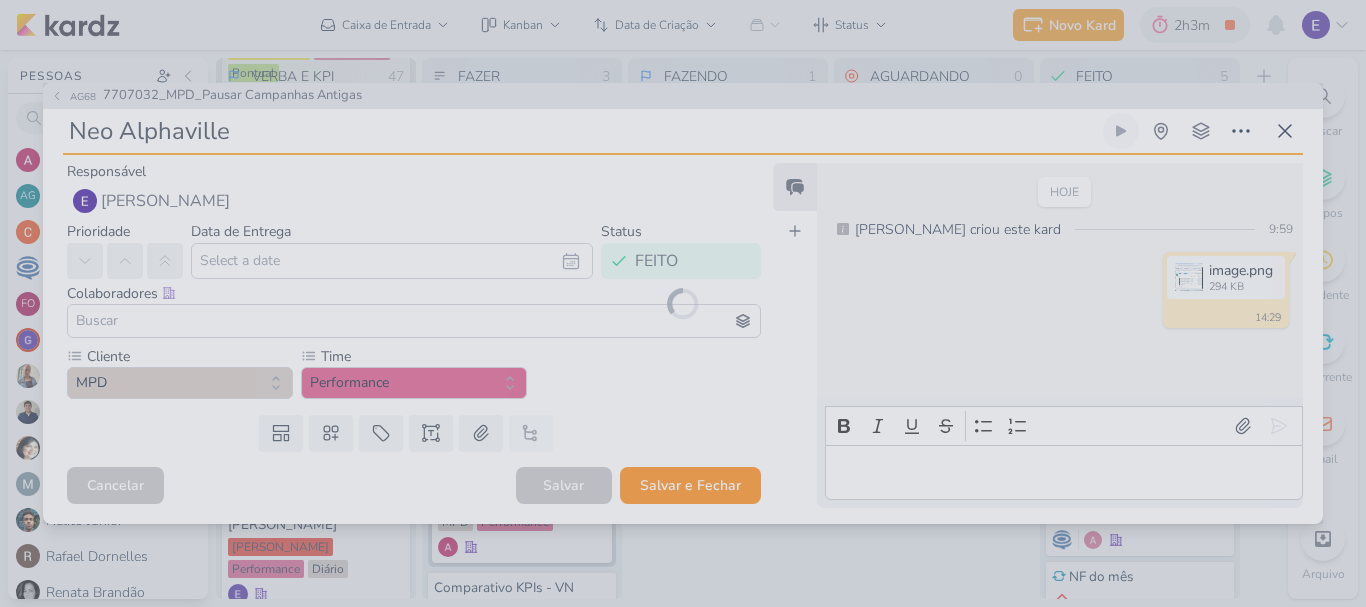 type 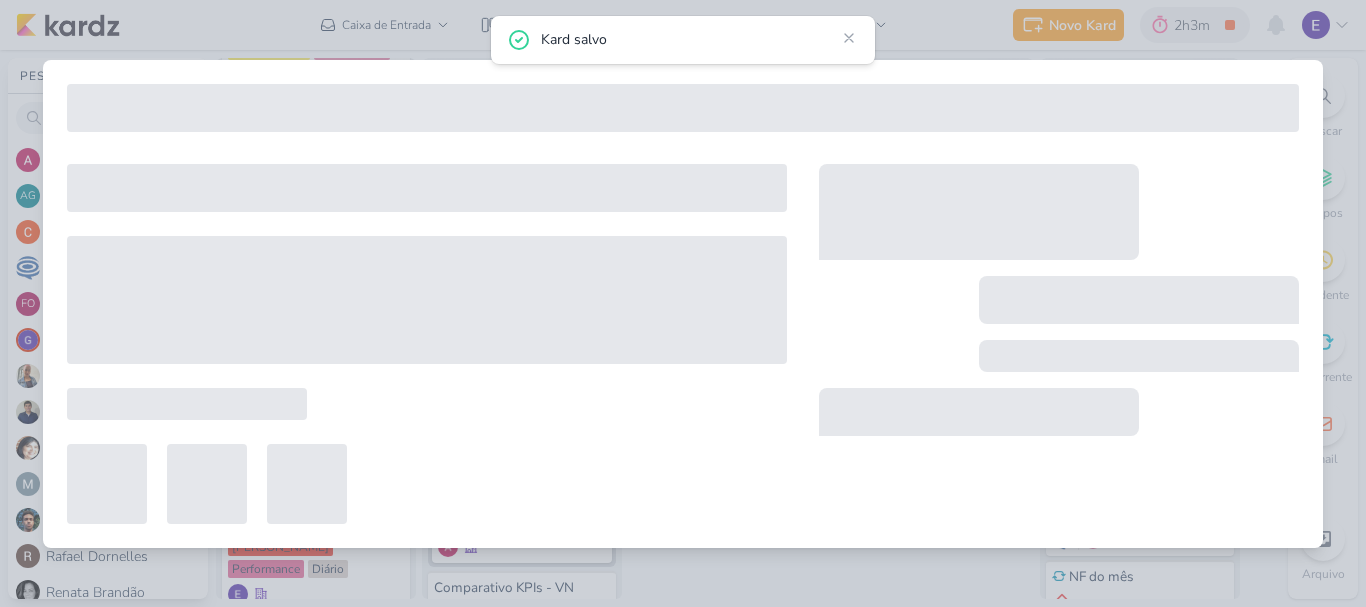 type on "7707032_MPD_Pausar Campanhas Antigas" 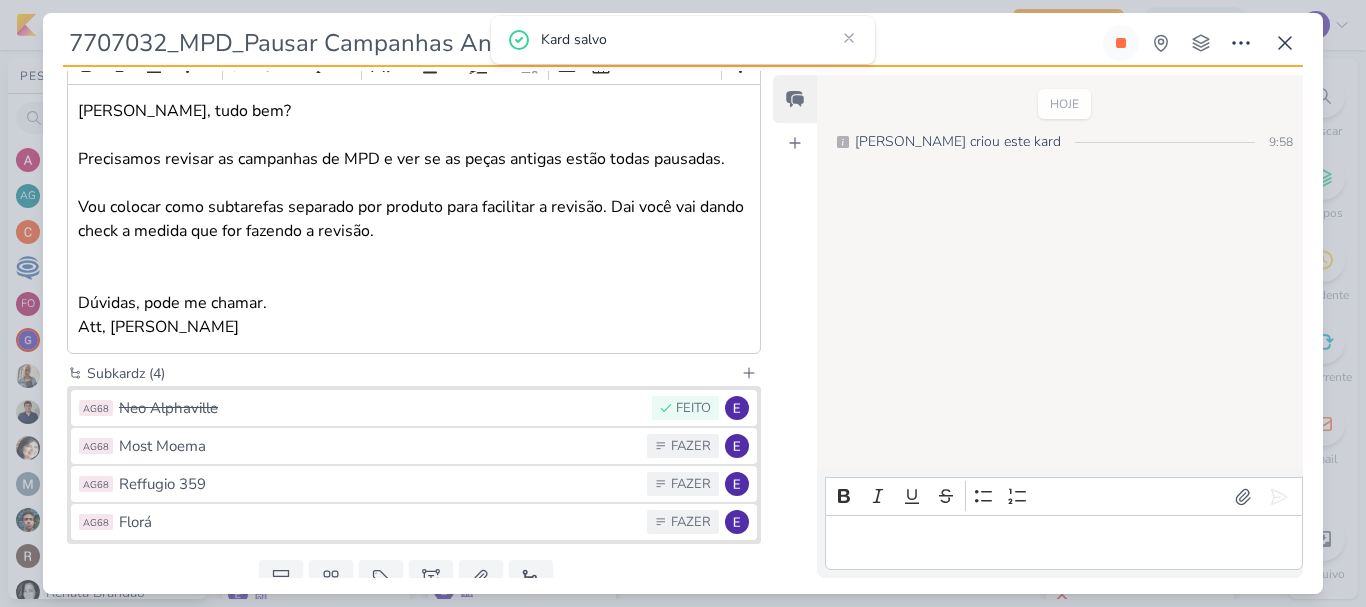 scroll, scrollTop: 439, scrollLeft: 0, axis: vertical 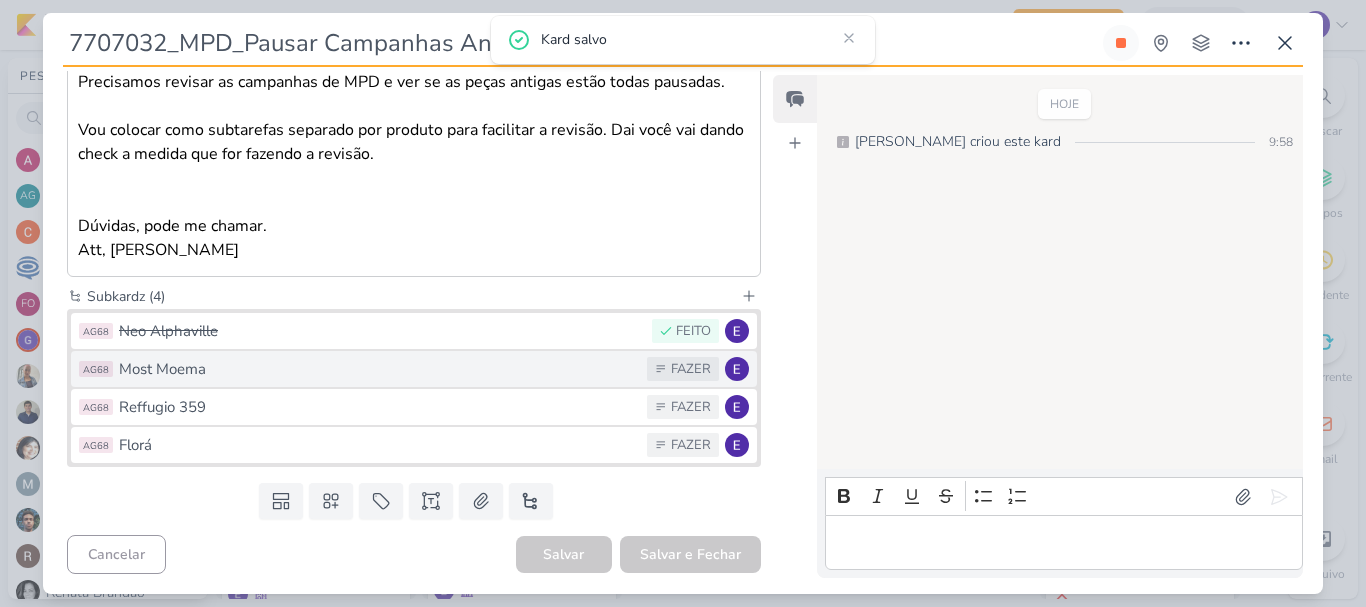 click on "Most Moema" at bounding box center [378, 369] 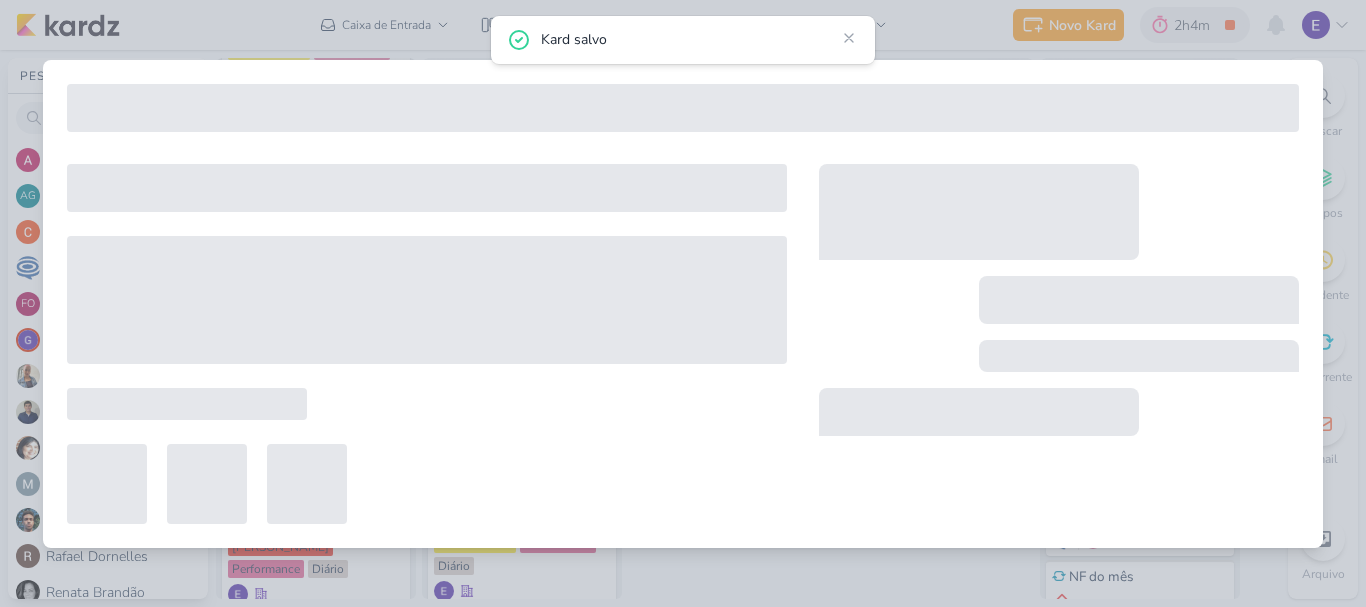 type on "Most Moema" 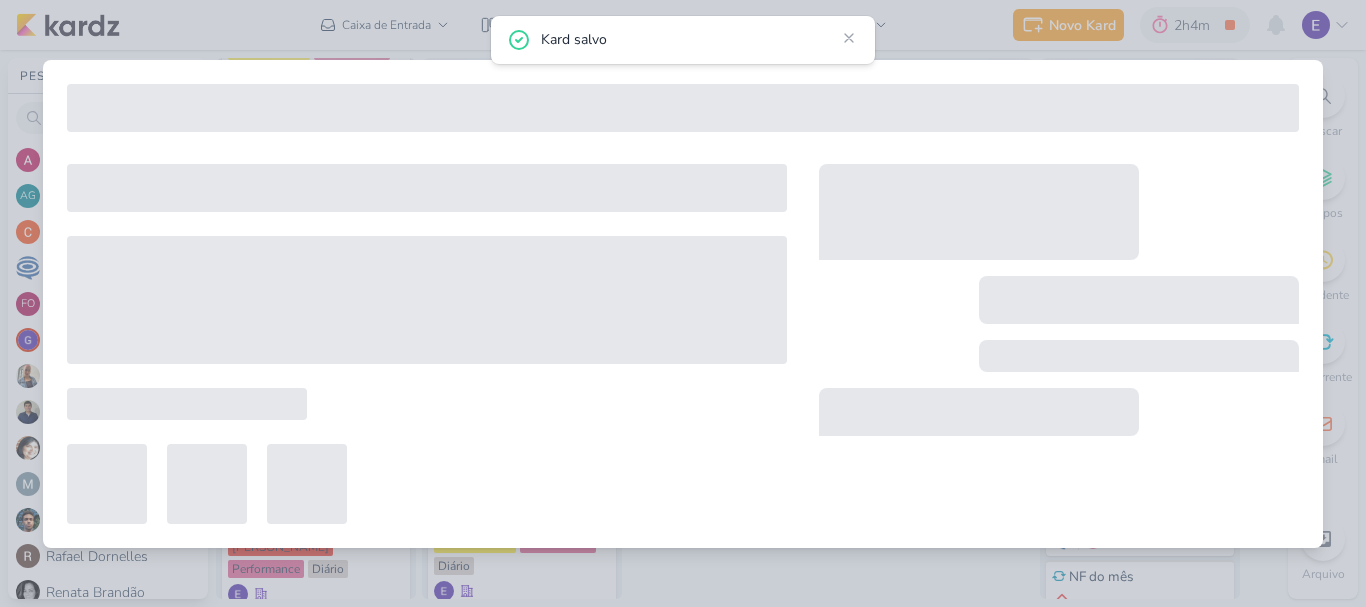 type 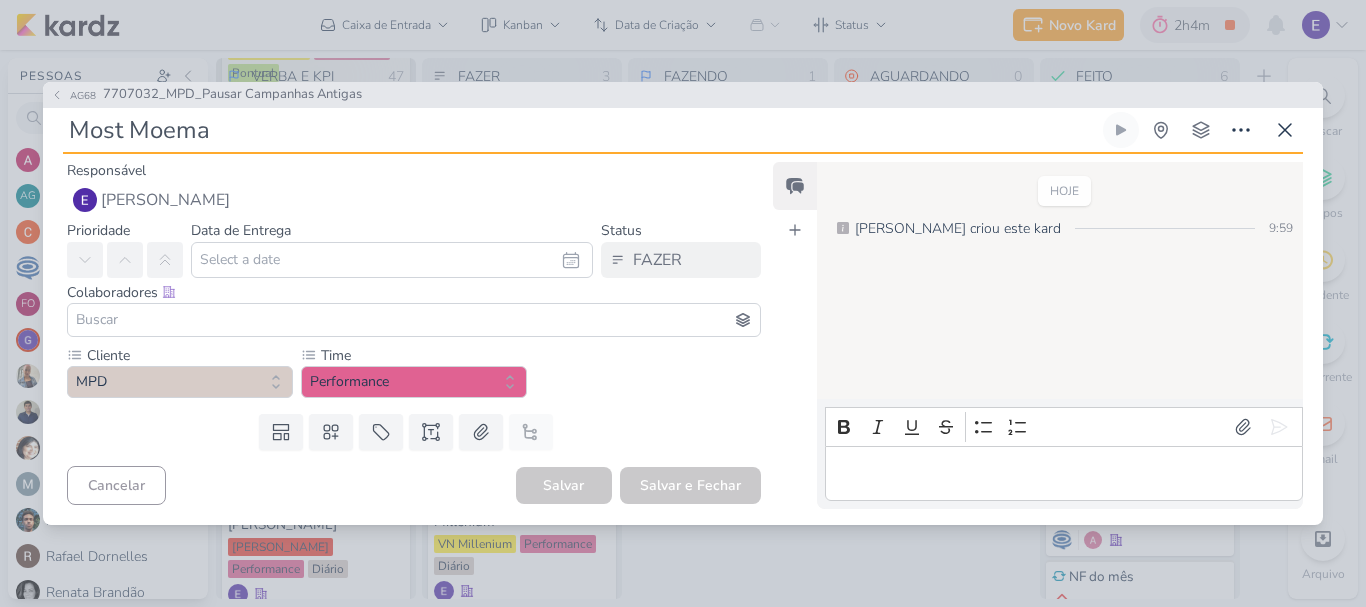 click at bounding box center (1063, 473) 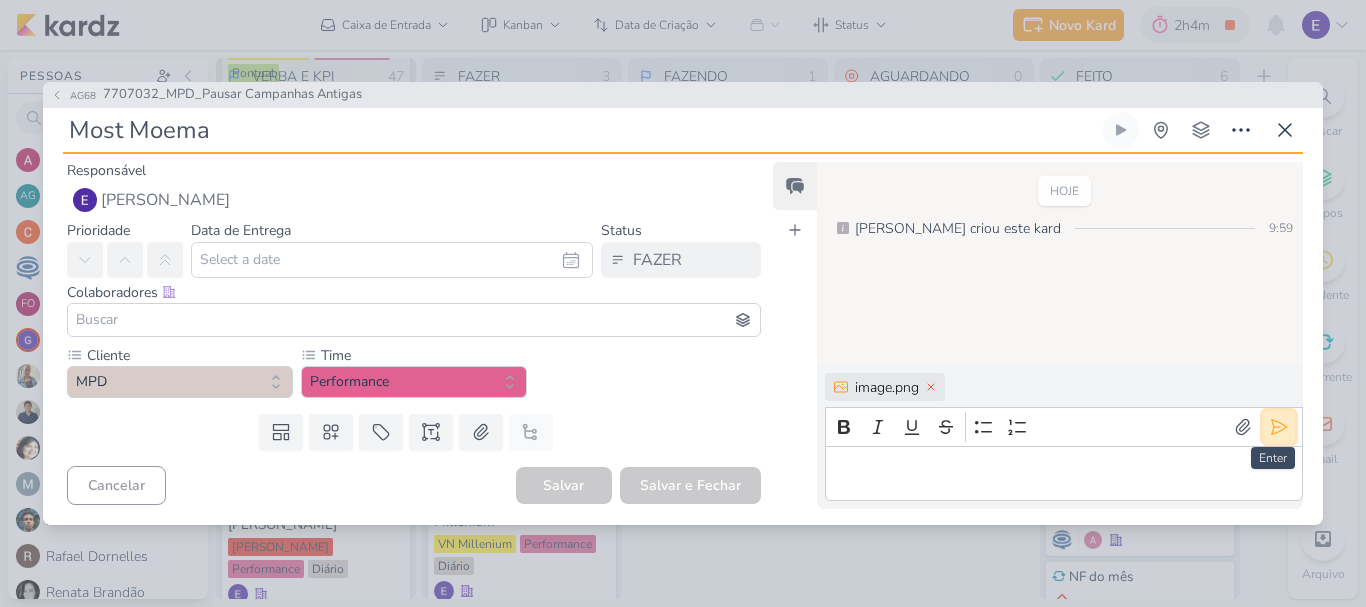 click 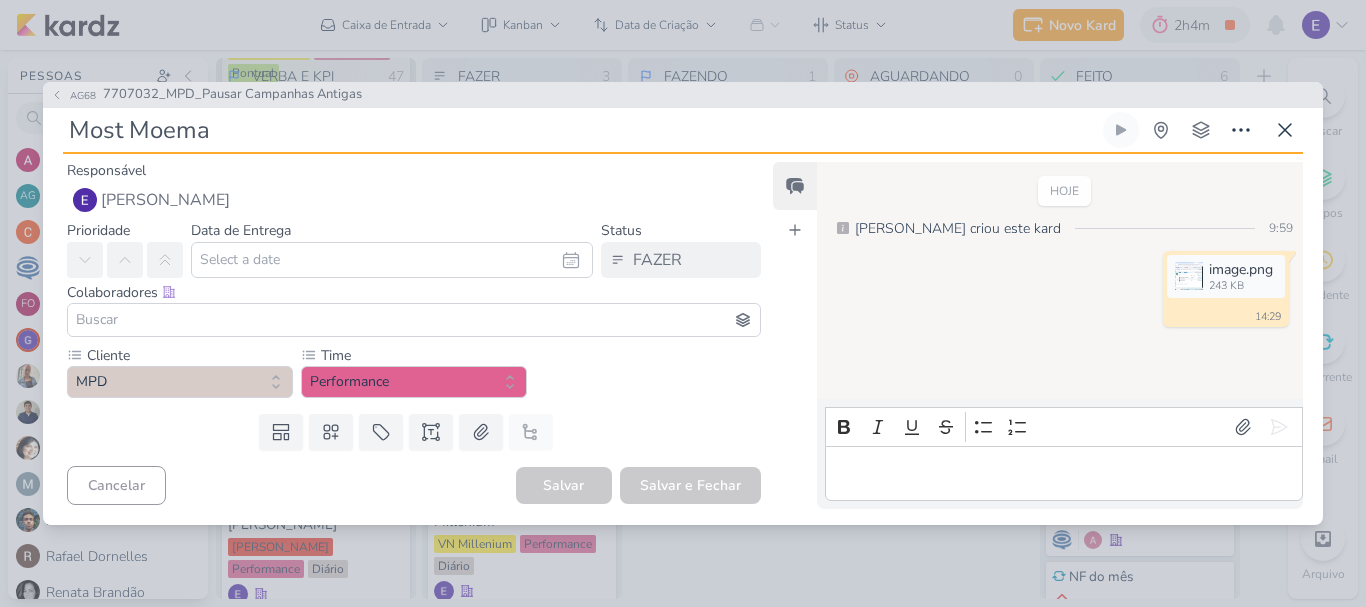 click at bounding box center [1063, 473] 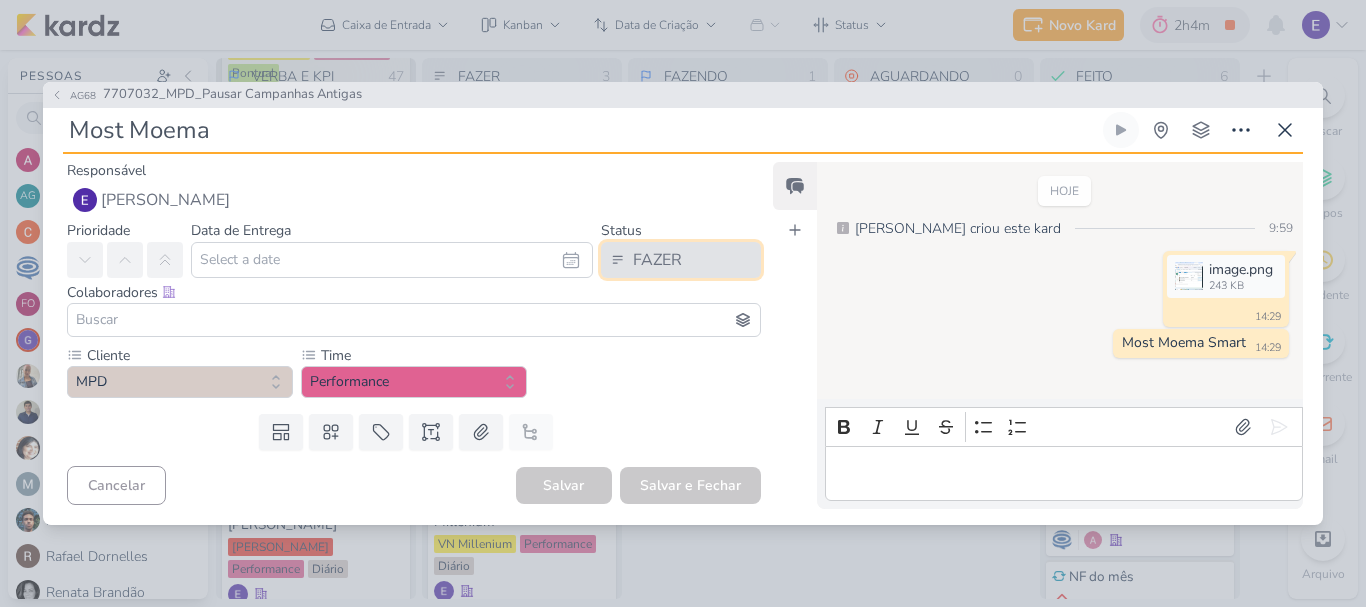 click on "FAZER" at bounding box center (681, 260) 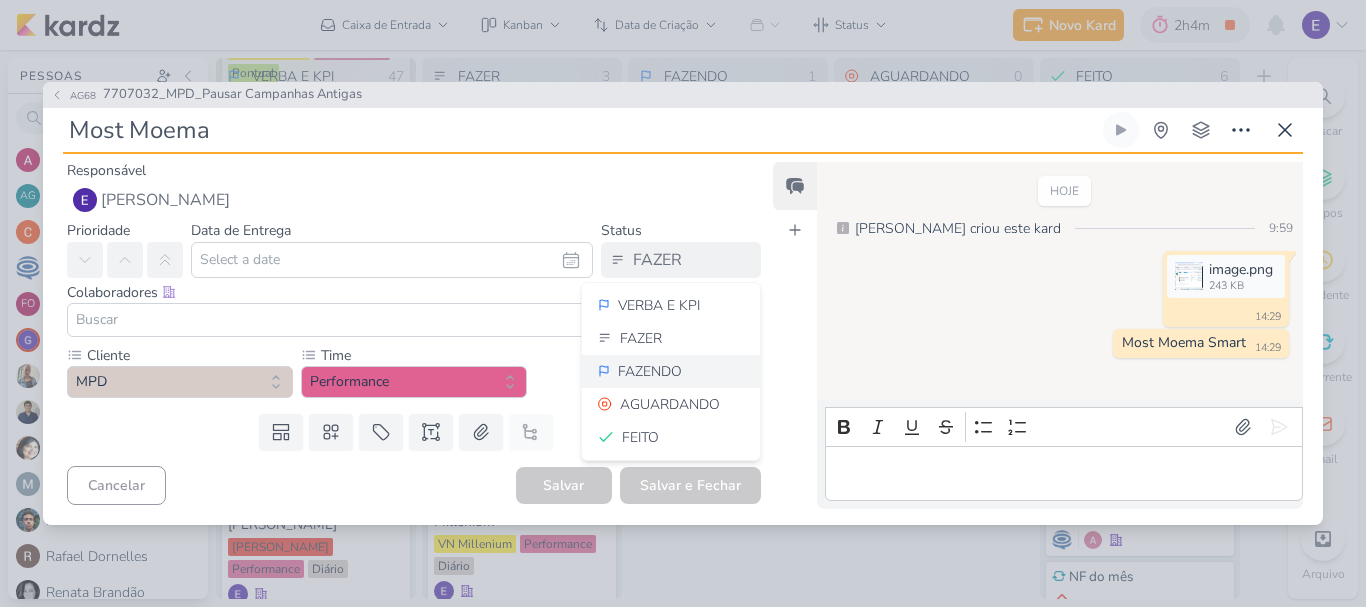 click on "FAZENDO" at bounding box center (671, 371) 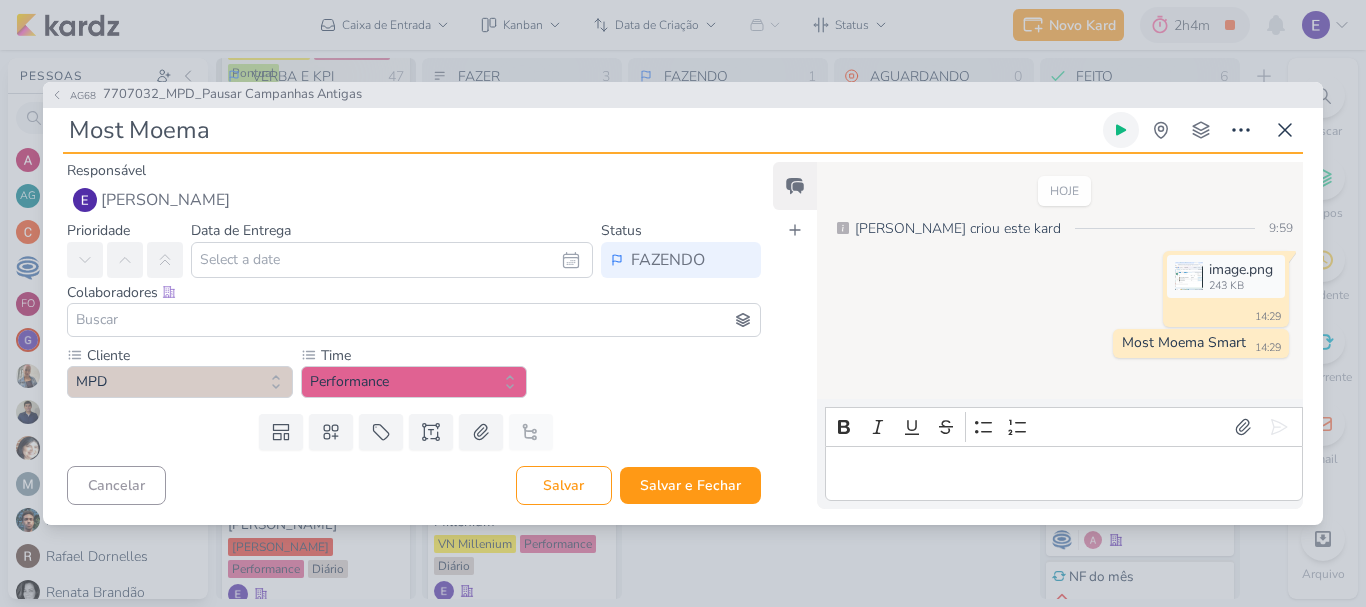 click 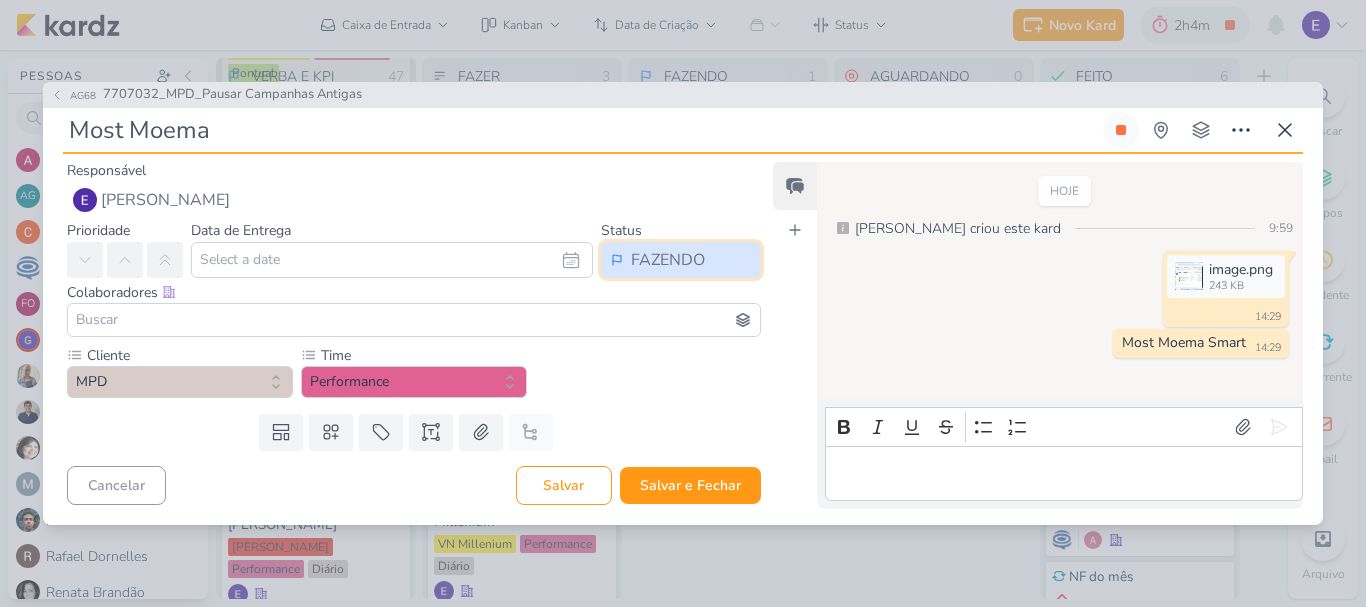 click on "FAZENDO" at bounding box center [681, 260] 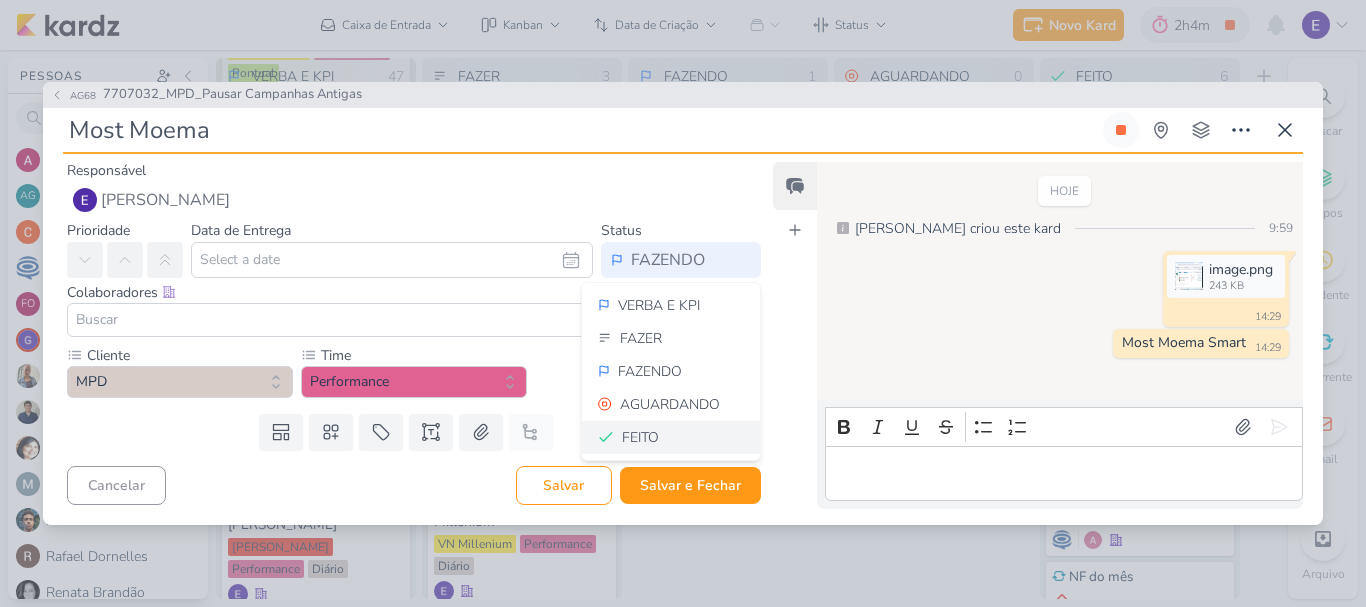 click on "FEITO" at bounding box center (671, 437) 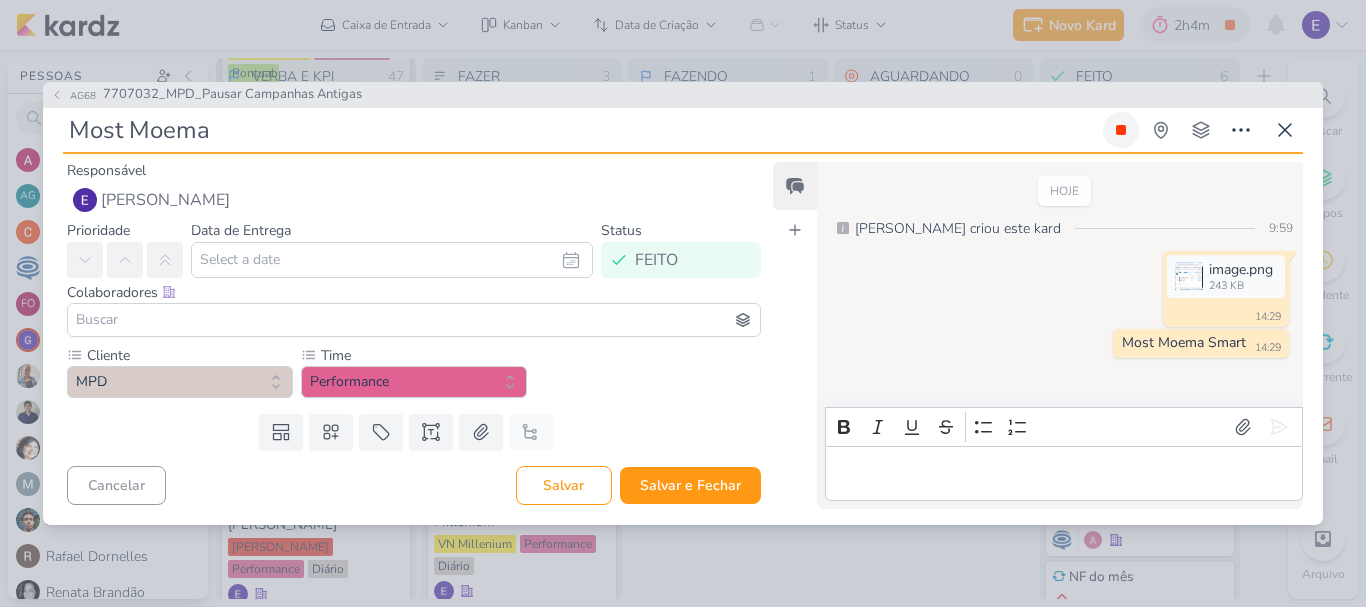 click at bounding box center (1121, 130) 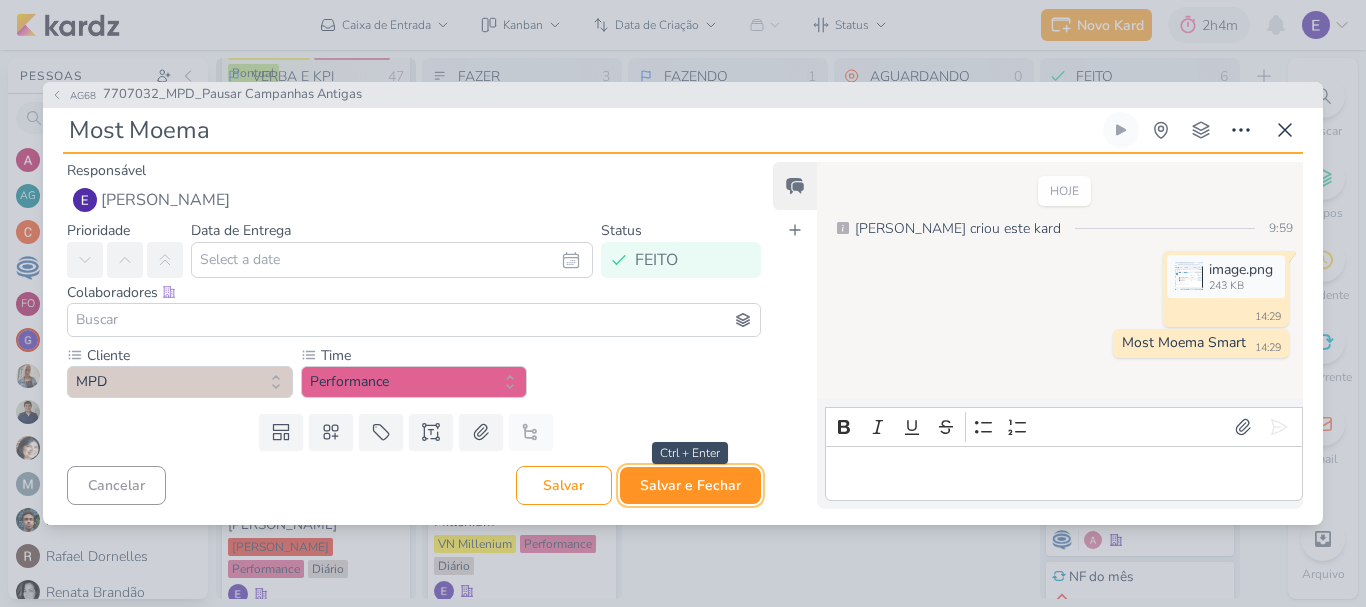 click on "Salvar e Fechar" at bounding box center [690, 485] 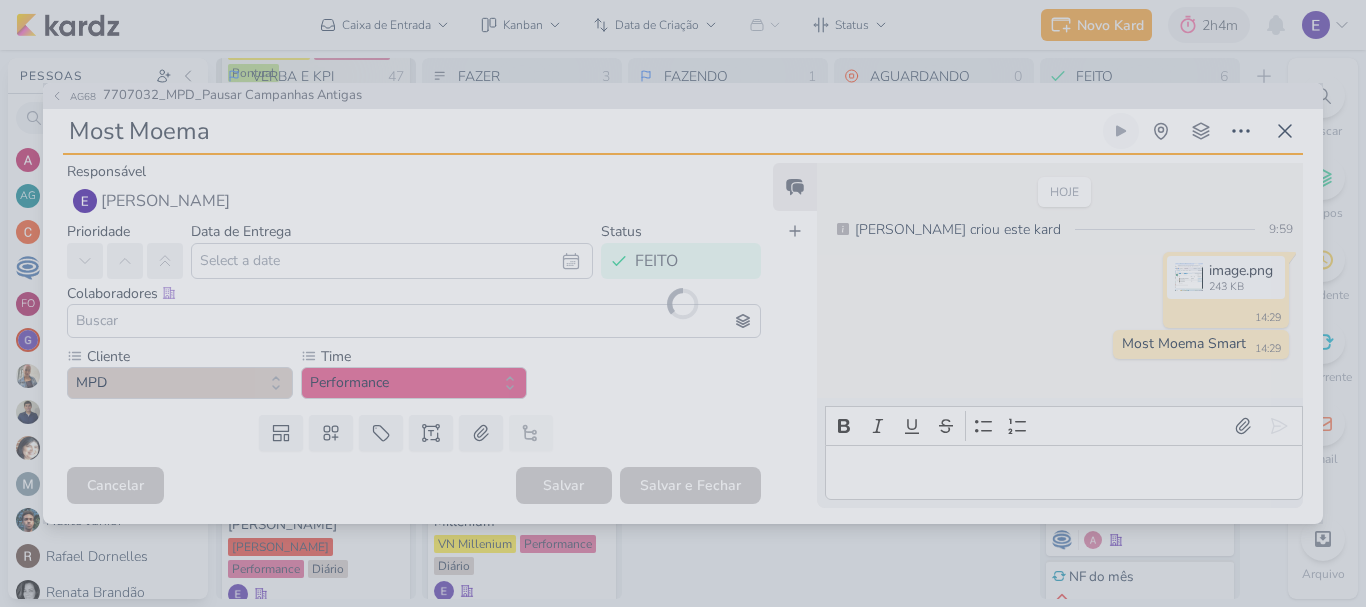 type 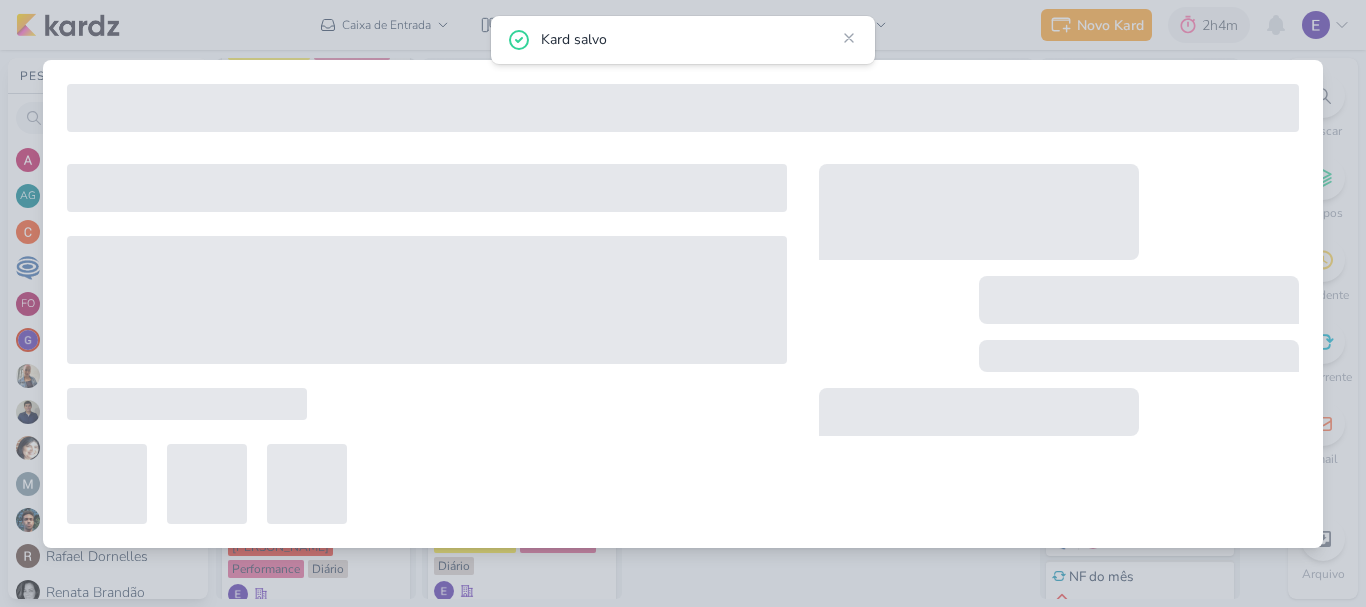 type on "7707032_MPD_Pausar Campanhas Antigas" 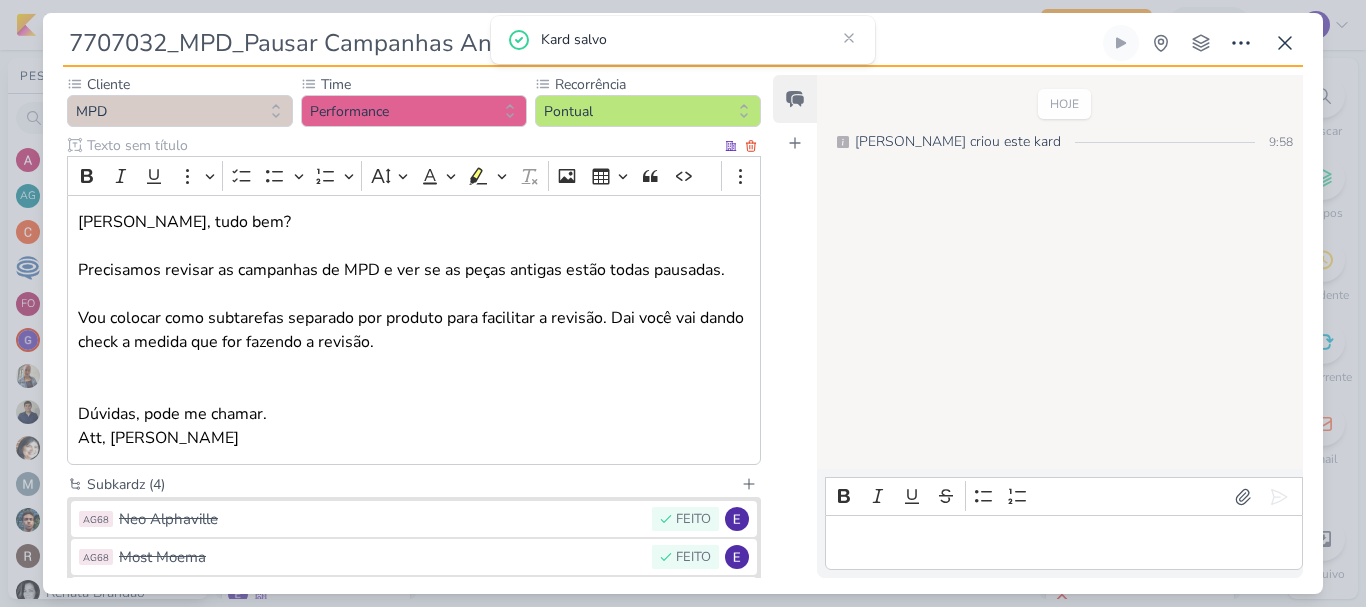 scroll, scrollTop: 439, scrollLeft: 0, axis: vertical 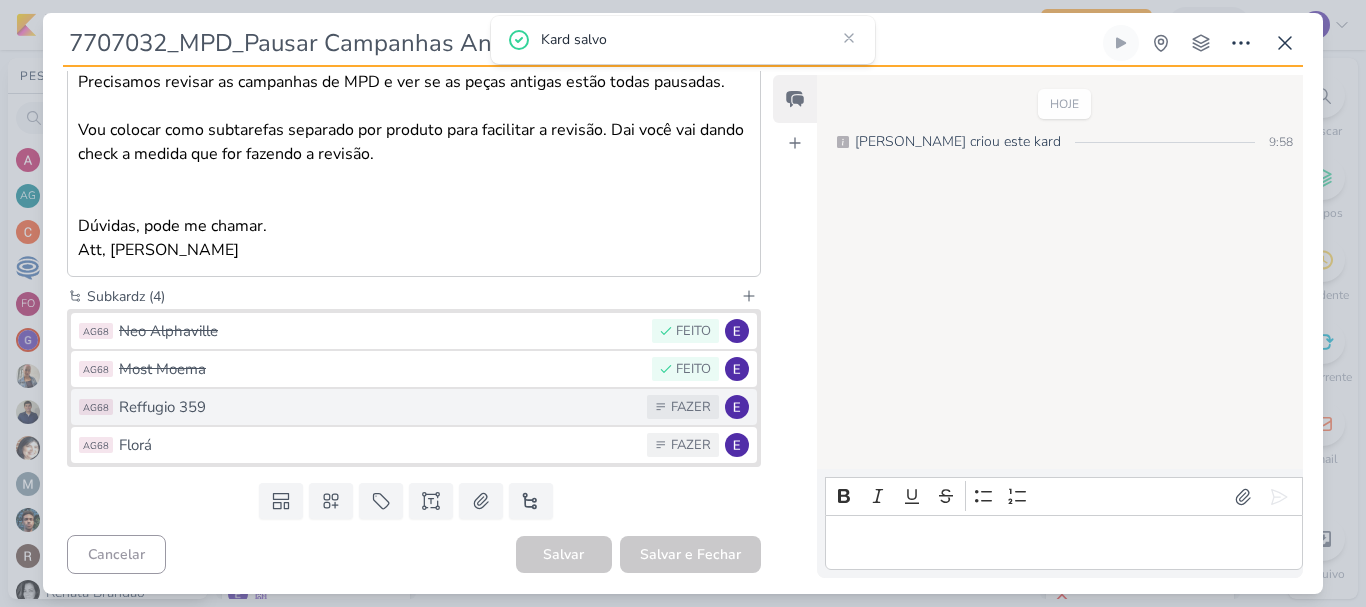 click on "Reffugio 359" at bounding box center (378, 407) 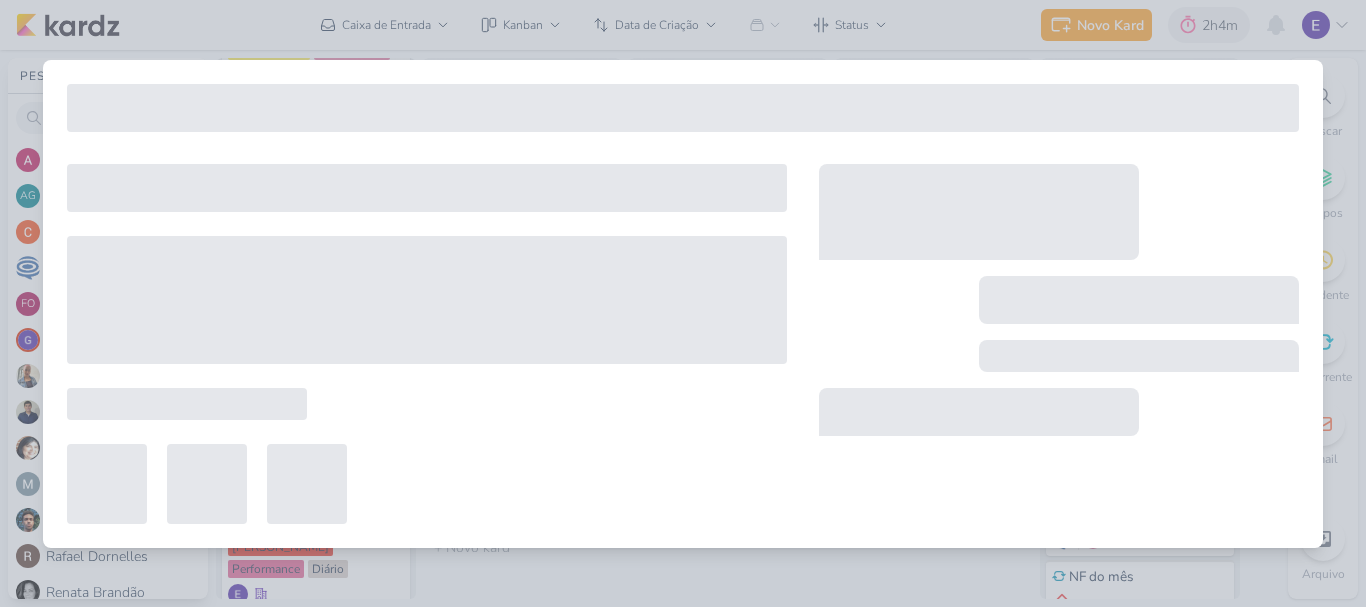 type on "Reffugio 359" 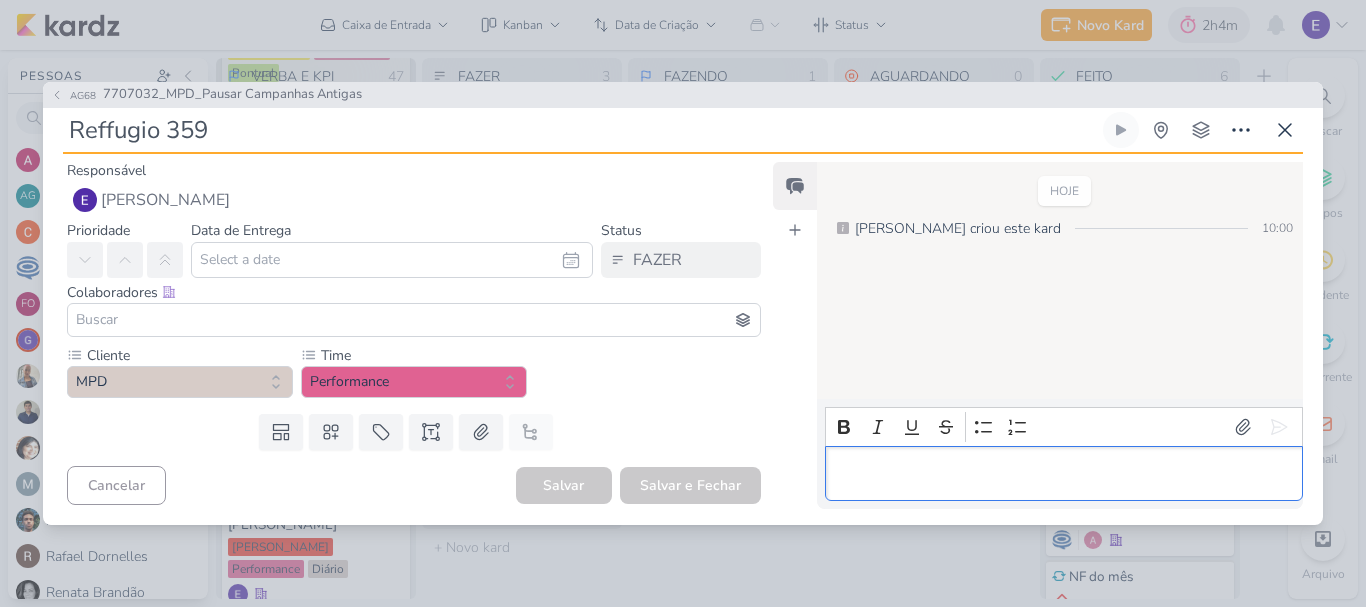 click at bounding box center [1063, 473] 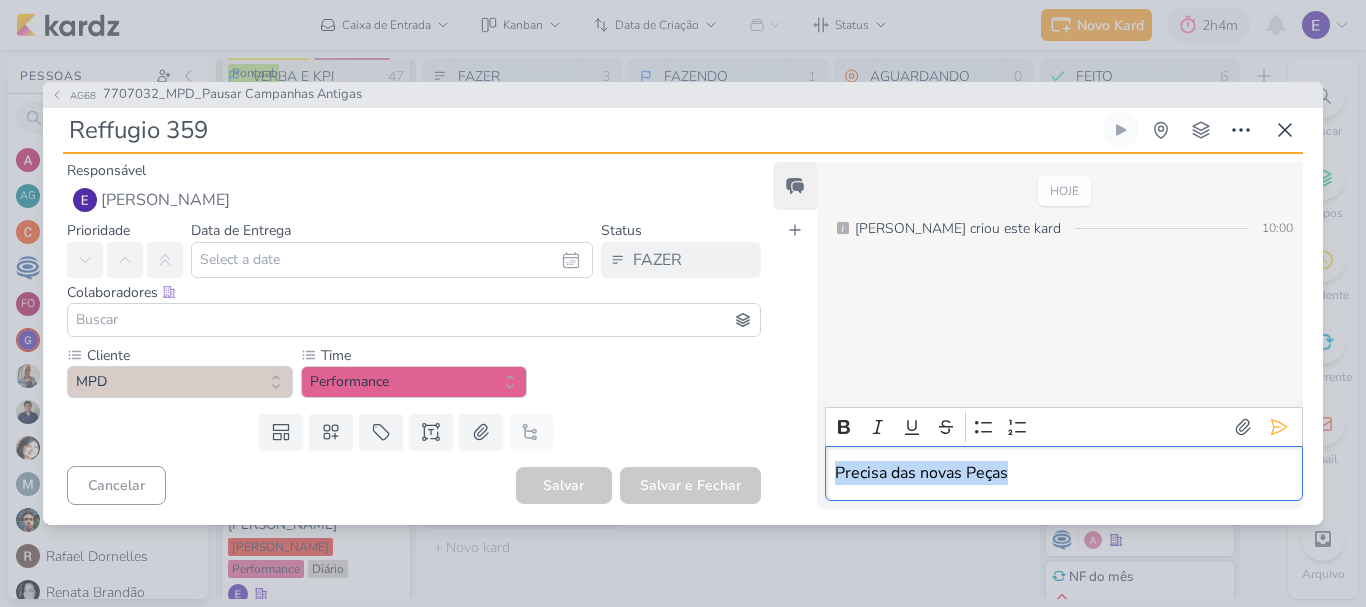 copy on "Precisa das novas Peças" 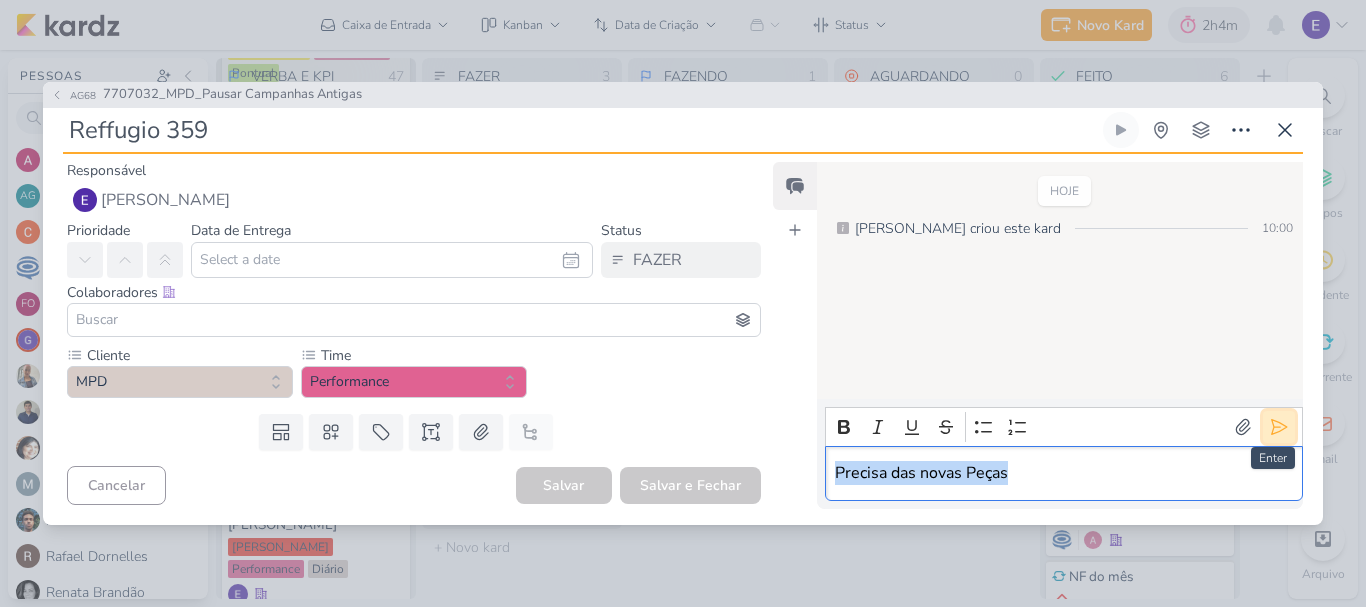click 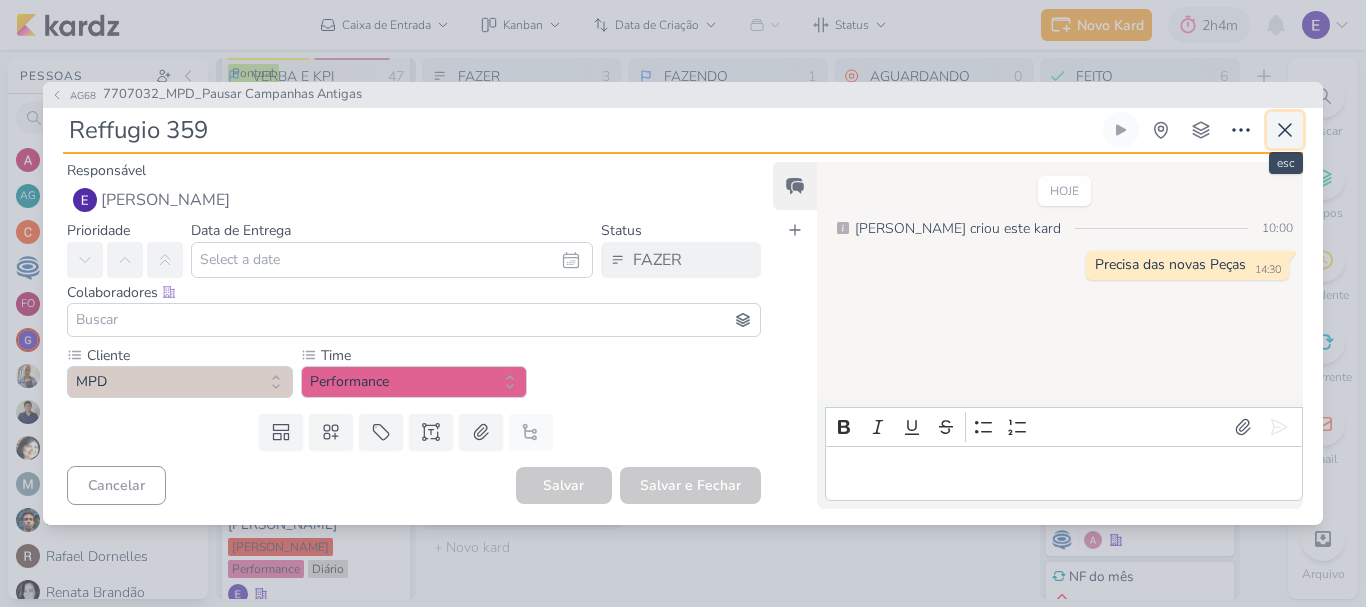 click 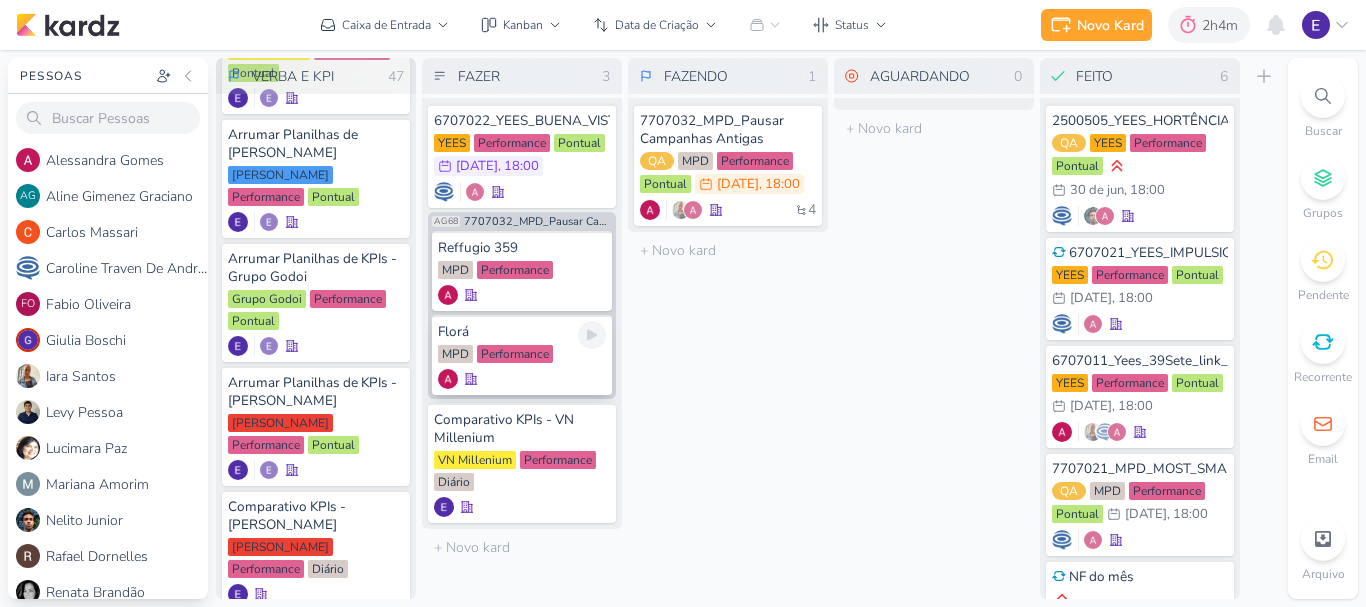 click on "Florá" at bounding box center (522, 332) 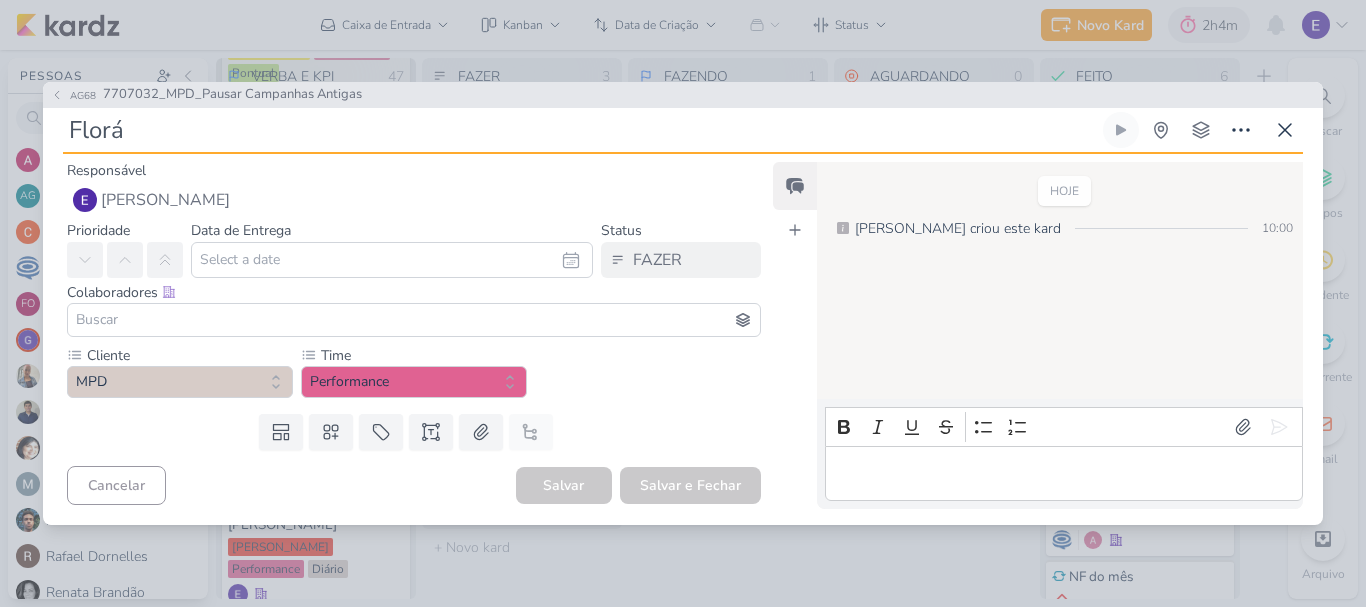 click at bounding box center [1064, 473] 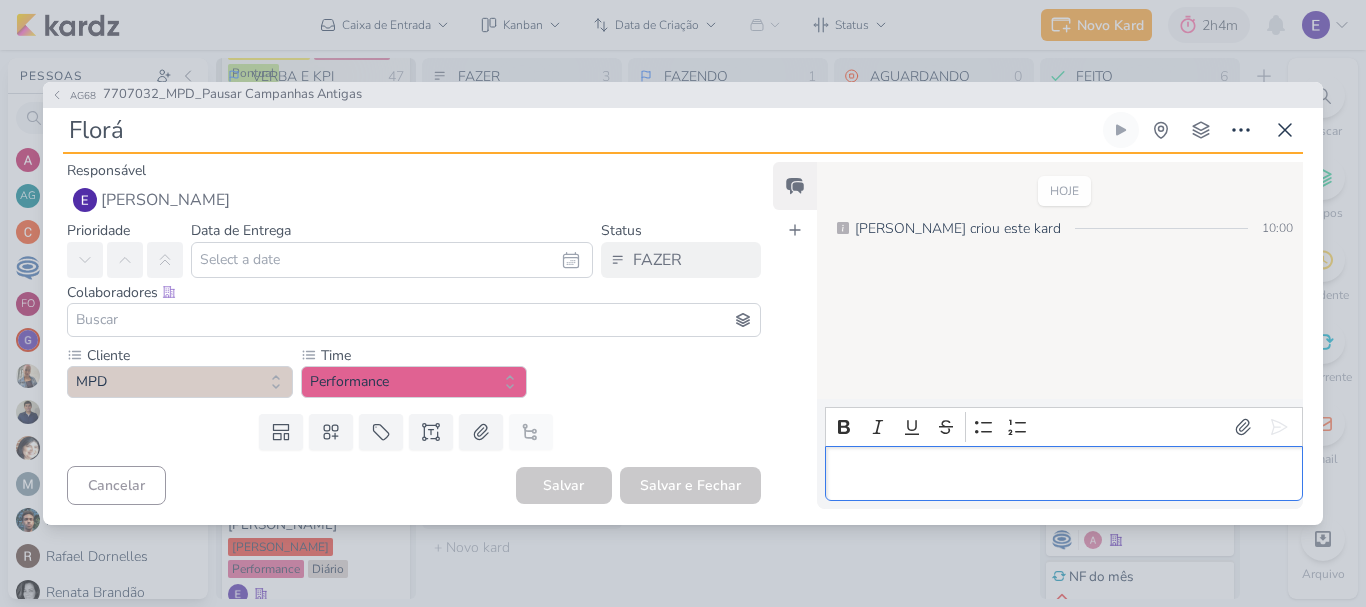 click at bounding box center [1063, 473] 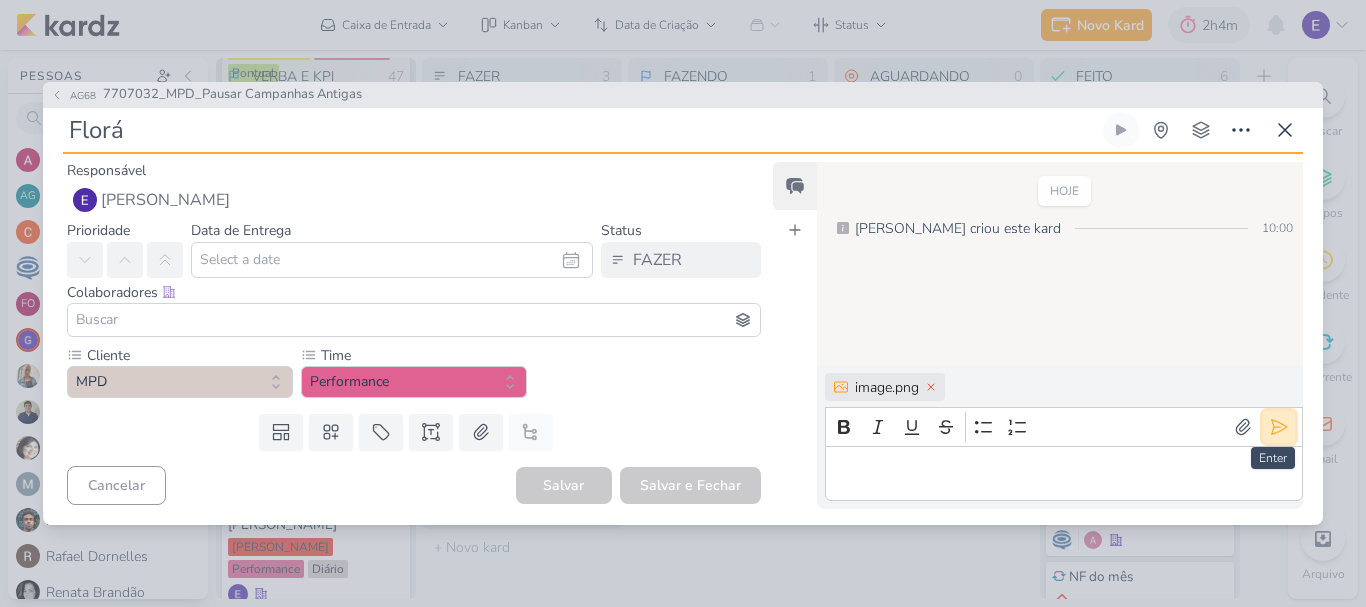 click 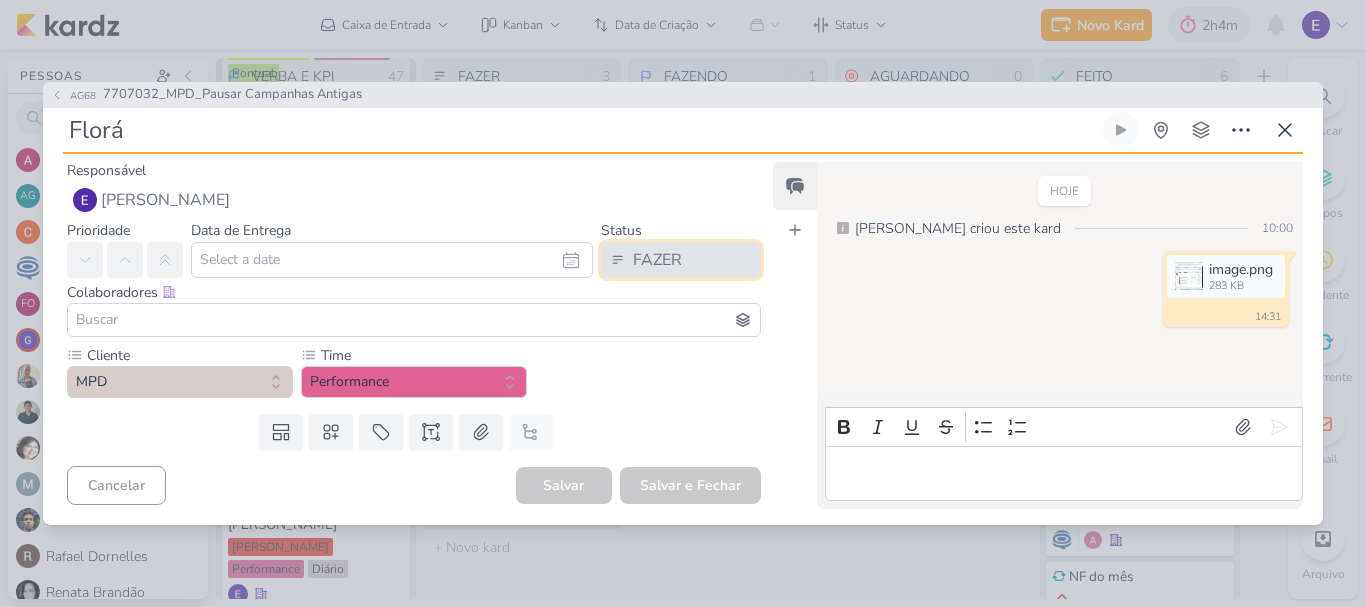 click on "FAZER" at bounding box center [681, 260] 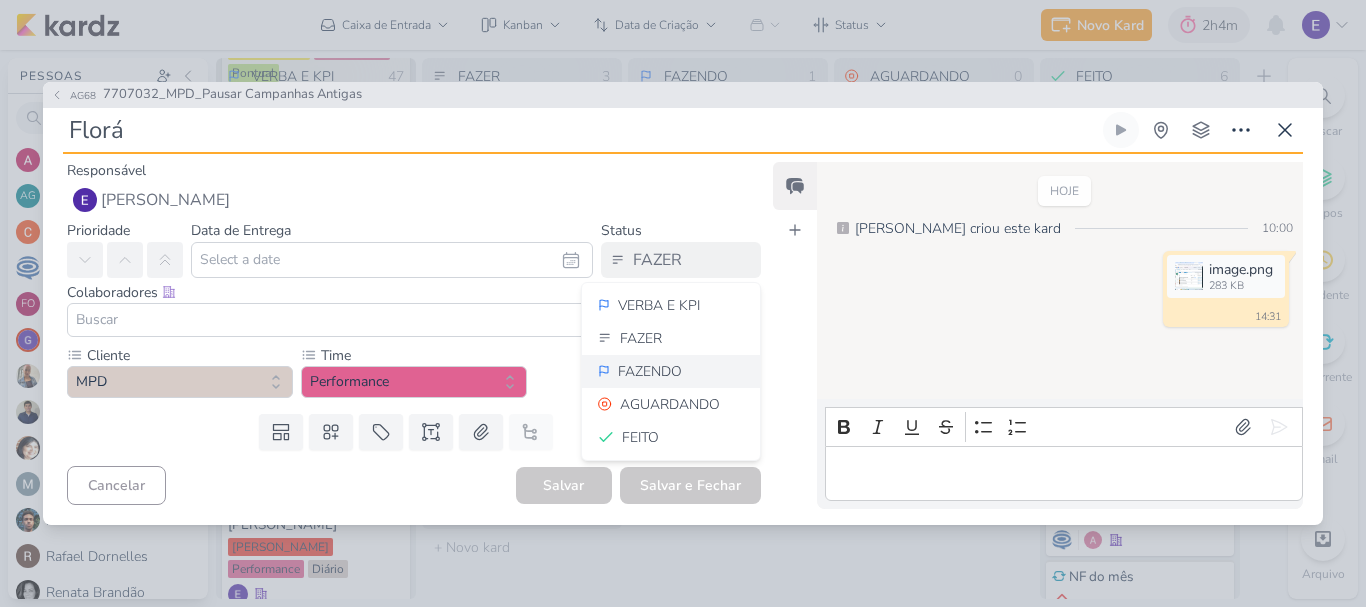 click on "FAZENDO" at bounding box center (650, 371) 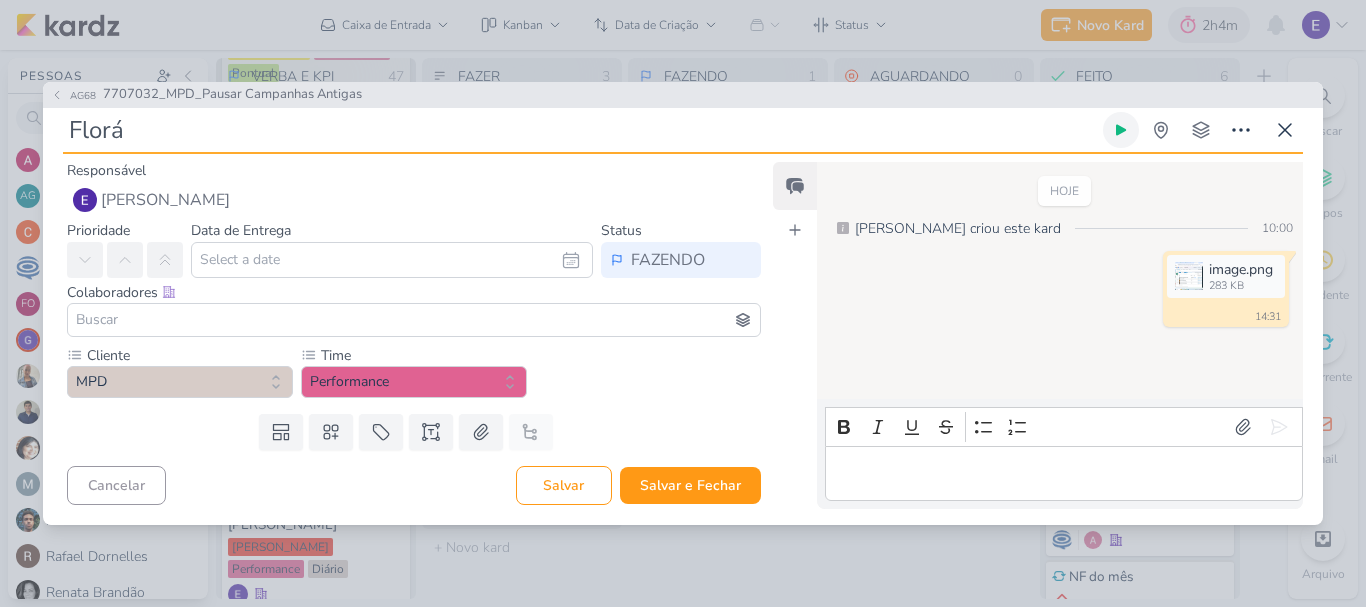 click 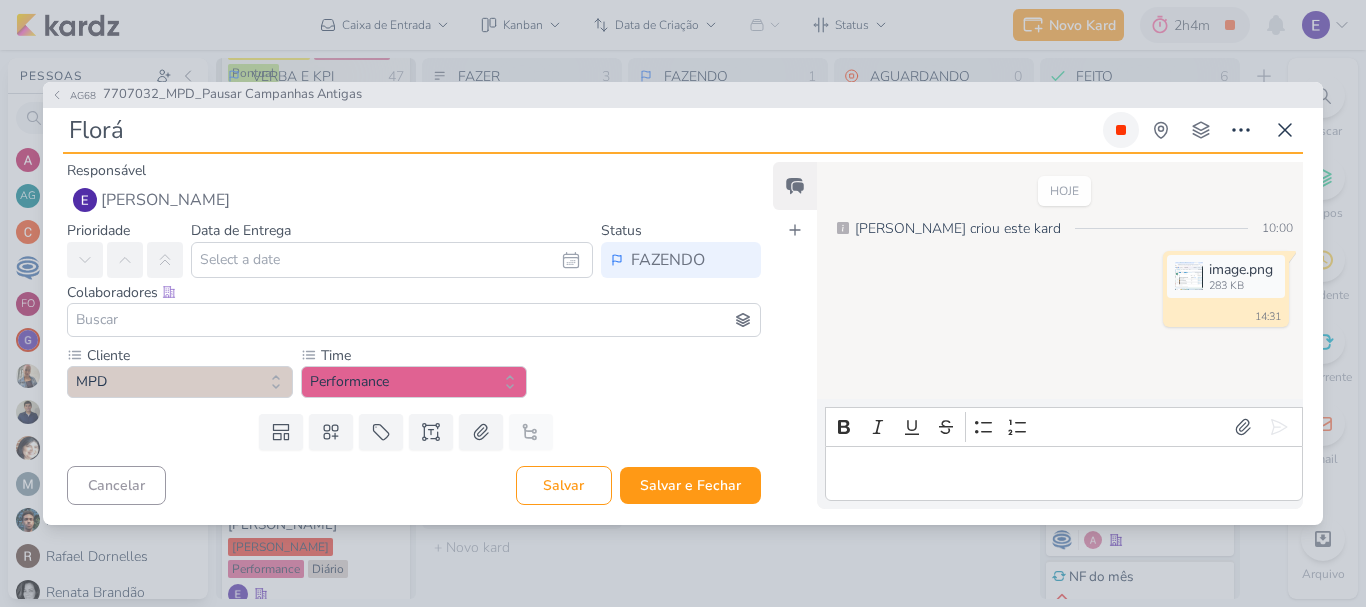 click 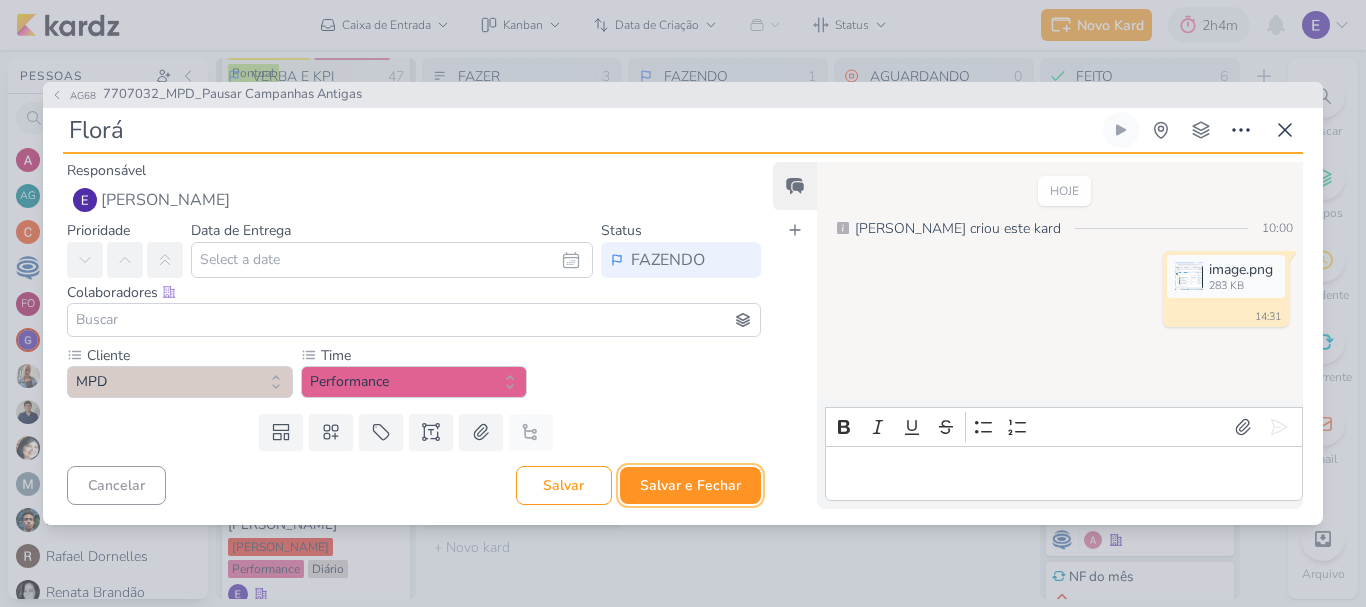click on "Salvar e Fechar" at bounding box center [690, 485] 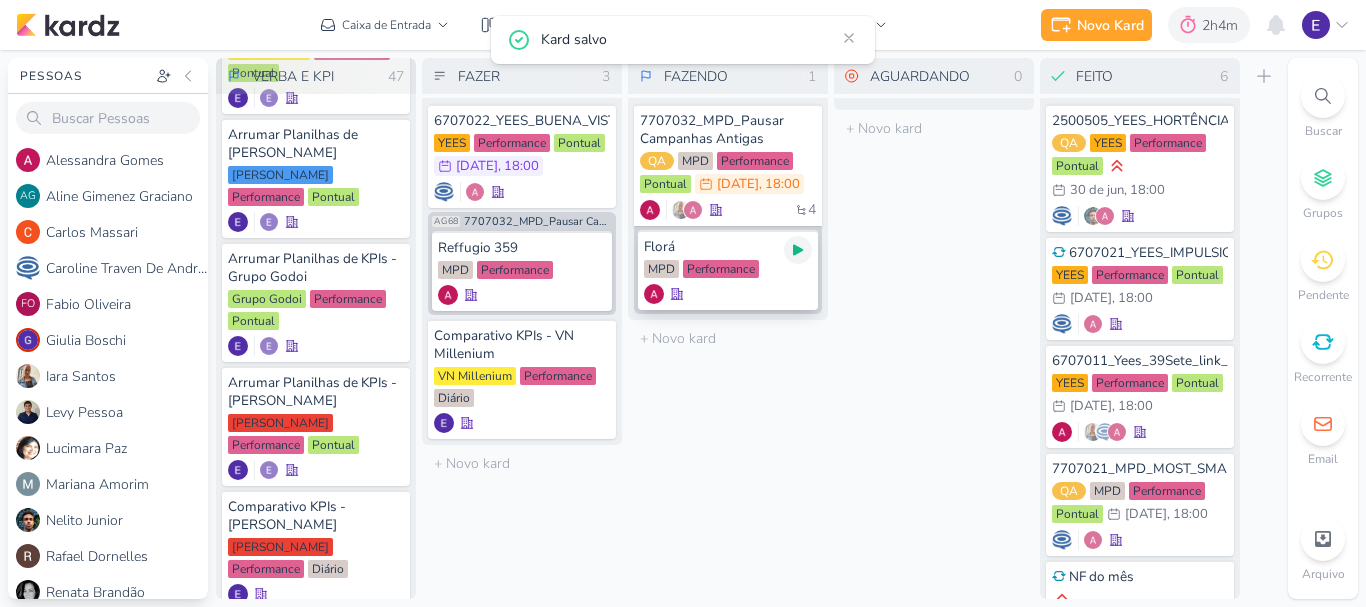 click 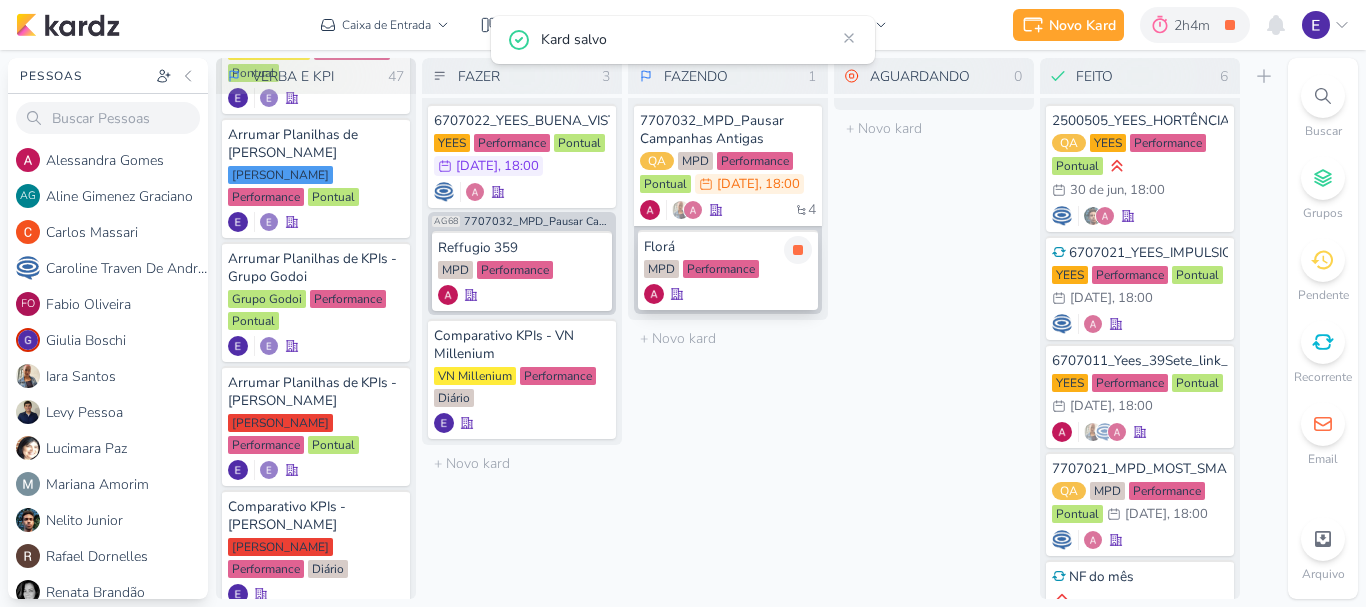 click on "Florá
MPD
Performance" at bounding box center (728, 270) 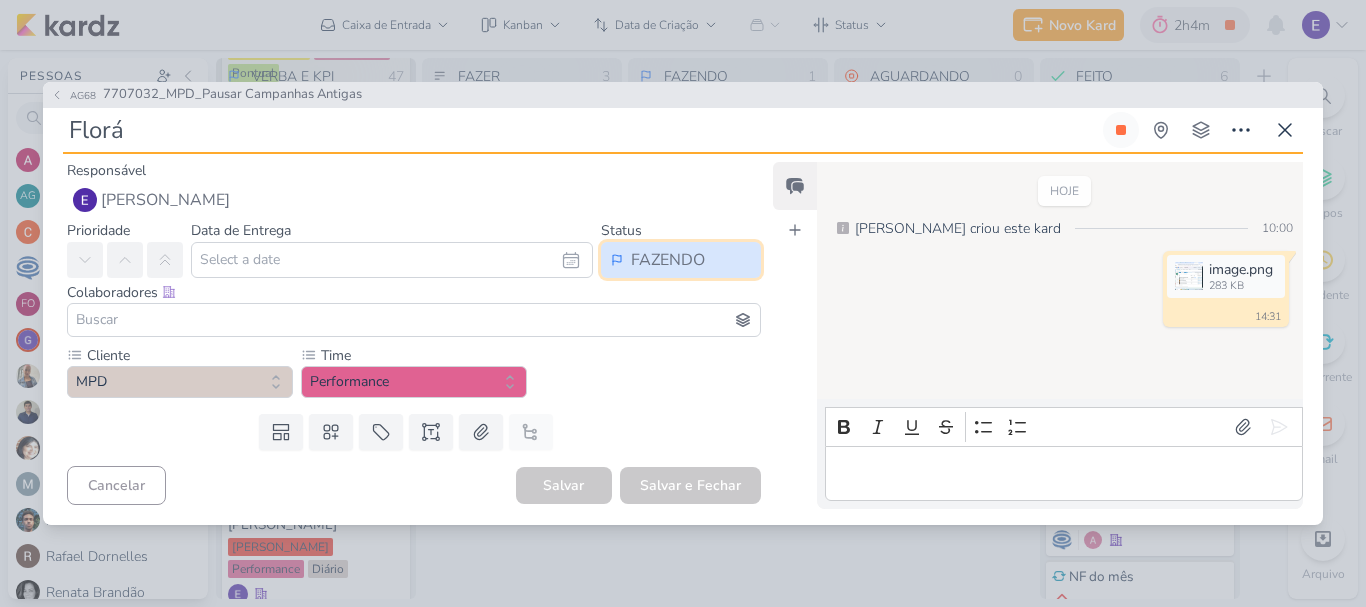 click on "FAZENDO" at bounding box center [681, 260] 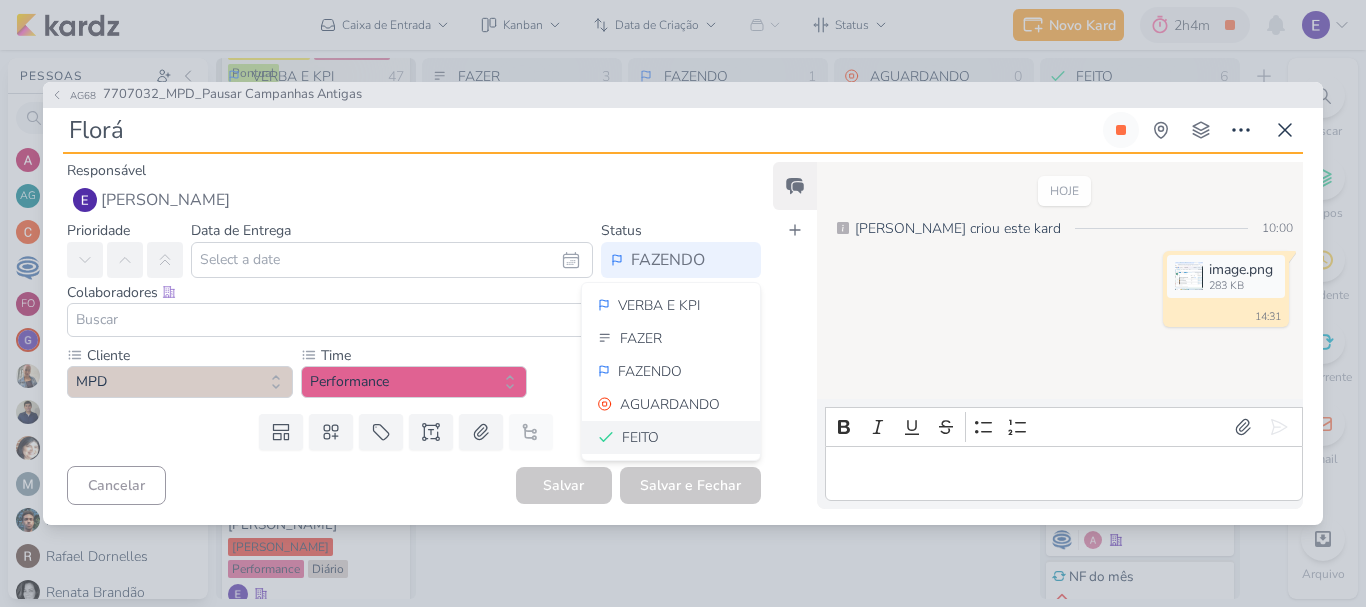click on "FEITO" at bounding box center [671, 437] 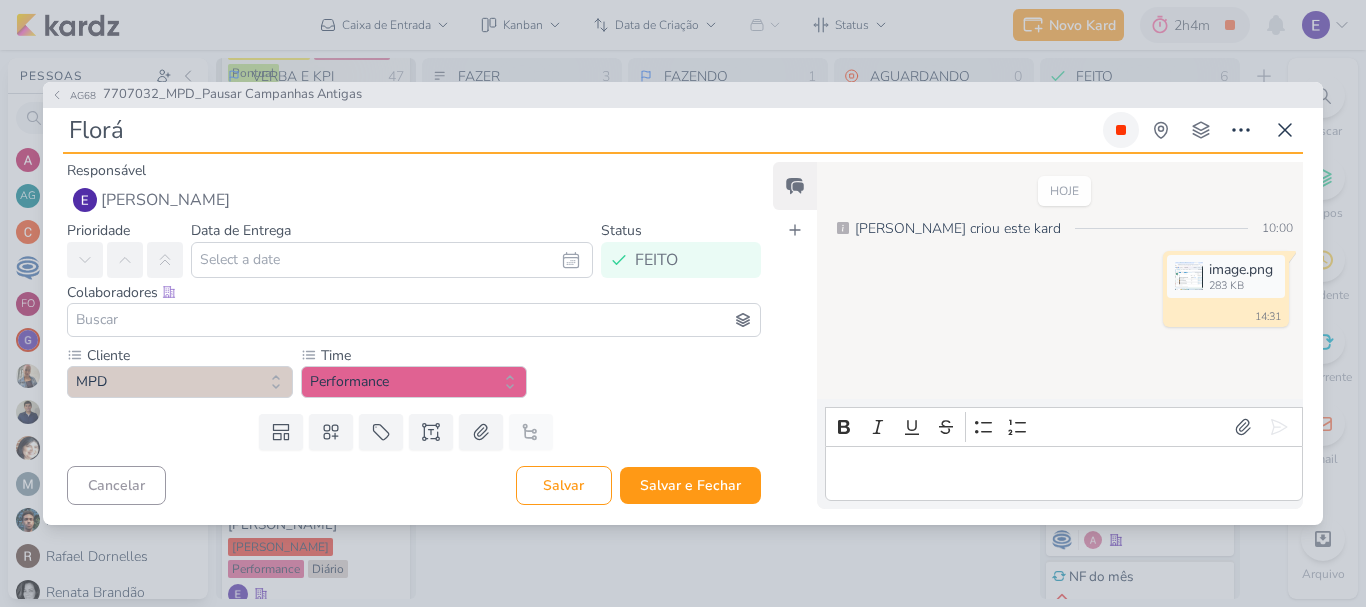 click at bounding box center [1121, 130] 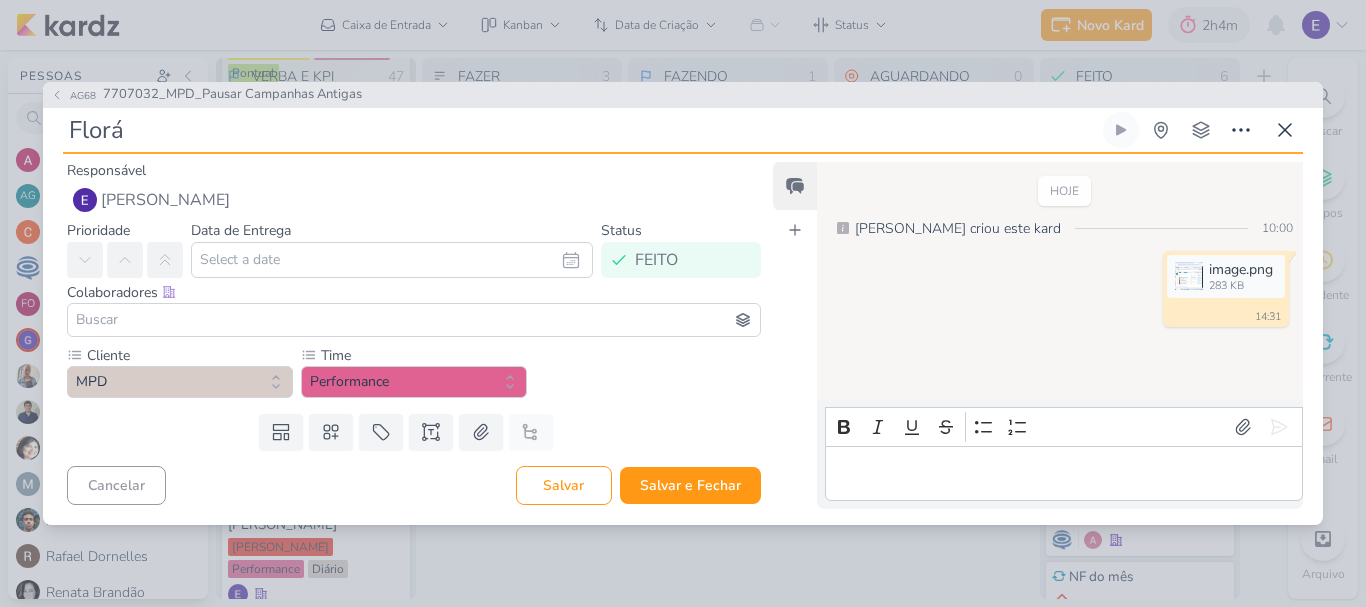 type 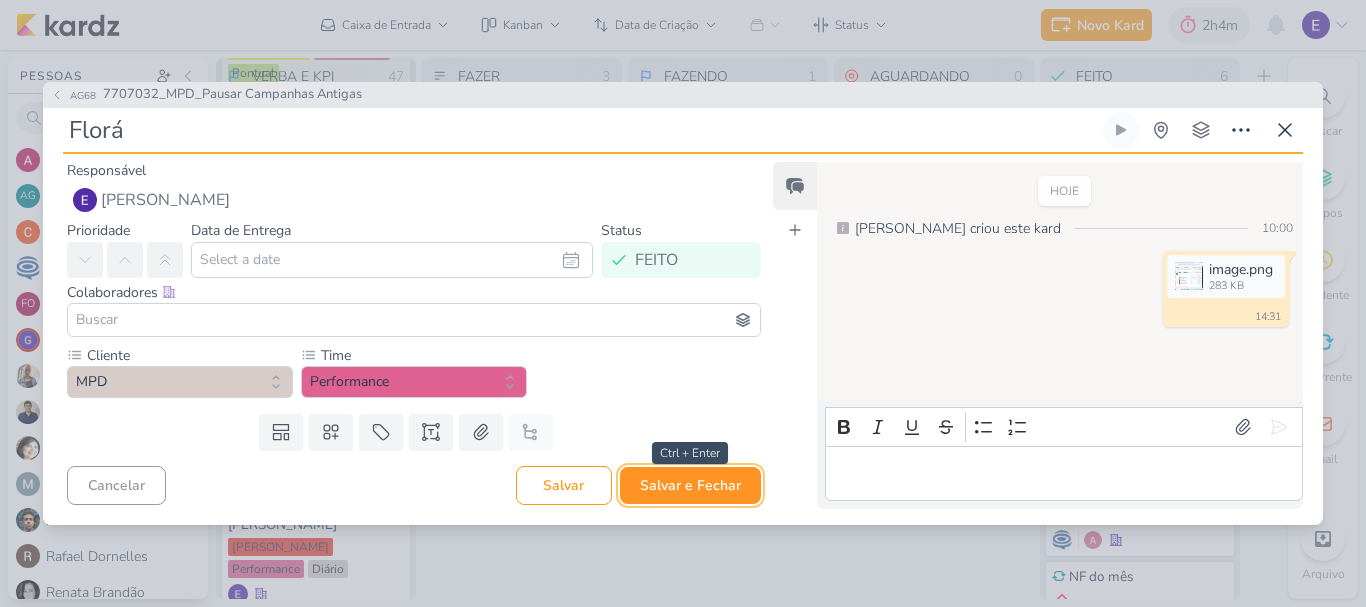 click on "Salvar e Fechar" at bounding box center [690, 485] 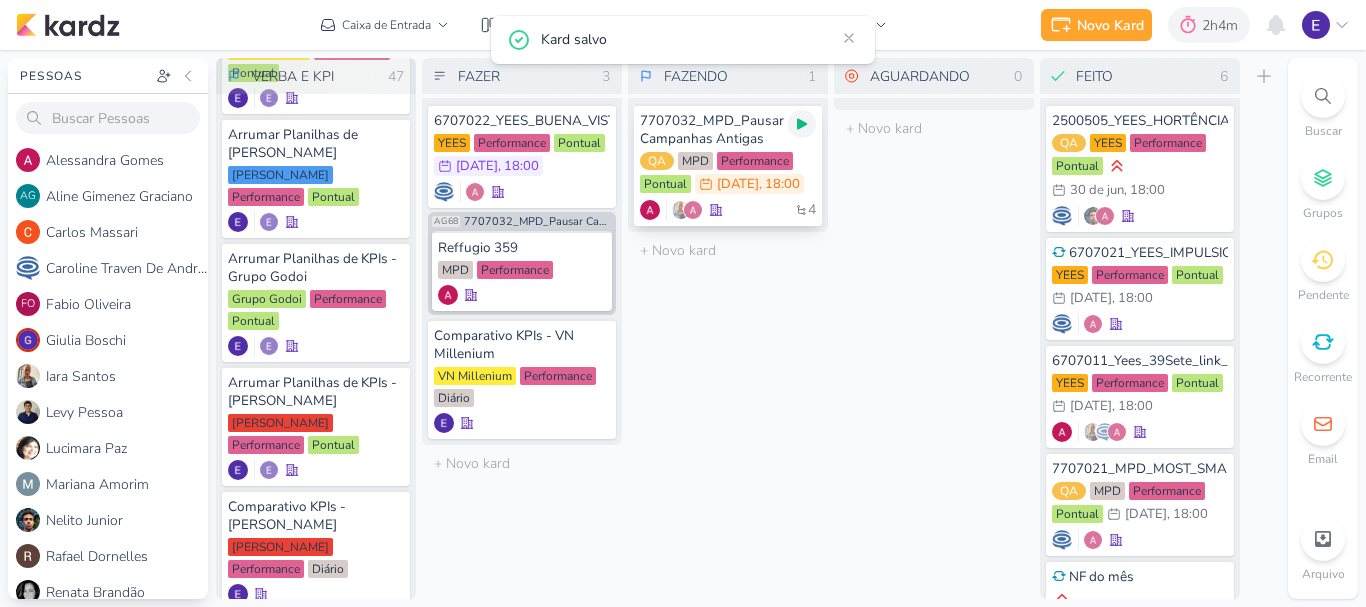 click 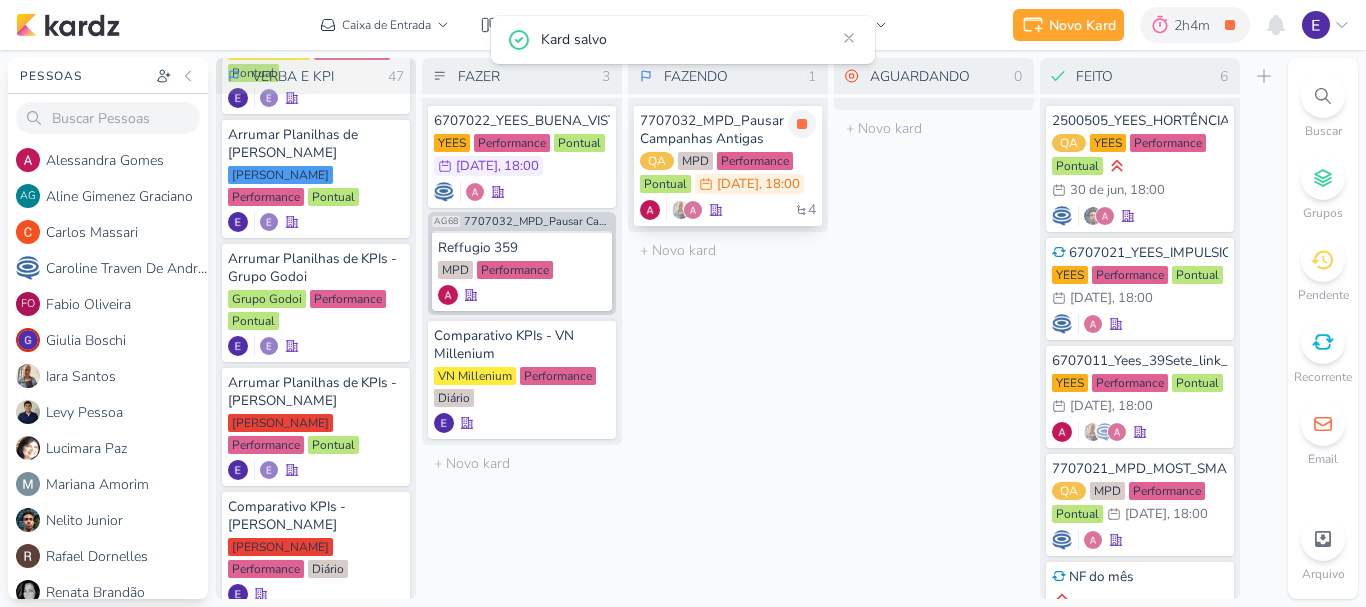 click on "4" at bounding box center (728, 210) 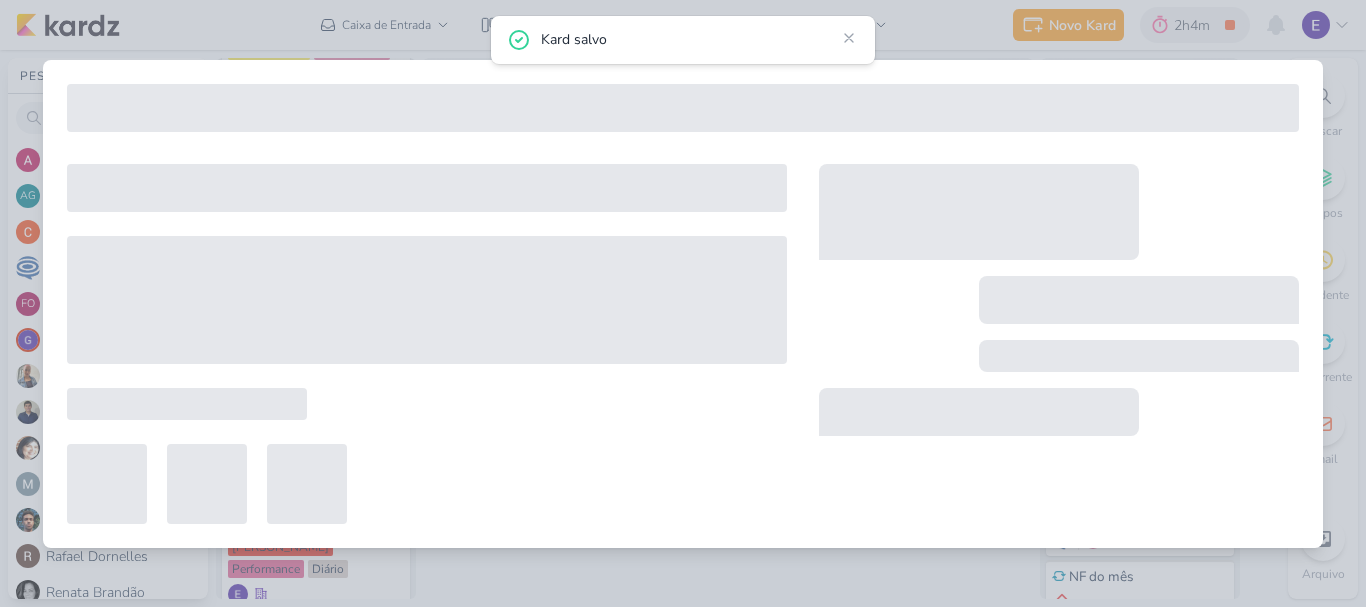 type on "7707032_MPD_Pausar Campanhas Antigas" 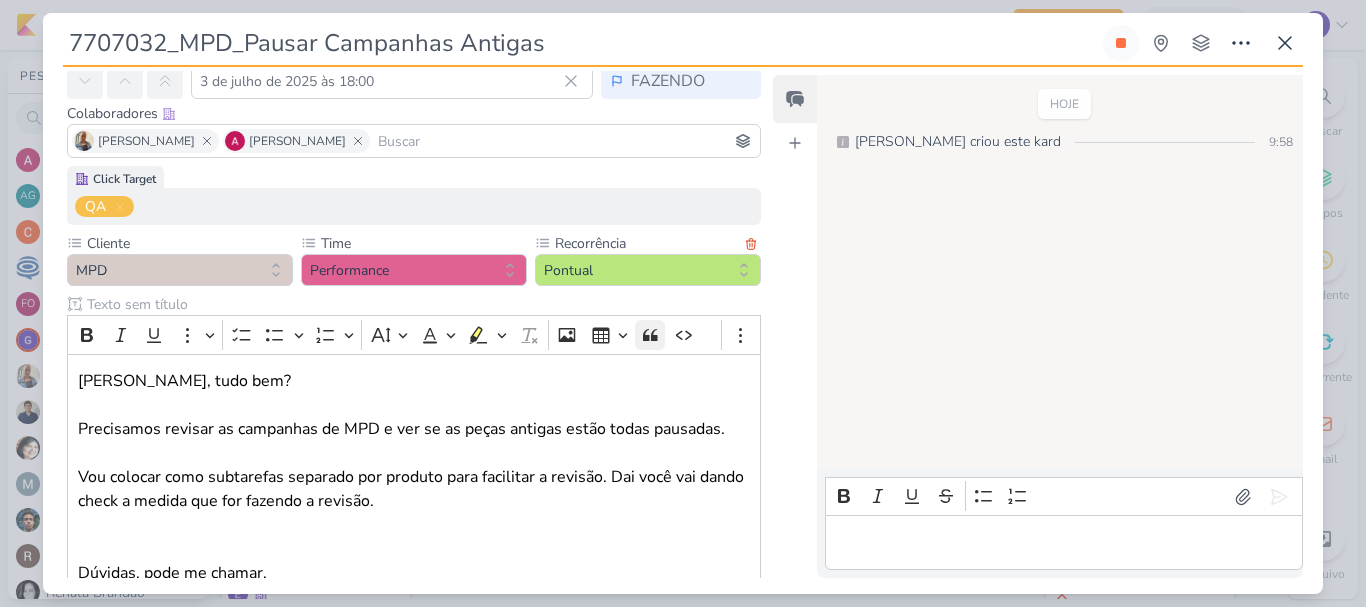 scroll, scrollTop: 439, scrollLeft: 0, axis: vertical 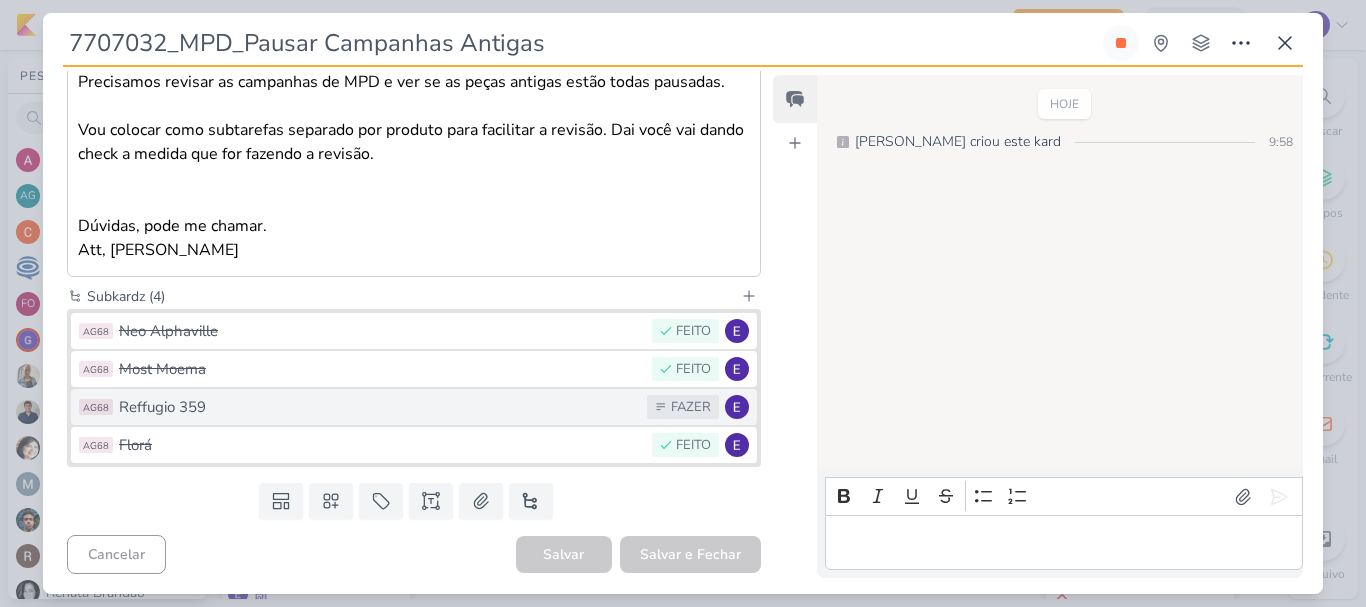 click on "Reffugio 359" at bounding box center [378, 407] 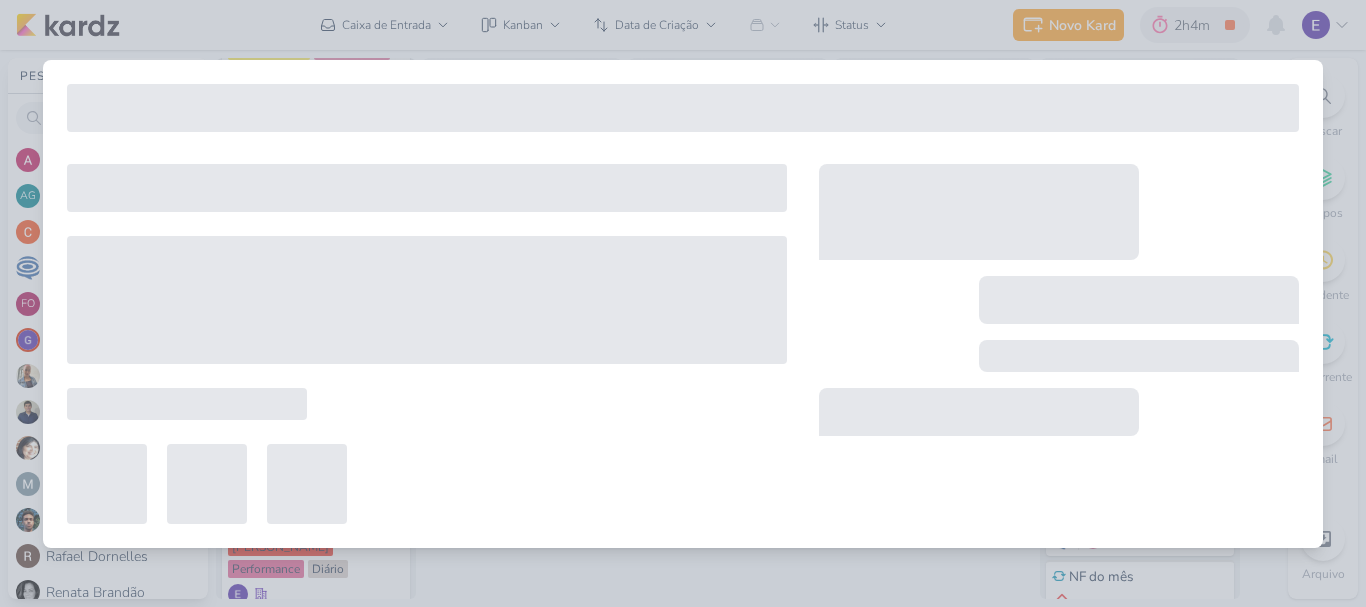type on "Reffugio 359" 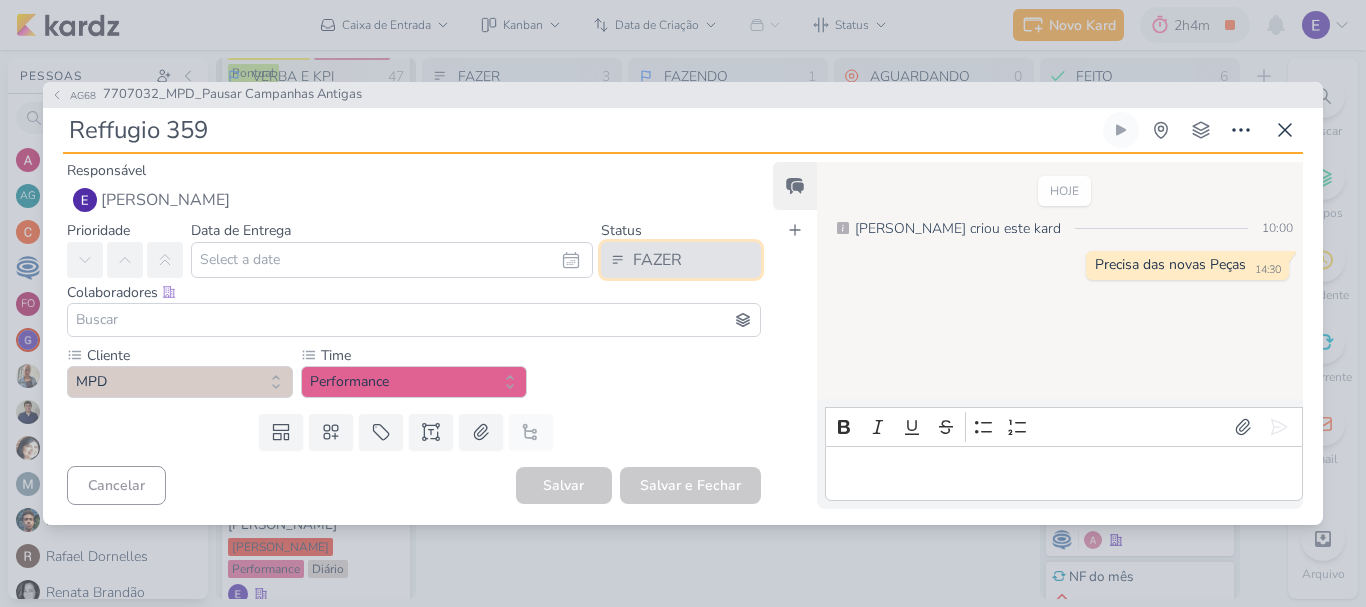 click on "FAZER" at bounding box center (657, 260) 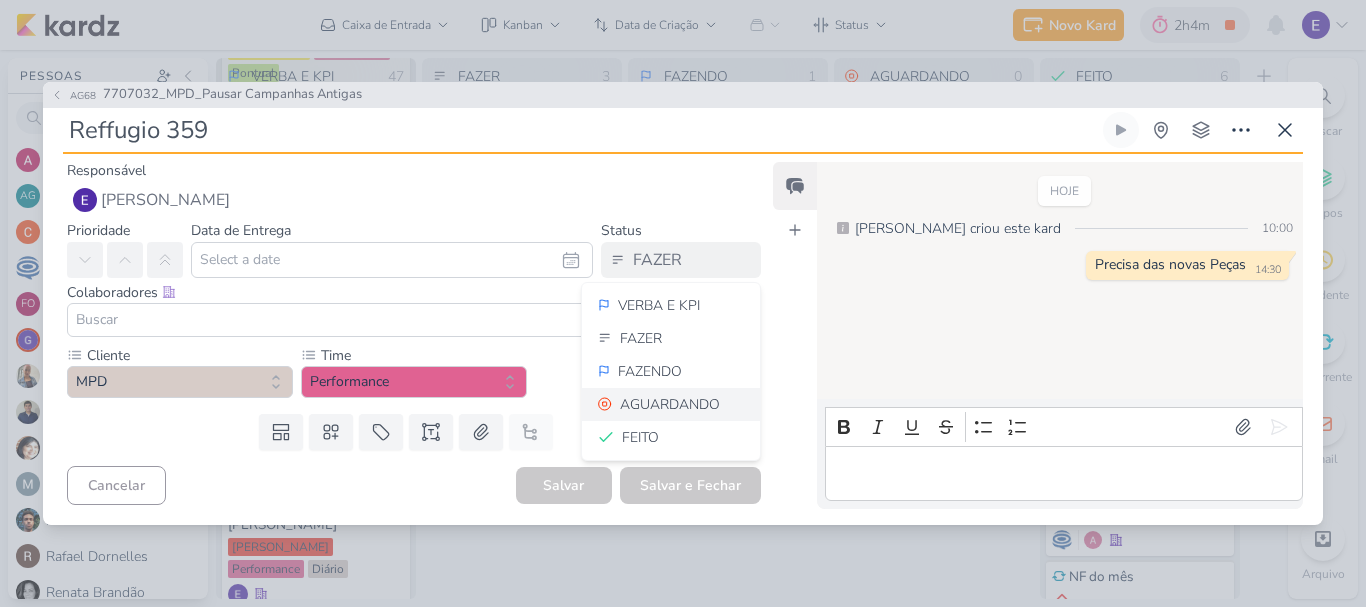 click on "AGUARDANDO" at bounding box center (670, 404) 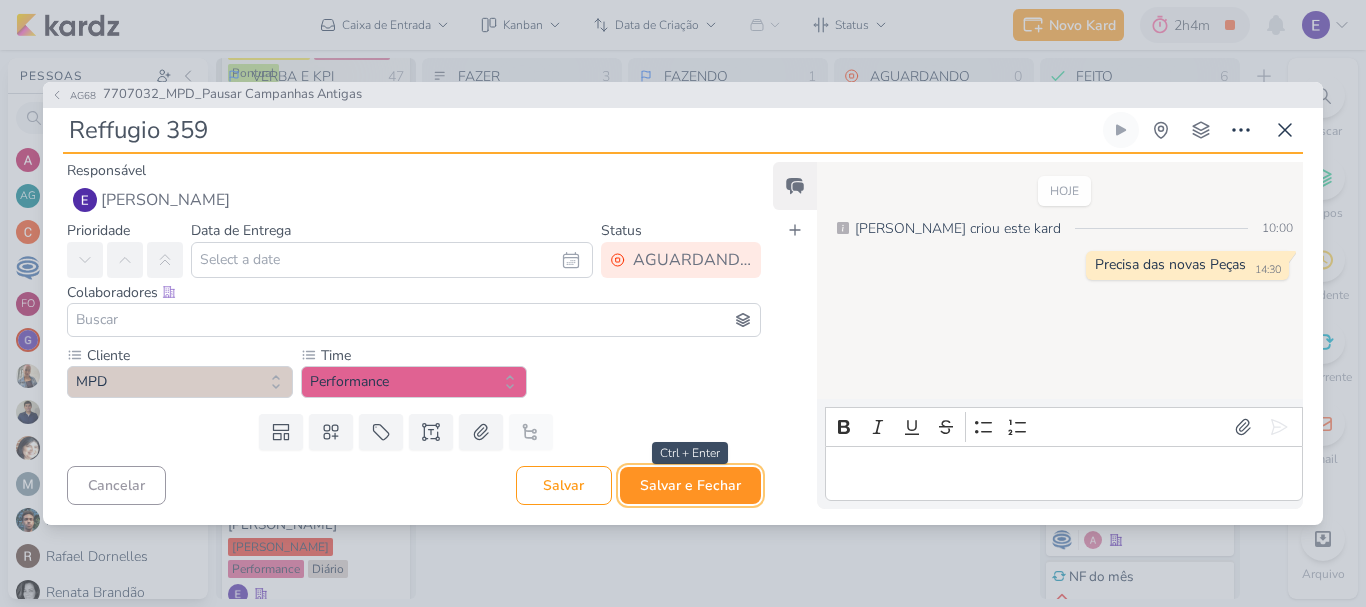click on "Salvar e Fechar" at bounding box center [690, 485] 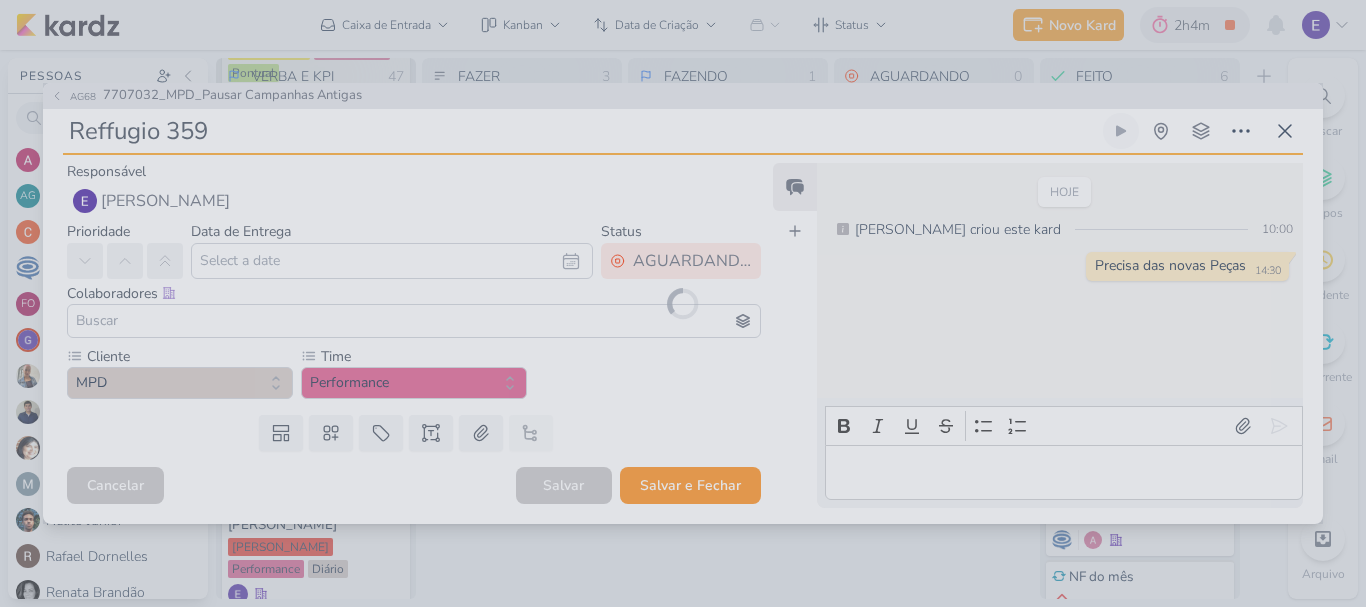 type 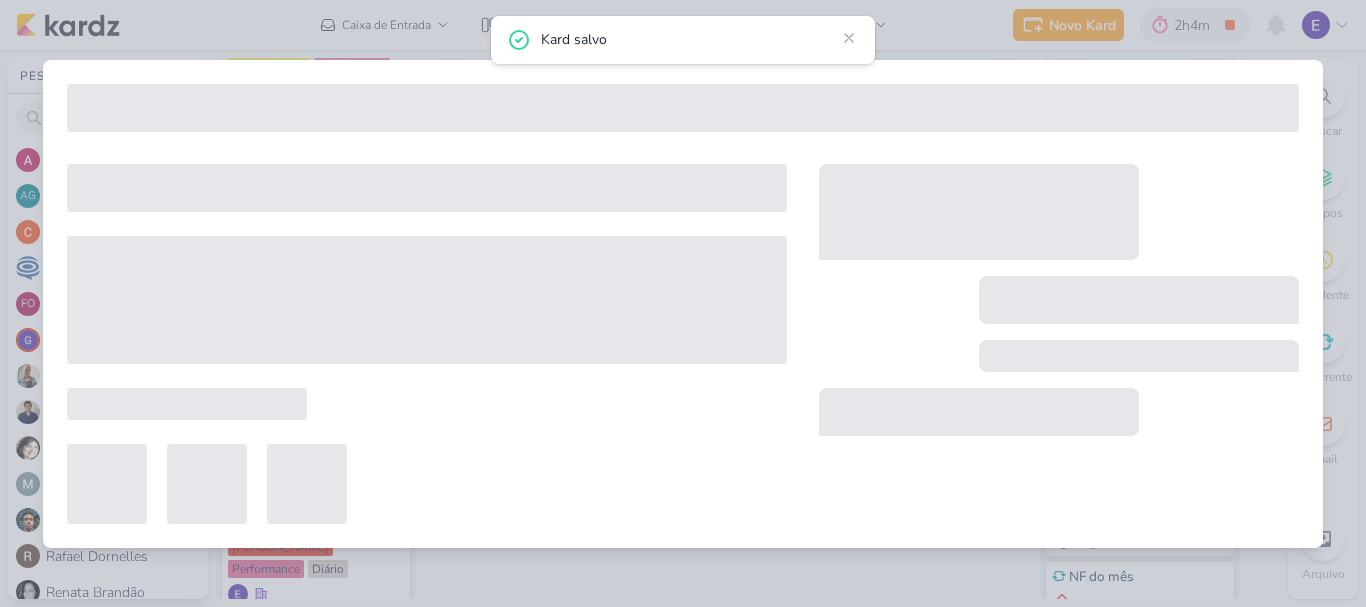 type on "7707032_MPD_Pausar Campanhas Antigas" 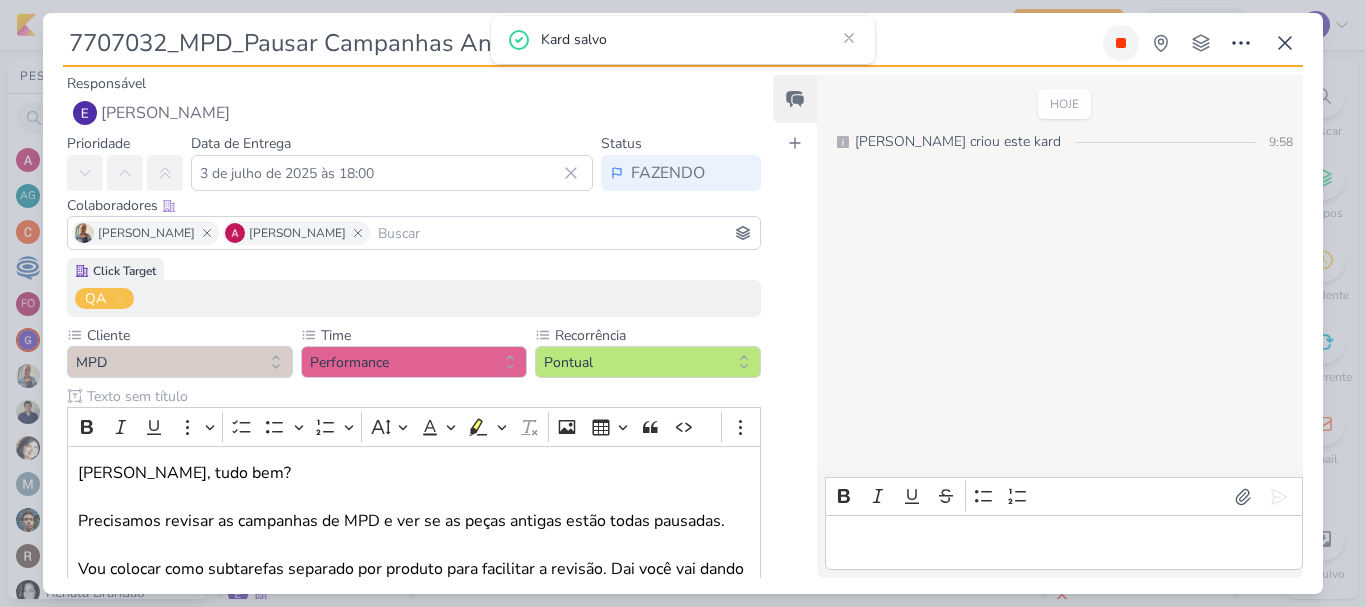 click at bounding box center (1121, 43) 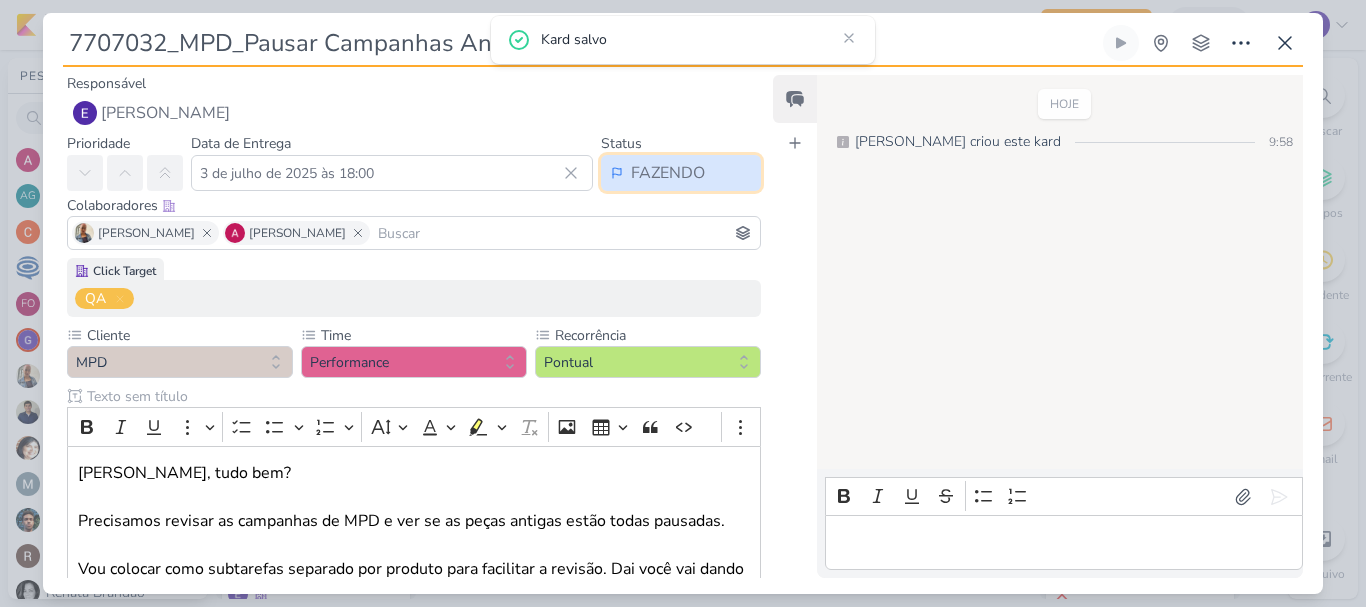 click on "FAZENDO" at bounding box center [668, 173] 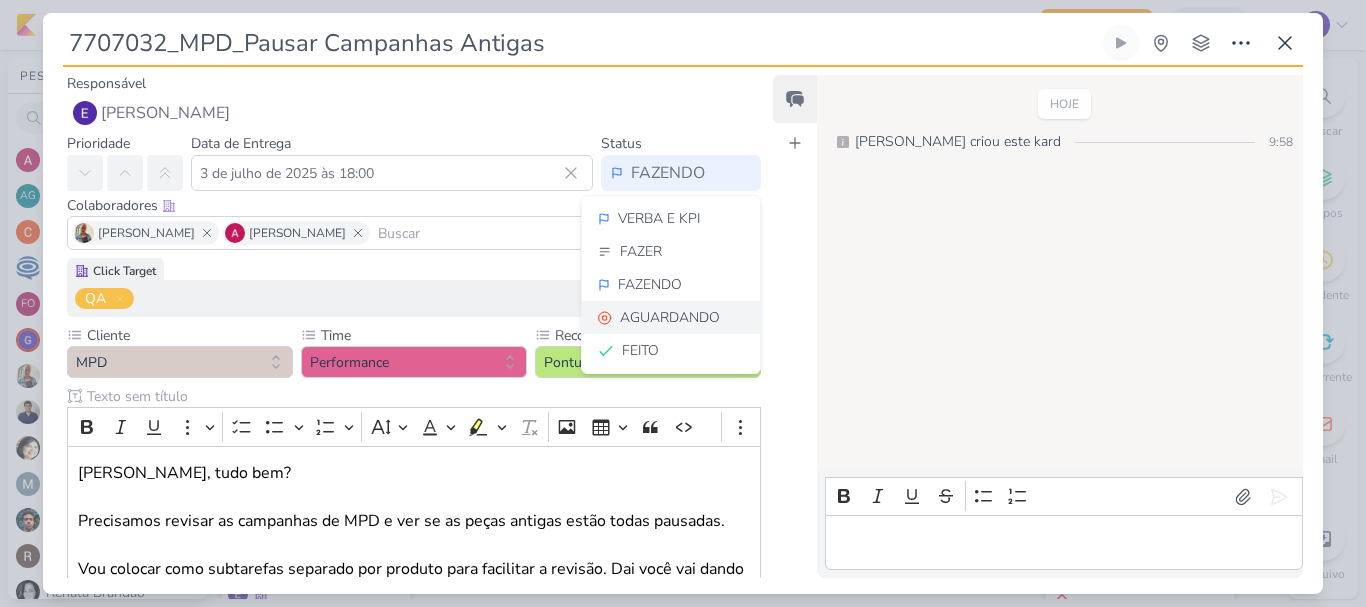click on "AGUARDANDO" at bounding box center [671, 317] 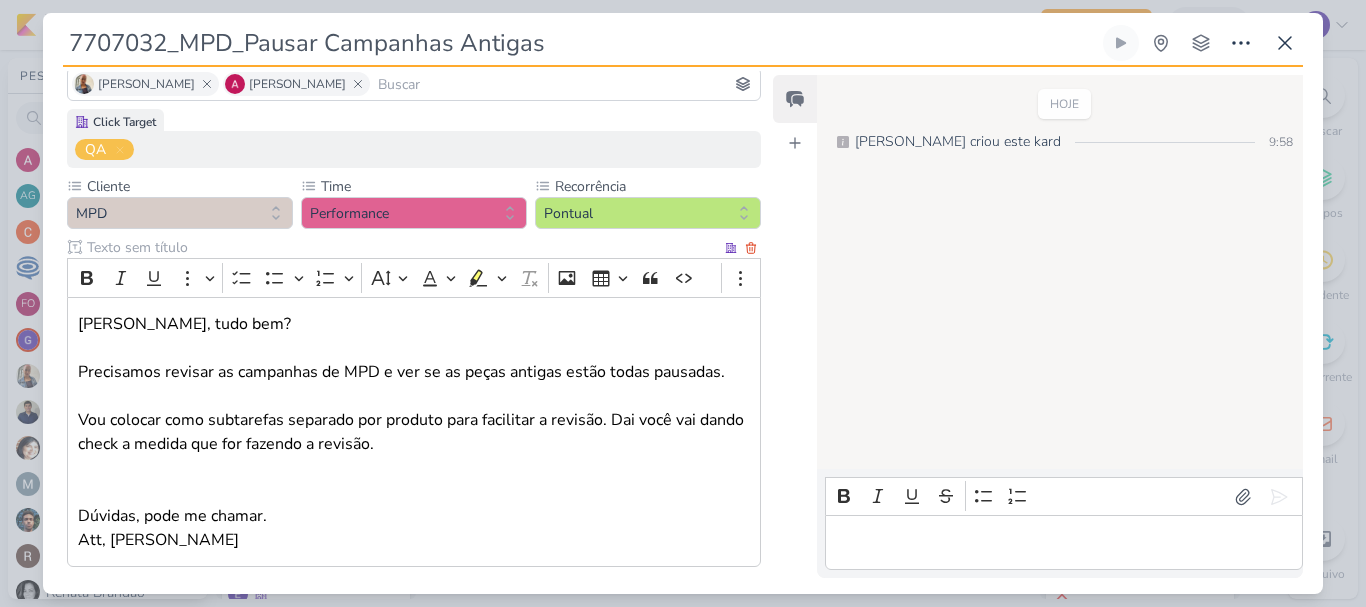 scroll, scrollTop: 439, scrollLeft: 0, axis: vertical 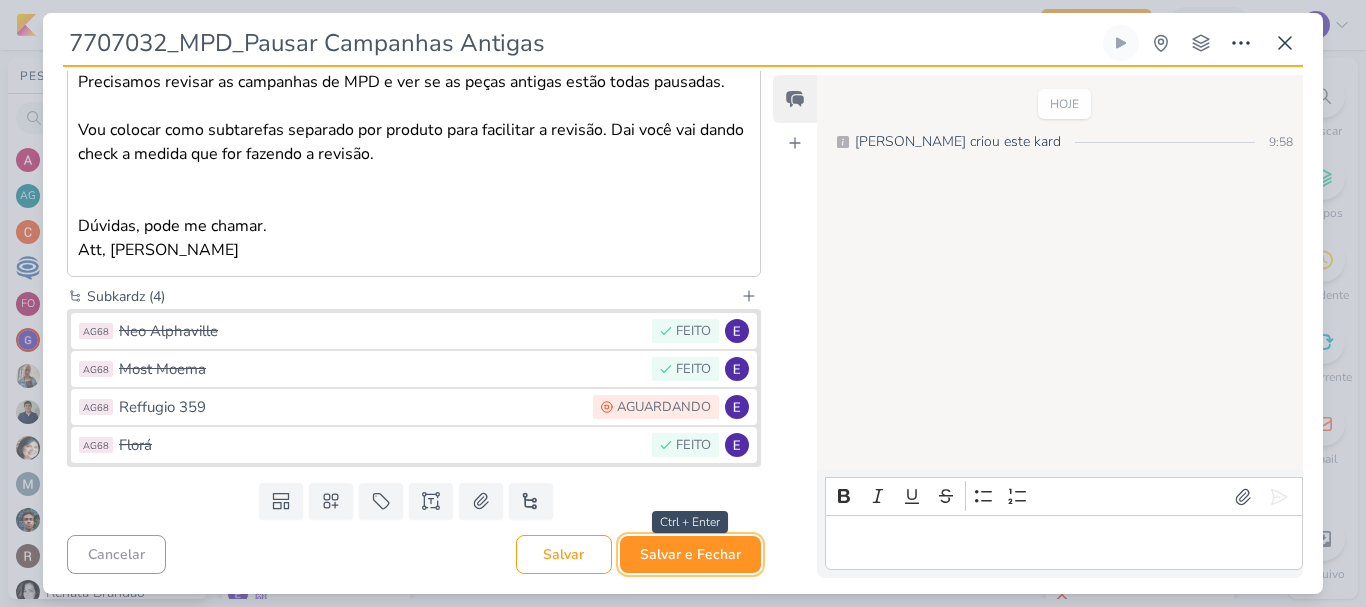 click on "Salvar e Fechar" at bounding box center (690, 554) 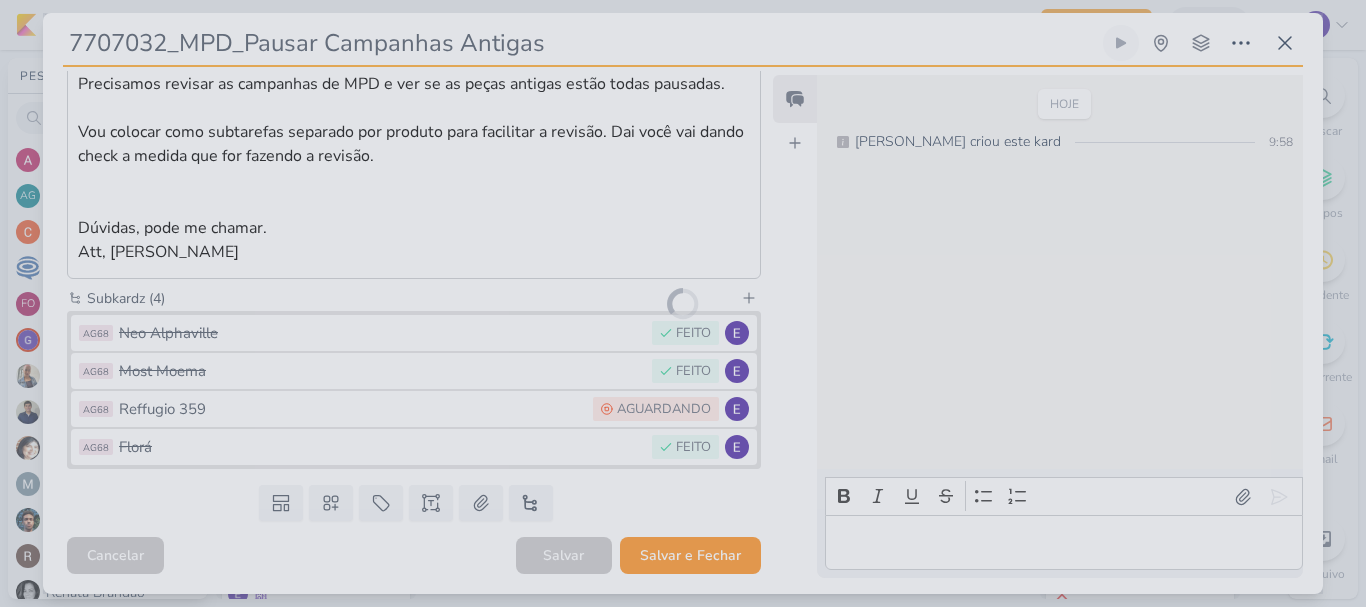 scroll, scrollTop: 437, scrollLeft: 0, axis: vertical 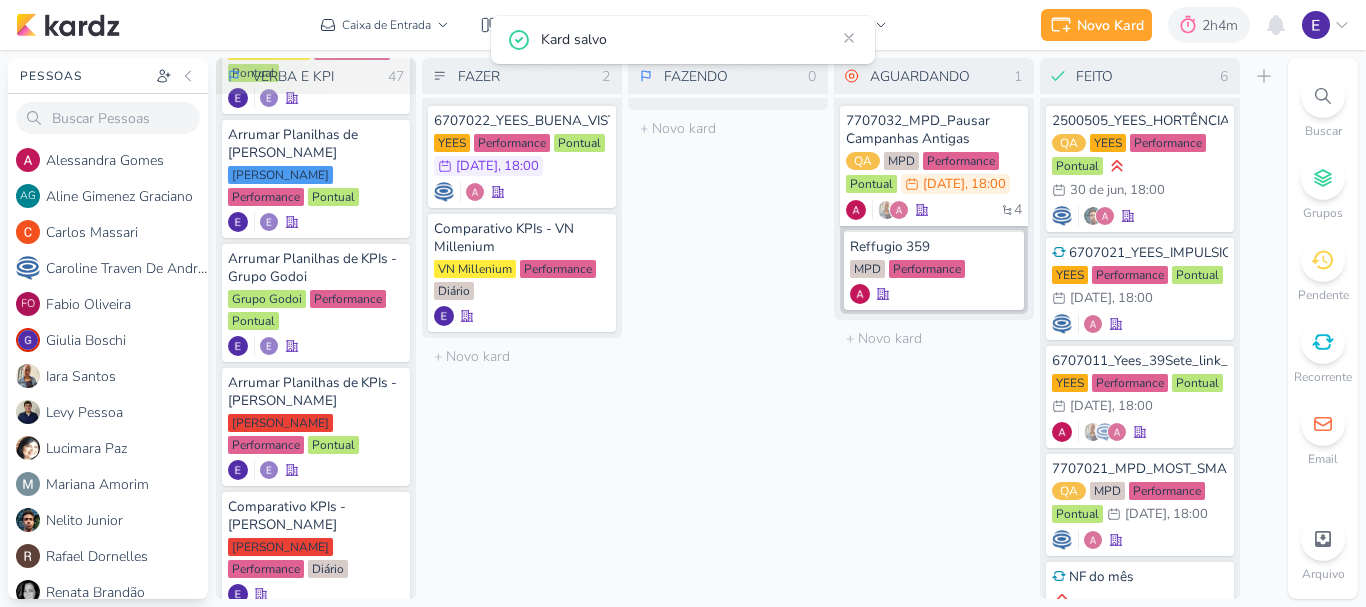 click on "FAZENDO
0
Mover Para Esquerda
Mover Para Direita
[GEOGRAPHIC_DATA]
O título do kard deve ter menos que 100 caracteres" at bounding box center [728, 328] 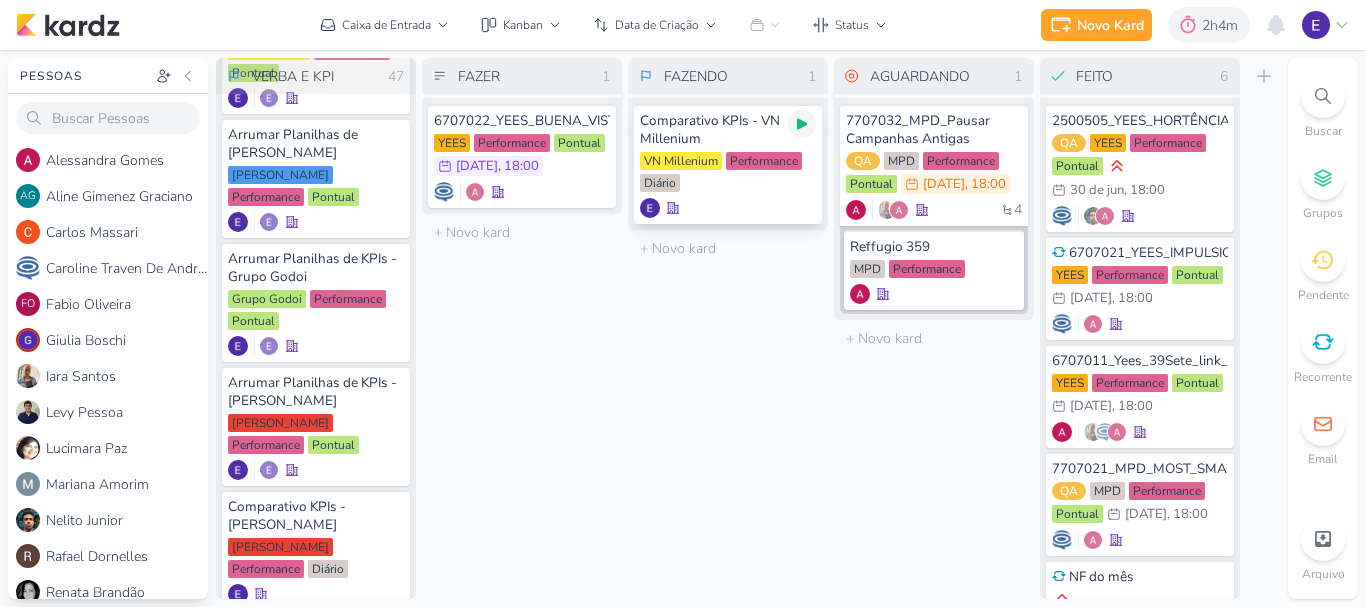 click 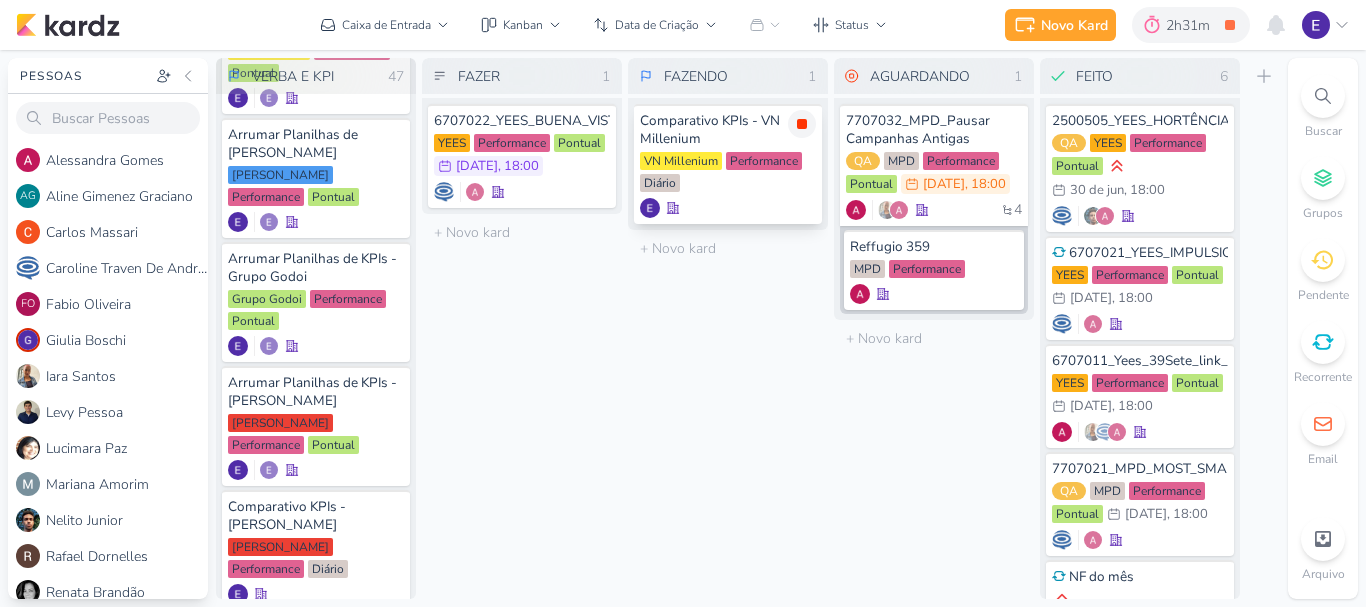 click 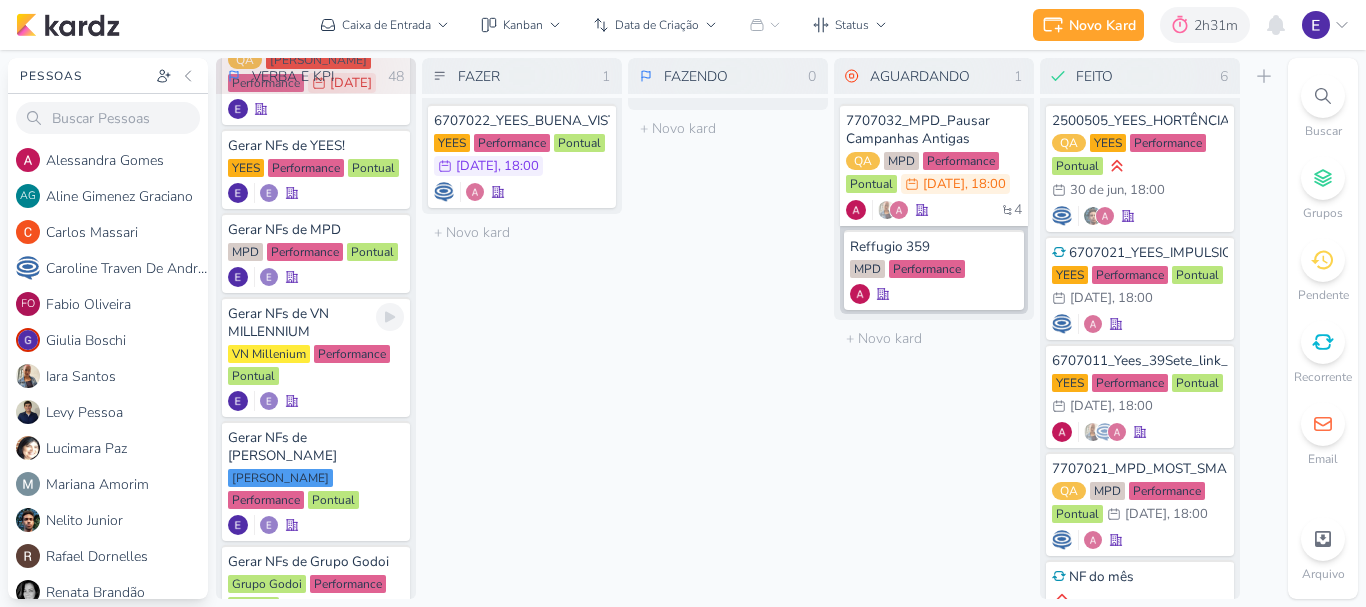 scroll, scrollTop: 3110, scrollLeft: 0, axis: vertical 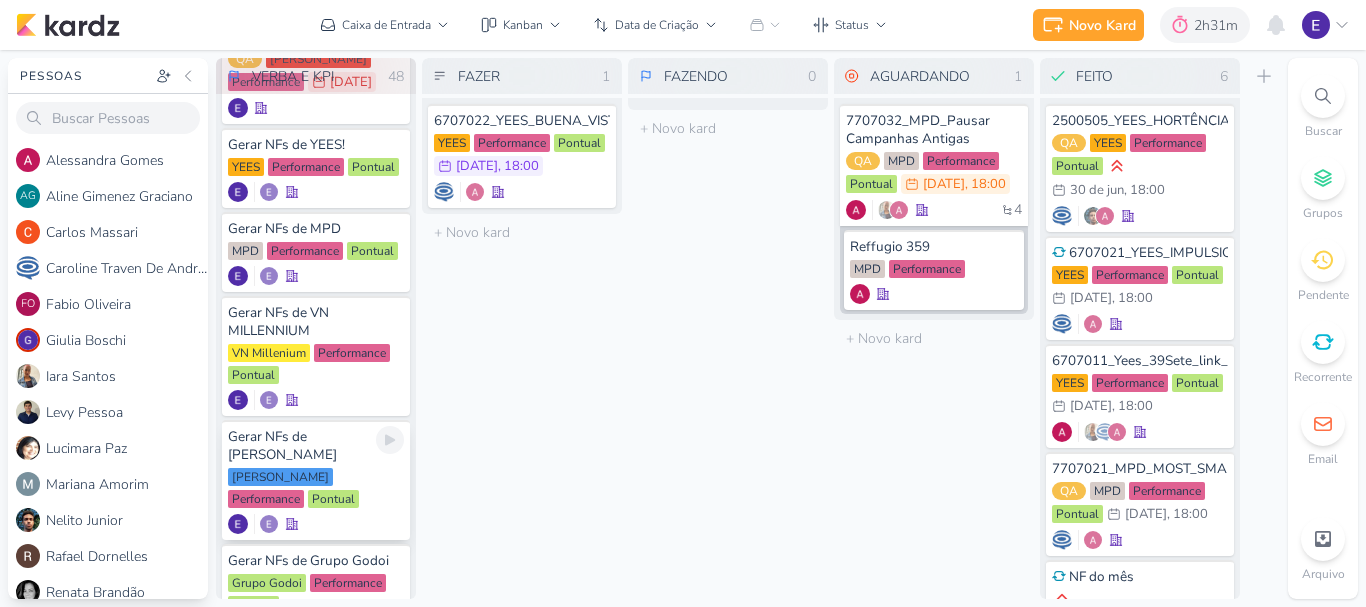 click at bounding box center (316, 524) 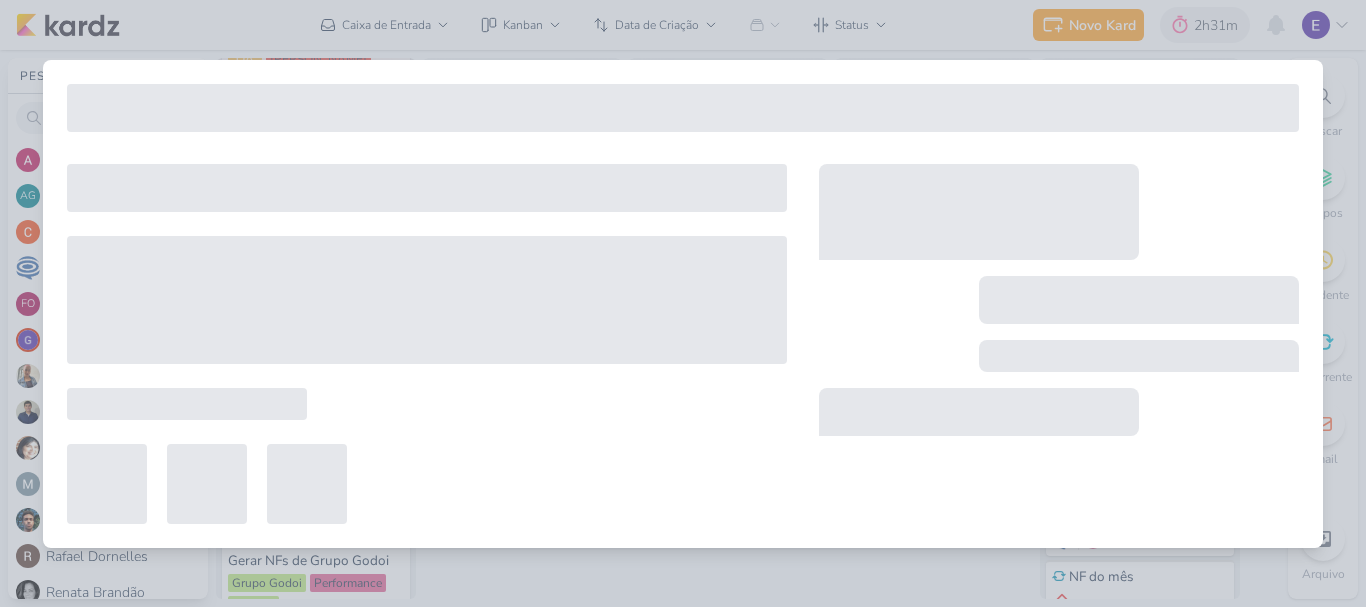 type on "Gerar NFs de [PERSON_NAME]" 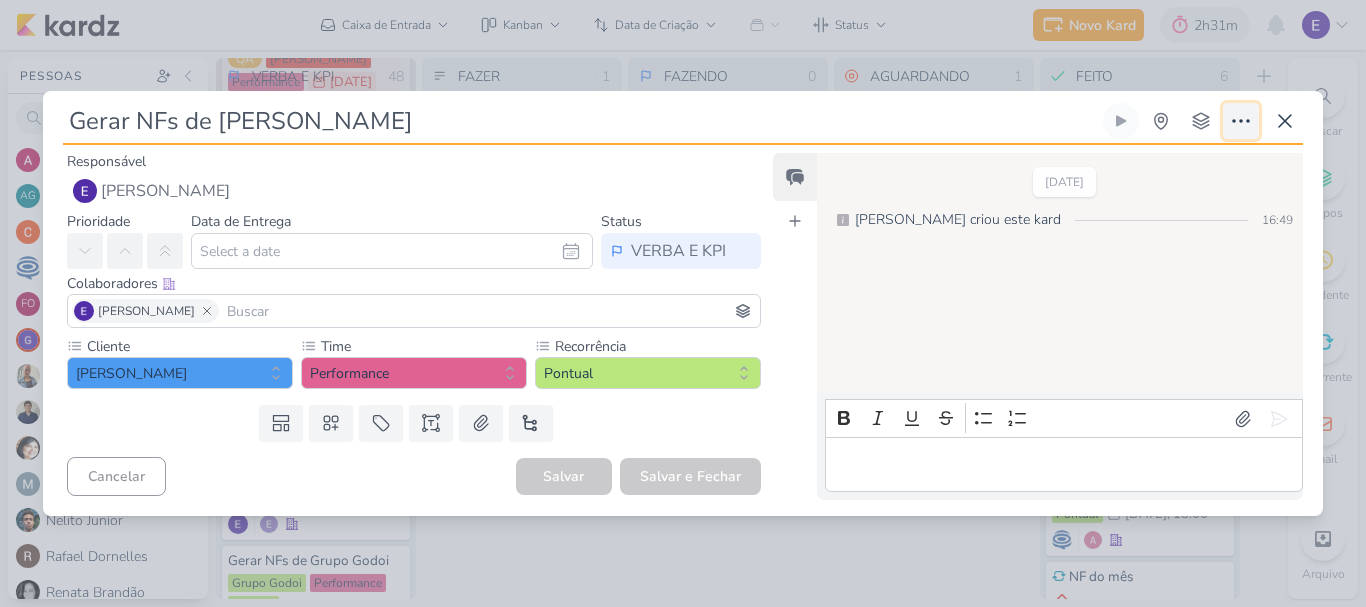click 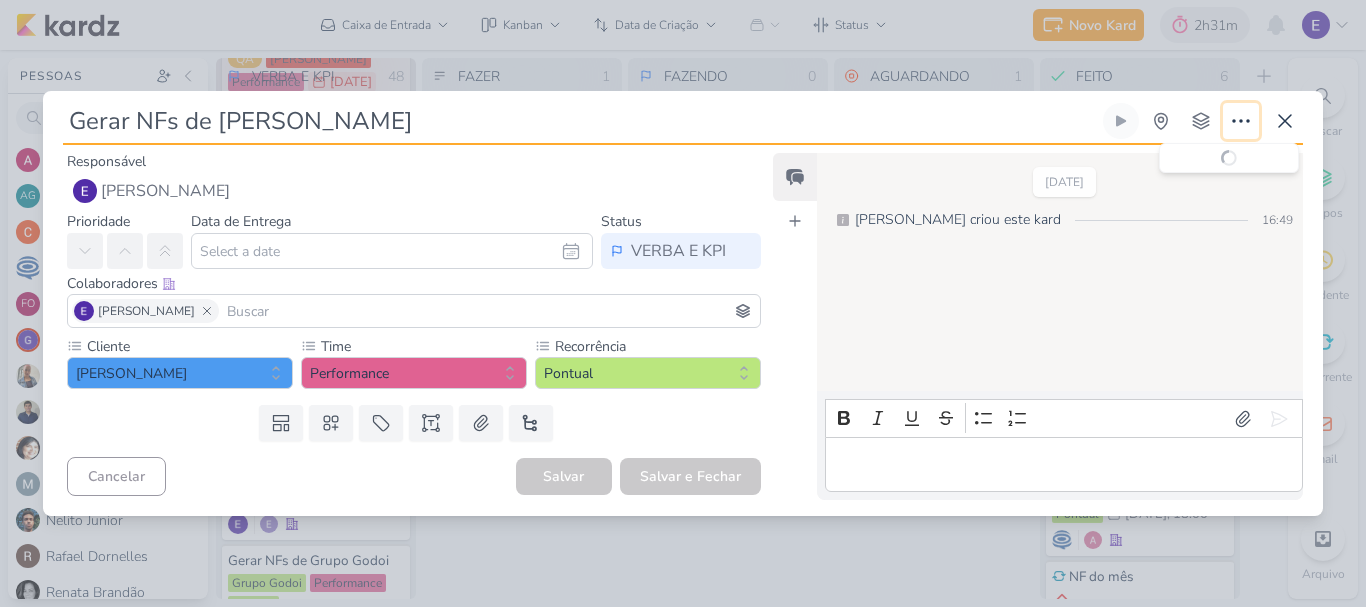 type 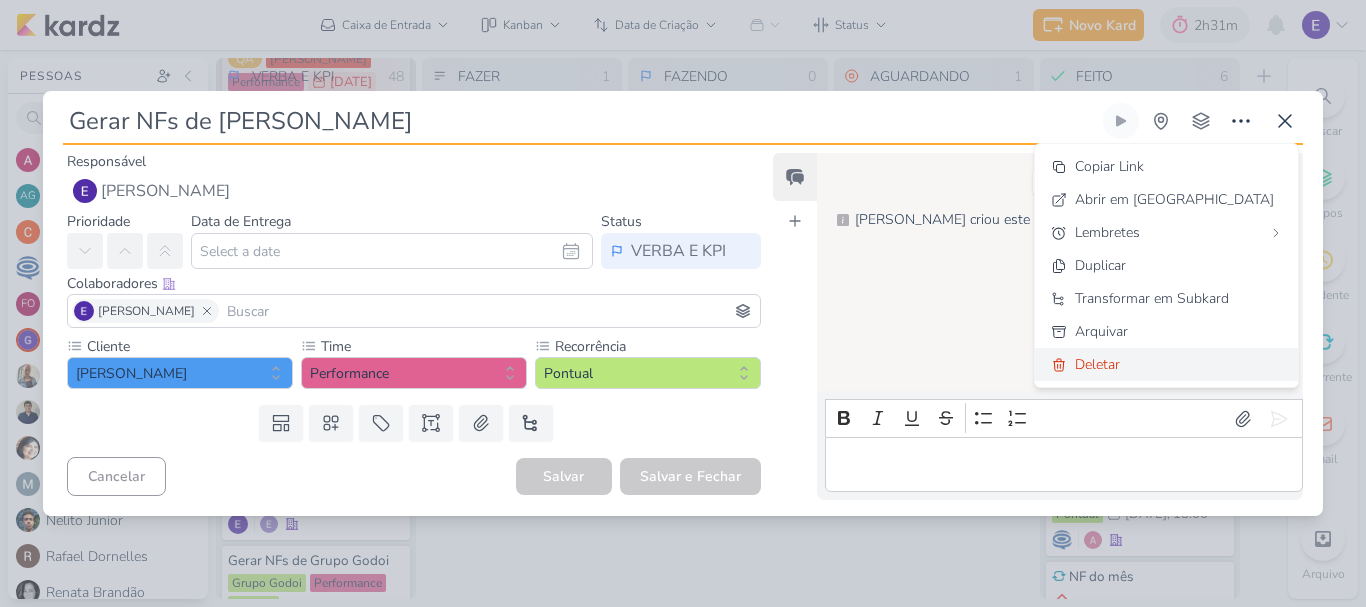 click on "Deletar" at bounding box center [1097, 364] 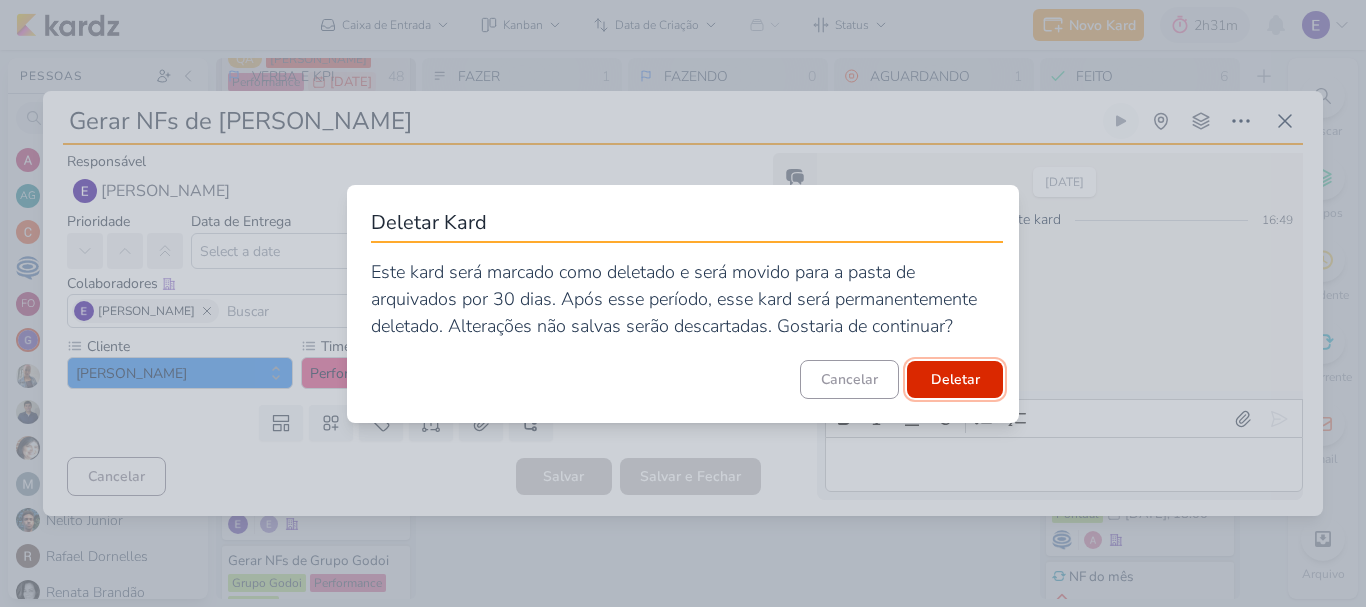 click on "Deletar" at bounding box center [955, 379] 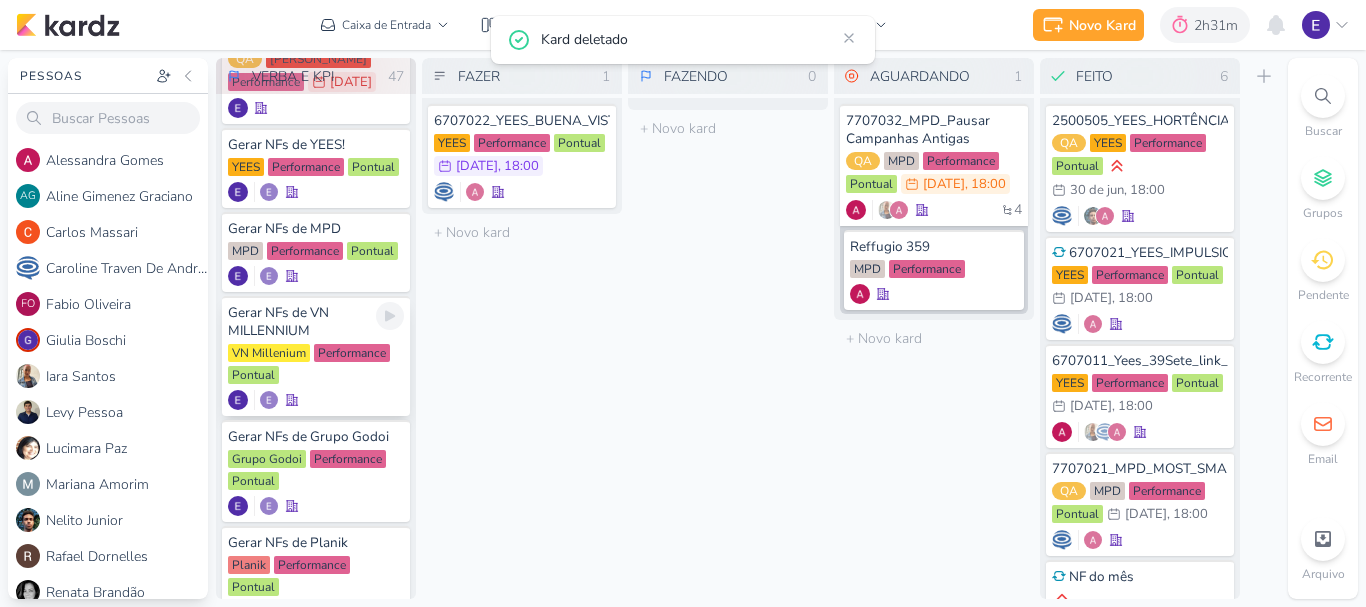 click at bounding box center [316, 400] 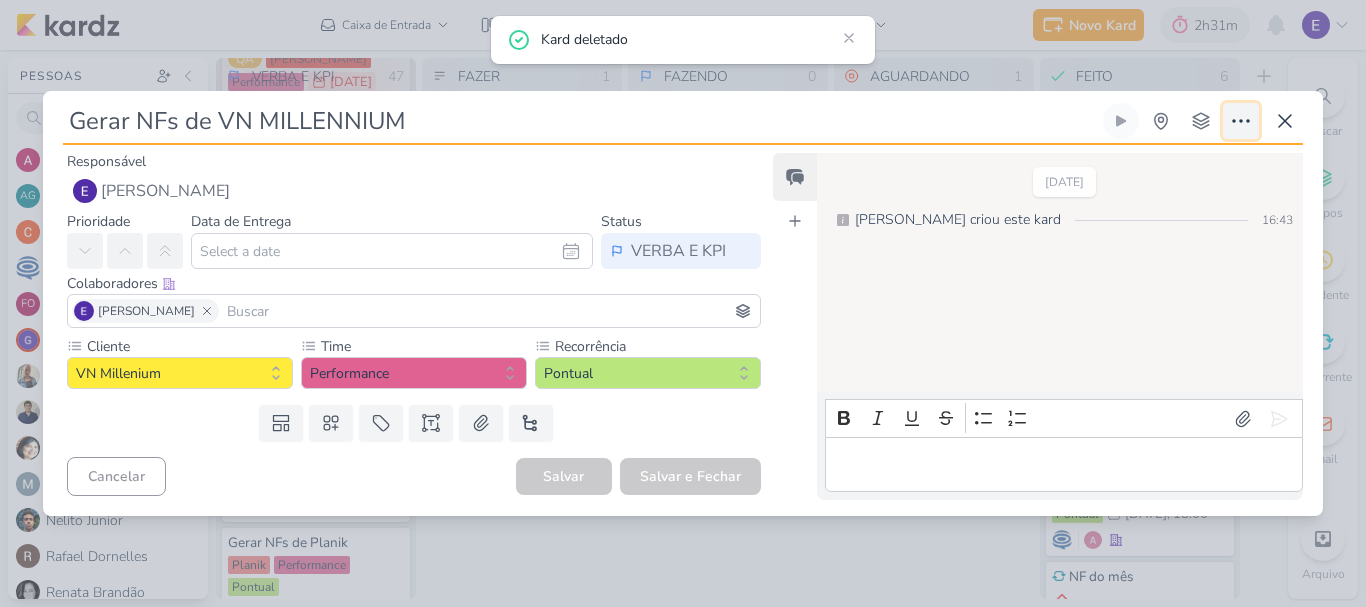 click 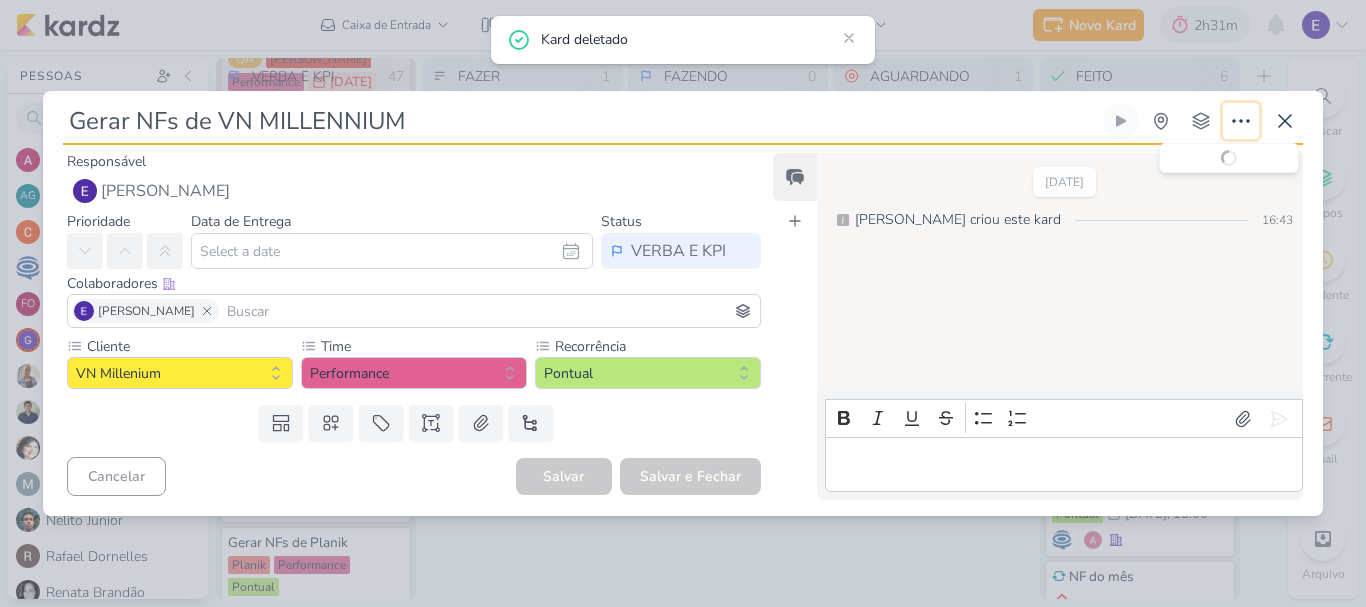 type 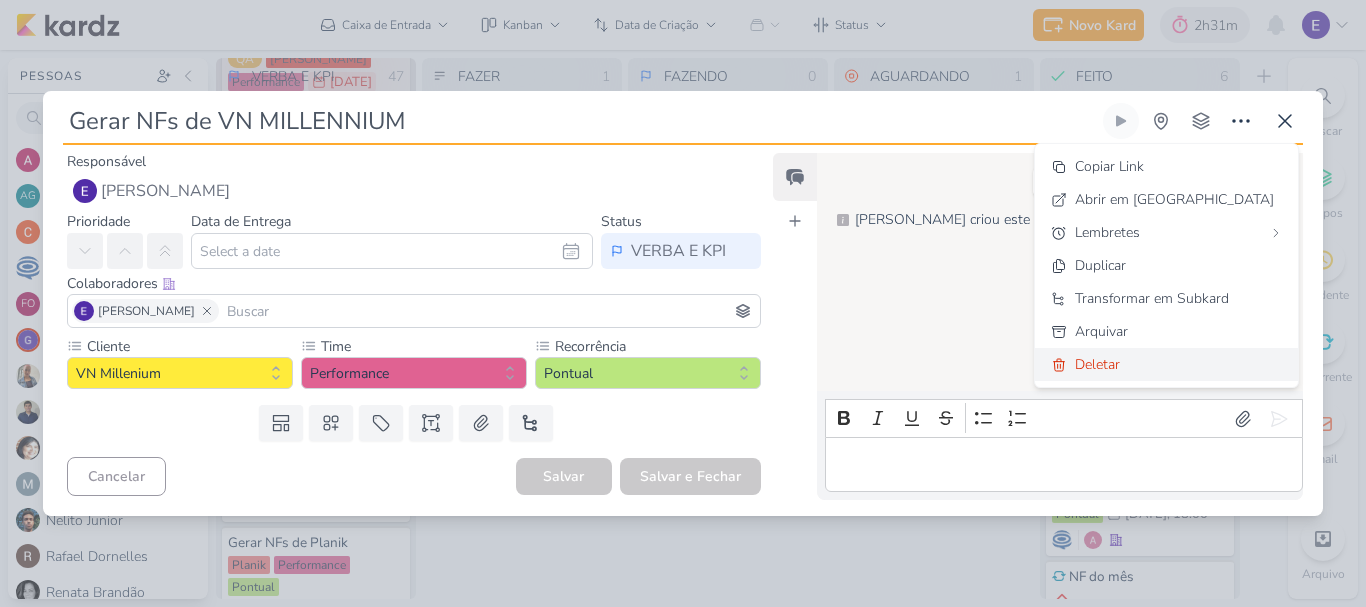 click on "Deletar" at bounding box center [1166, 364] 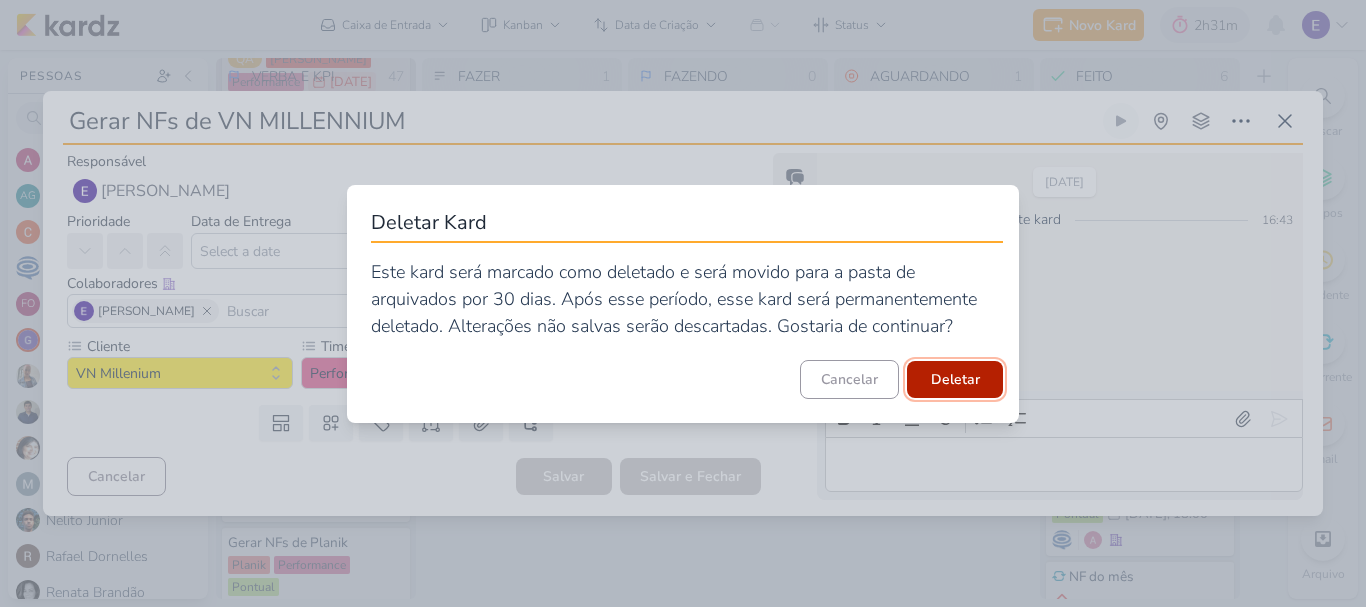 click on "Deletar" at bounding box center (955, 379) 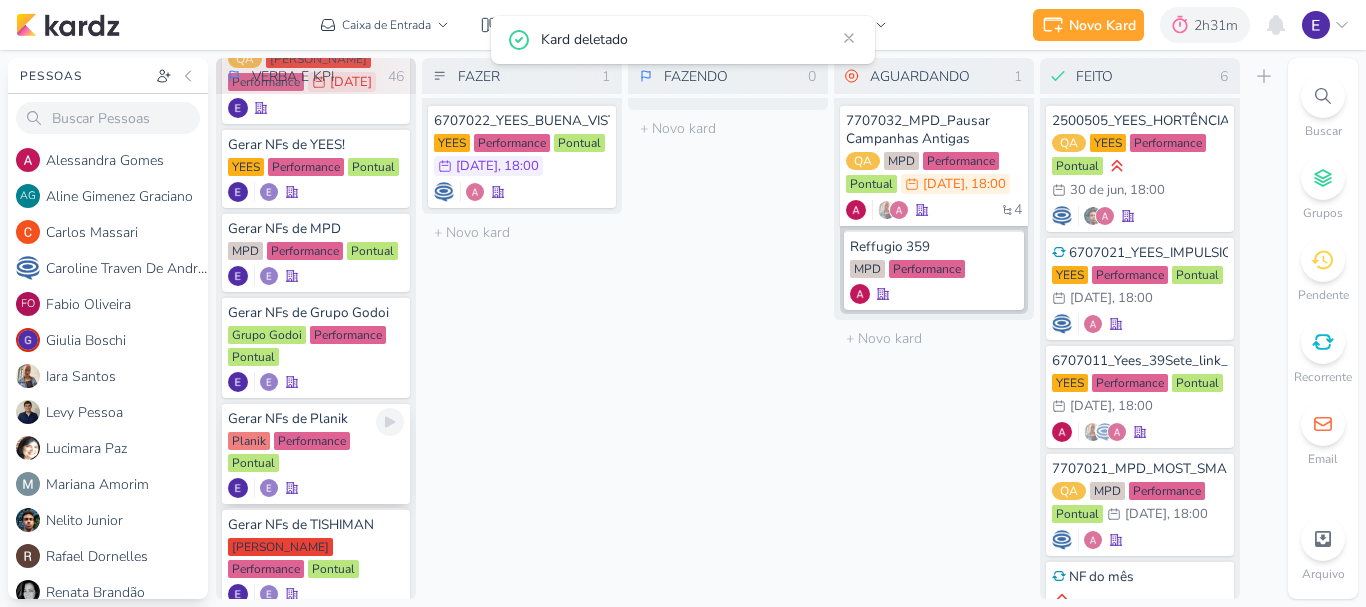 scroll, scrollTop: 3010, scrollLeft: 0, axis: vertical 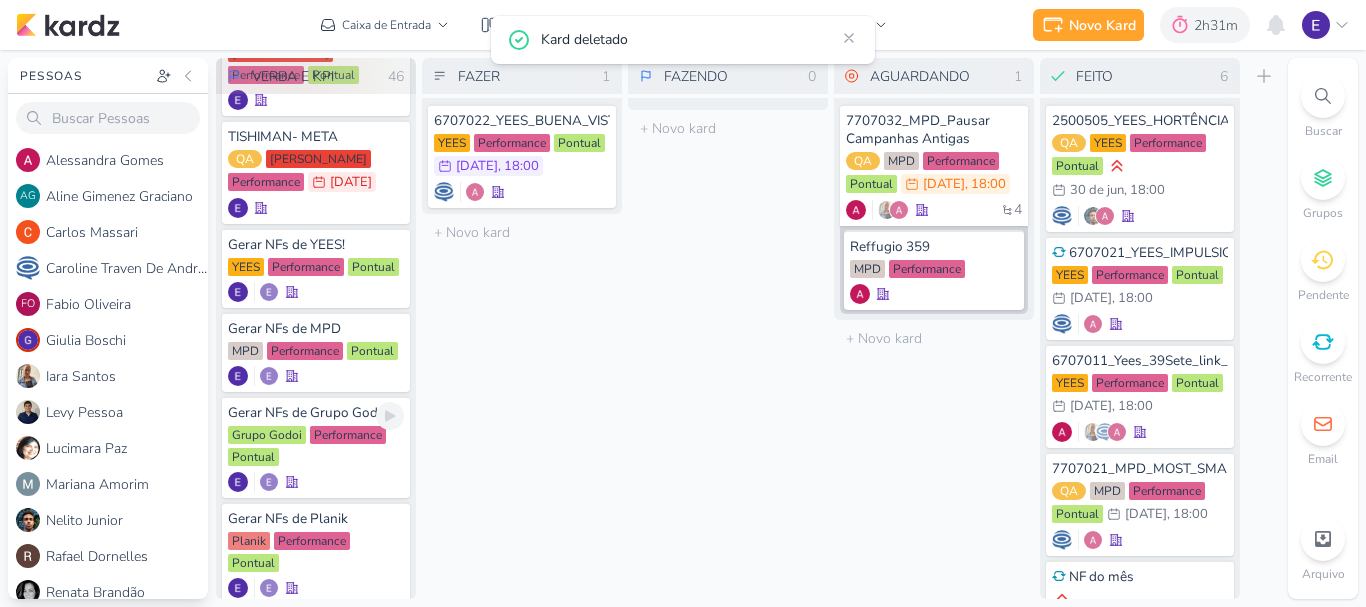 click at bounding box center [316, 482] 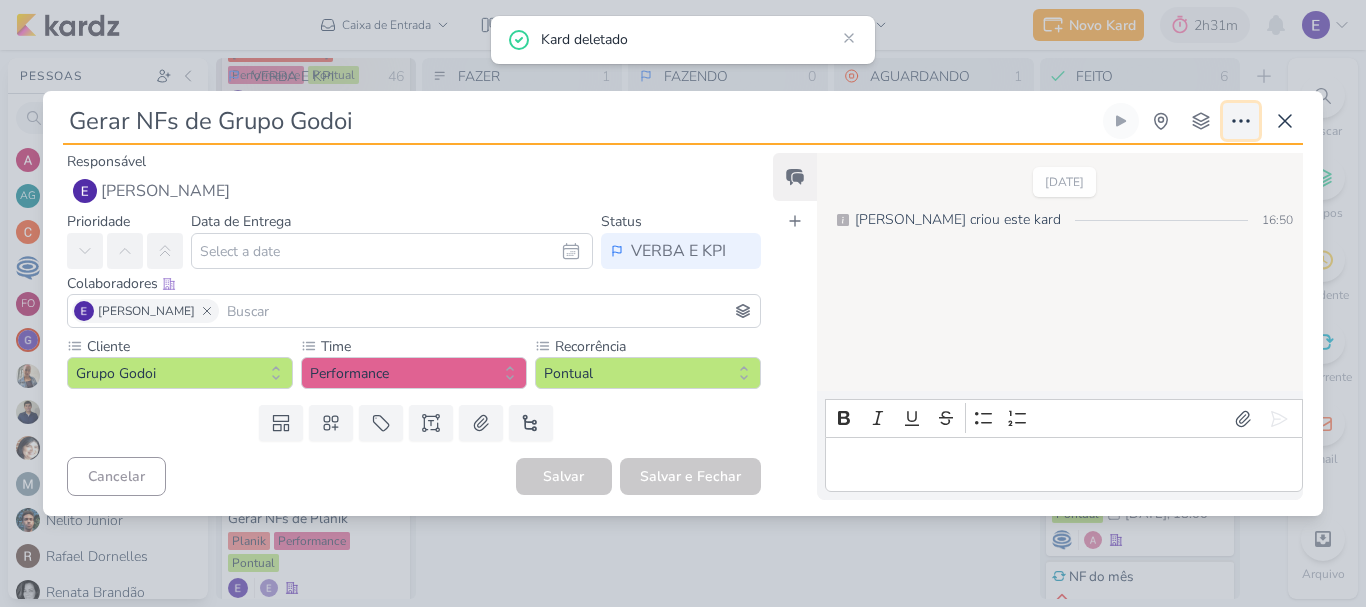 click 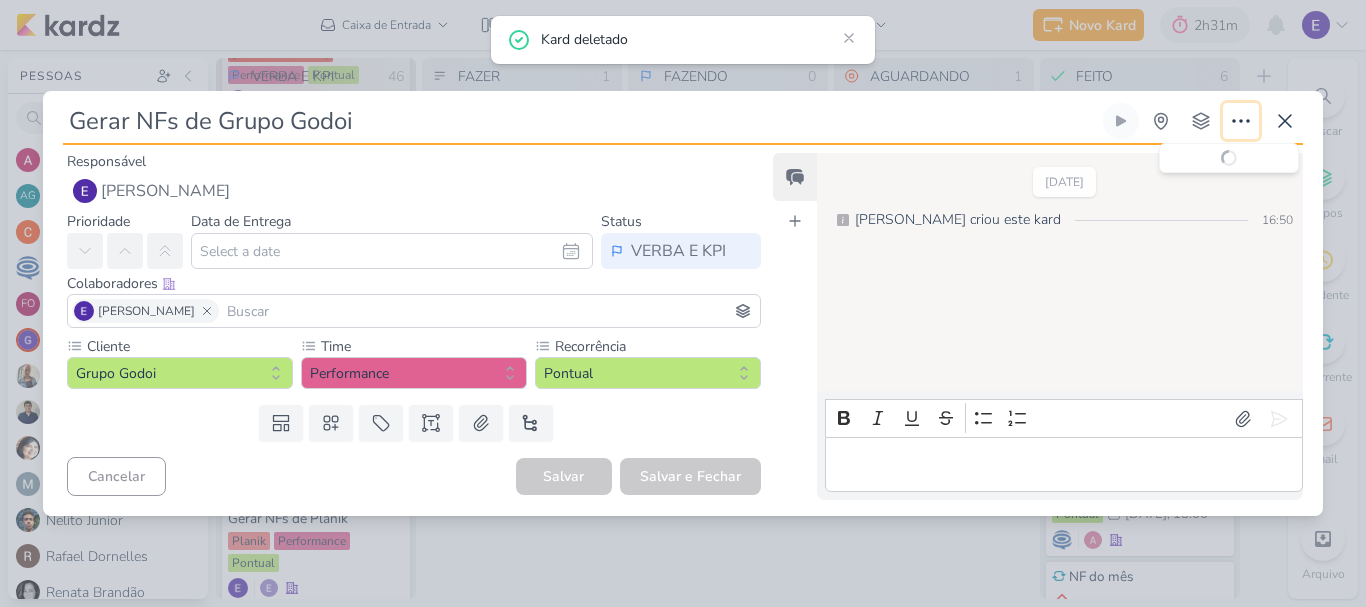 type 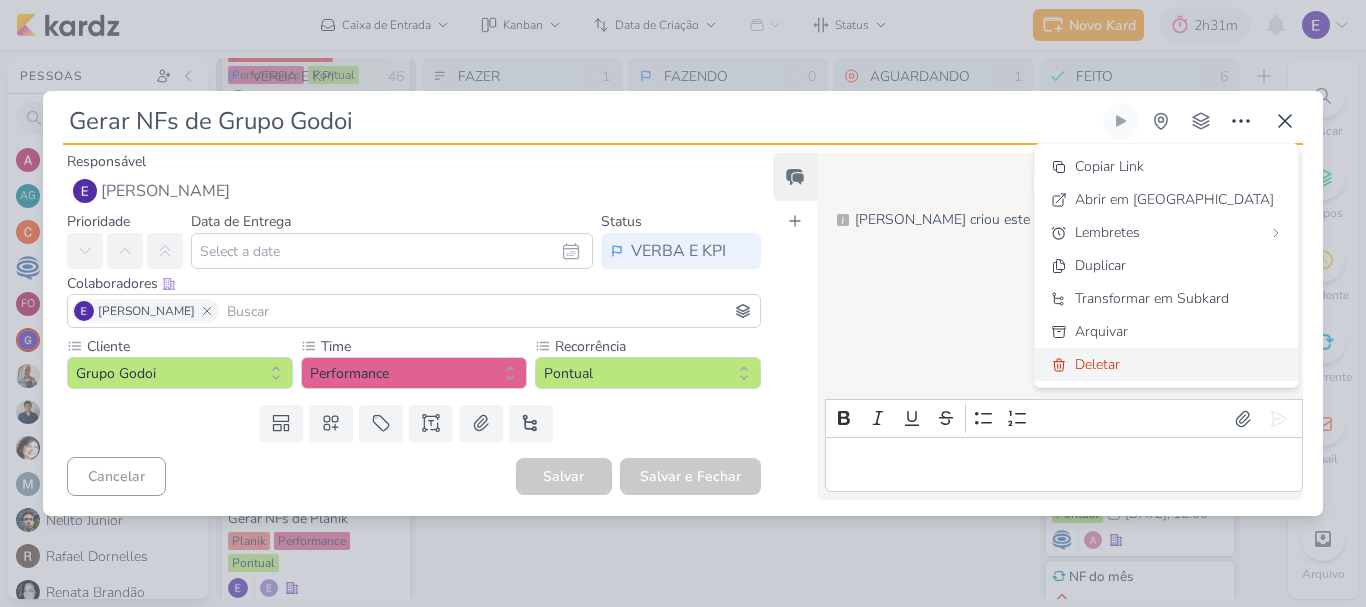 click on "Deletar" at bounding box center [1097, 364] 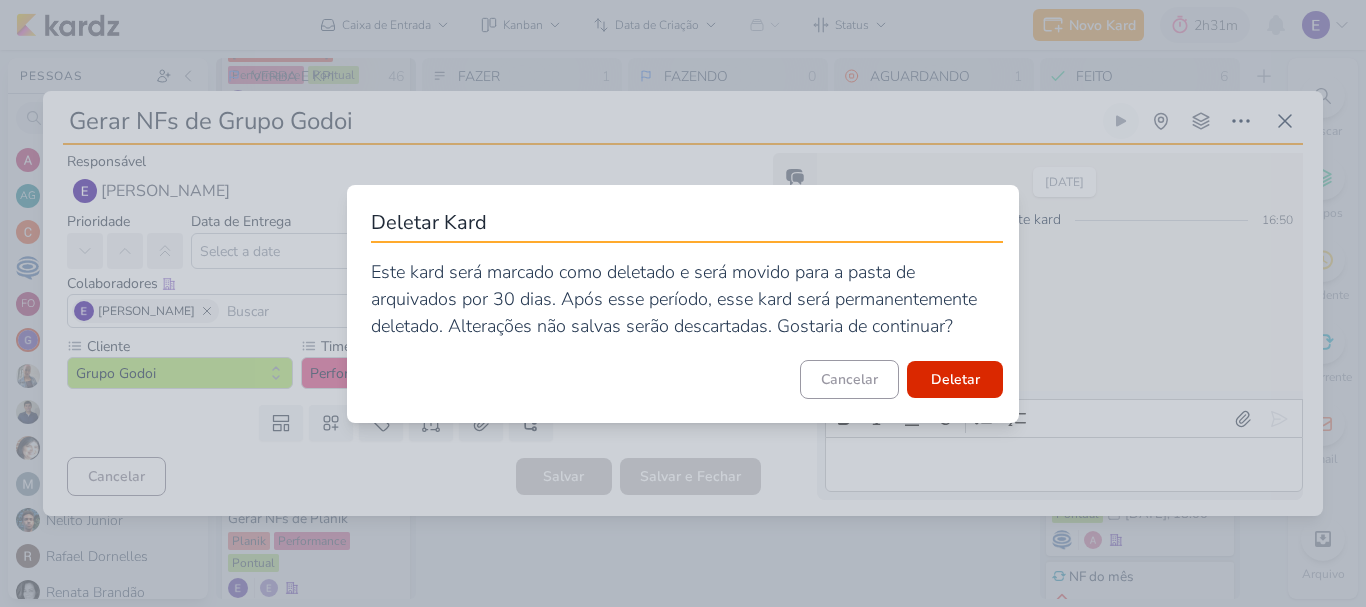 click on "Cancelar
[GEOGRAPHIC_DATA]" at bounding box center (687, 379) 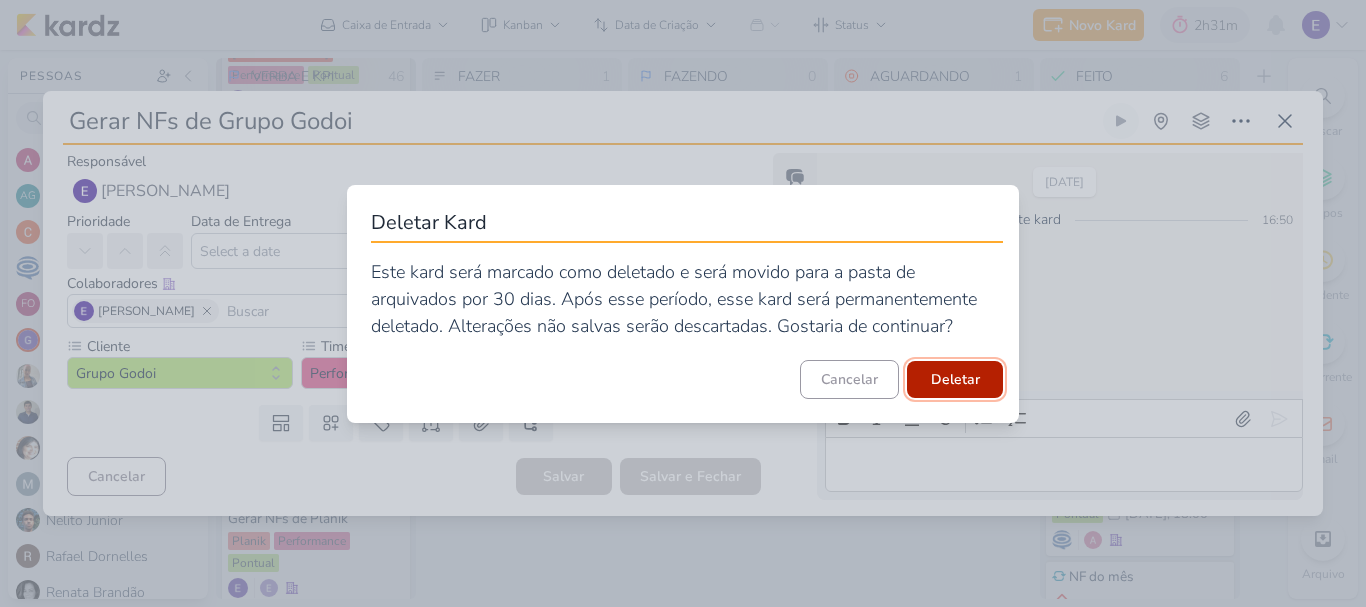 click on "Deletar" at bounding box center (955, 379) 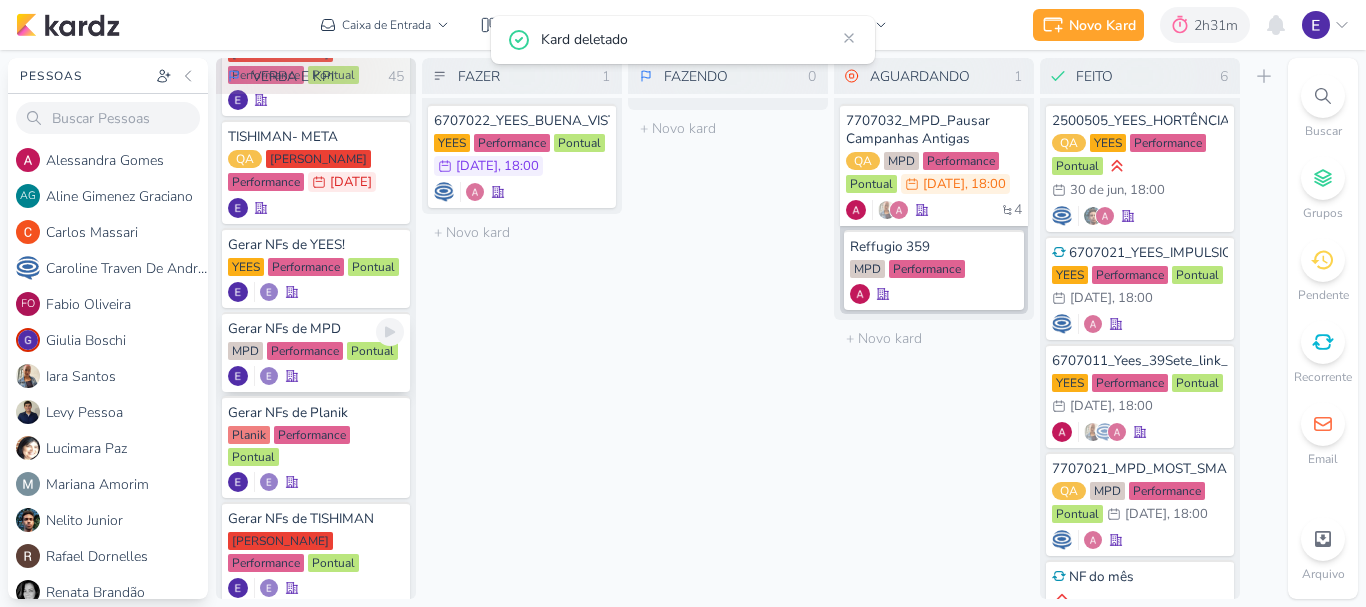 click at bounding box center [316, 376] 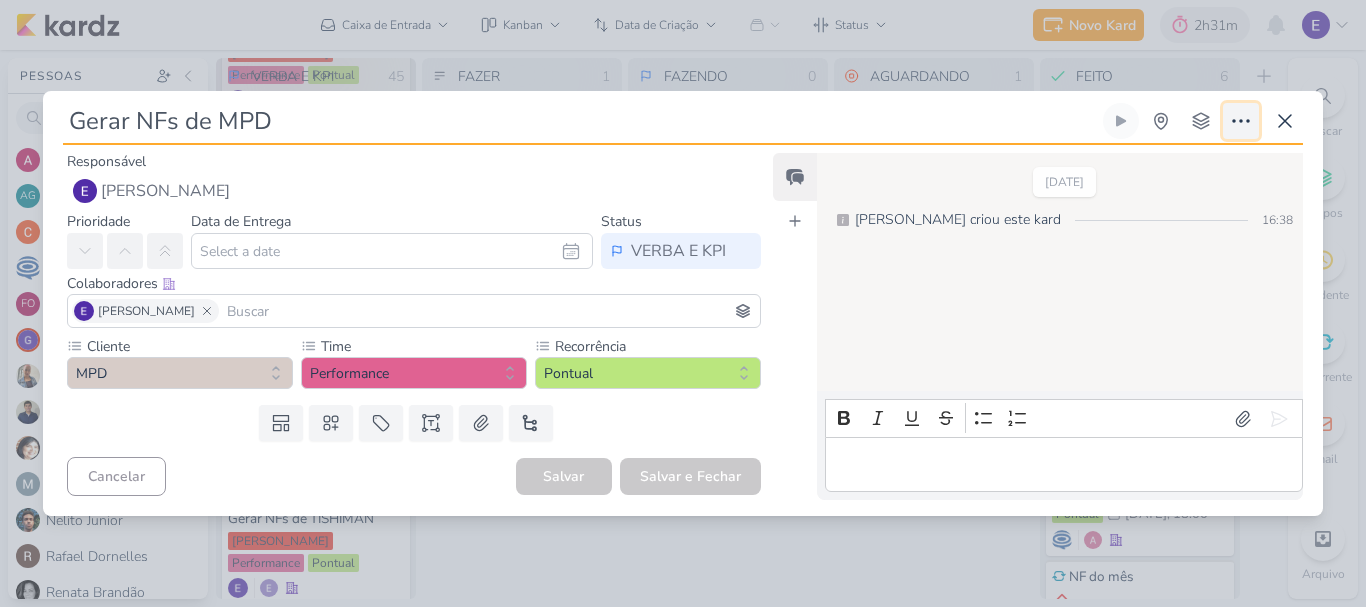 click 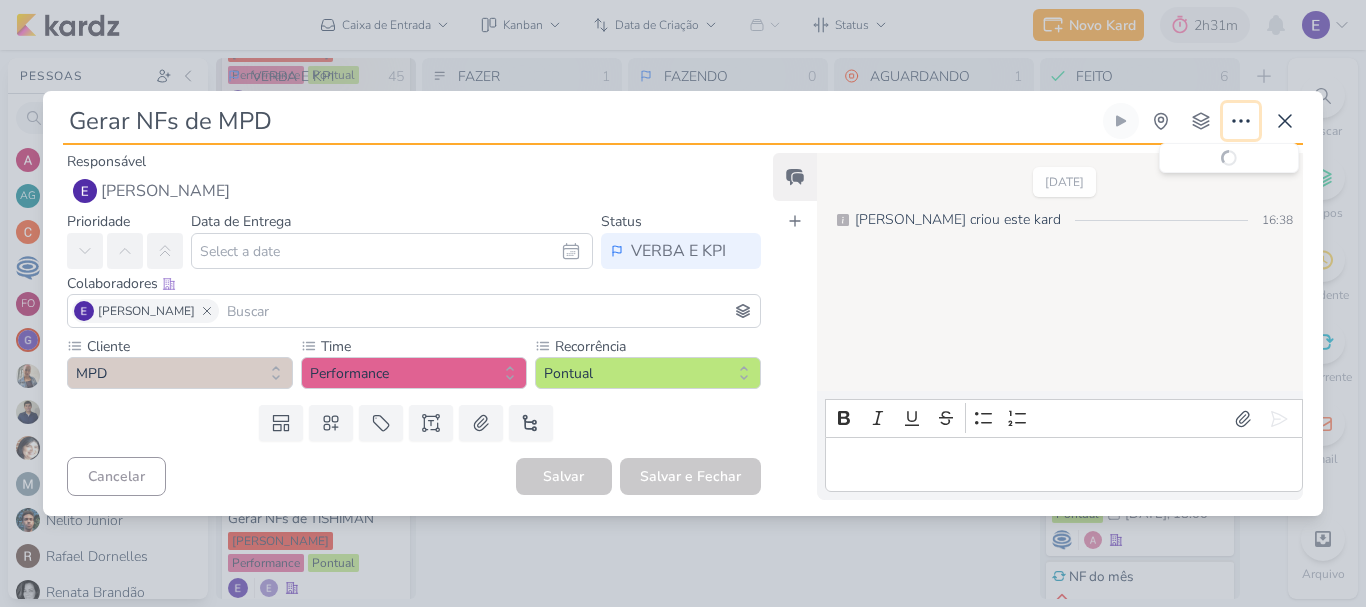 type 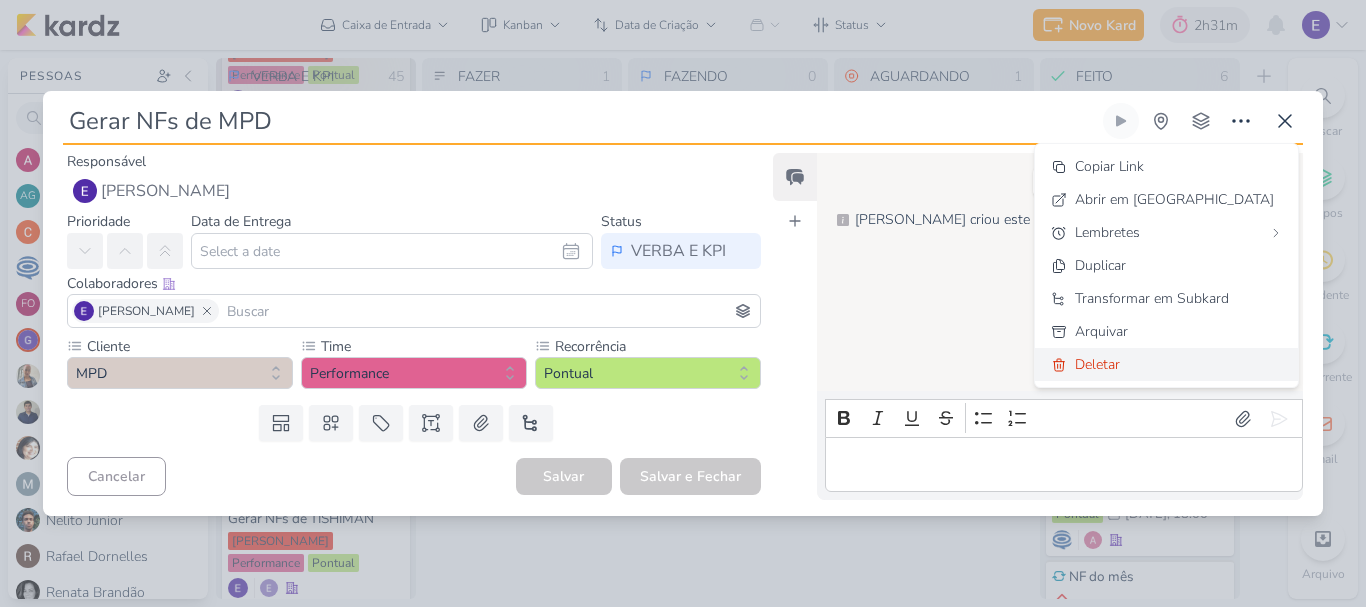 click on "Deletar" at bounding box center (1097, 364) 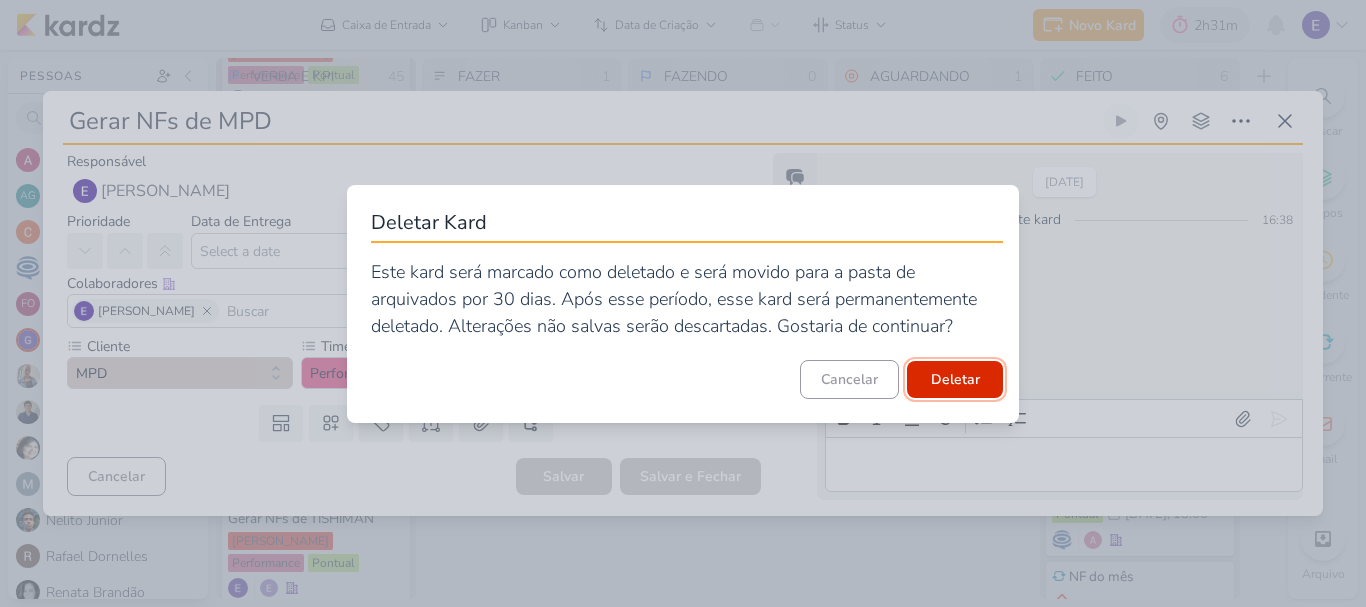 click on "Deletar" at bounding box center (955, 379) 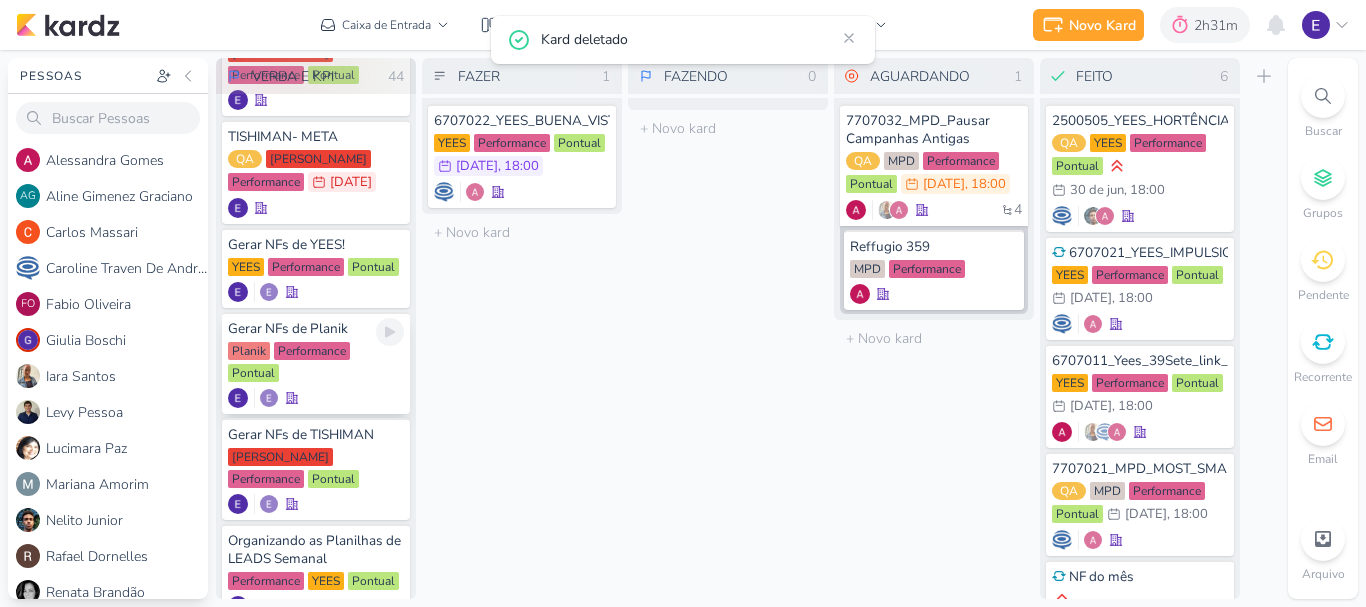 click at bounding box center [316, 398] 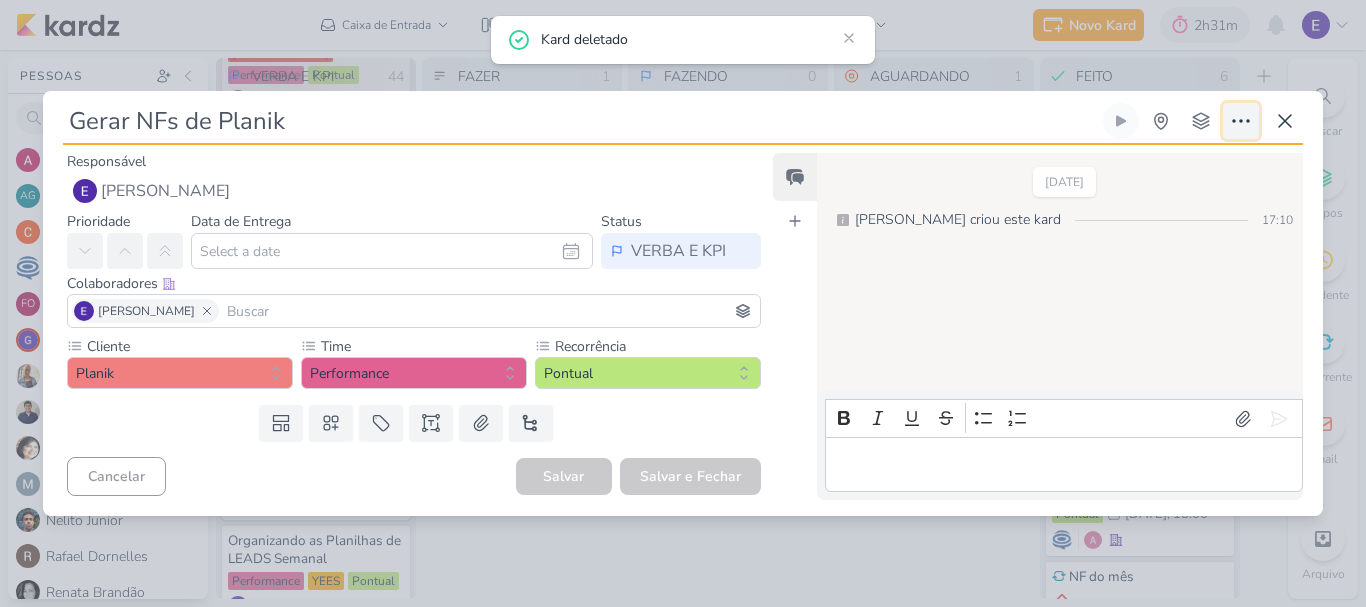 click 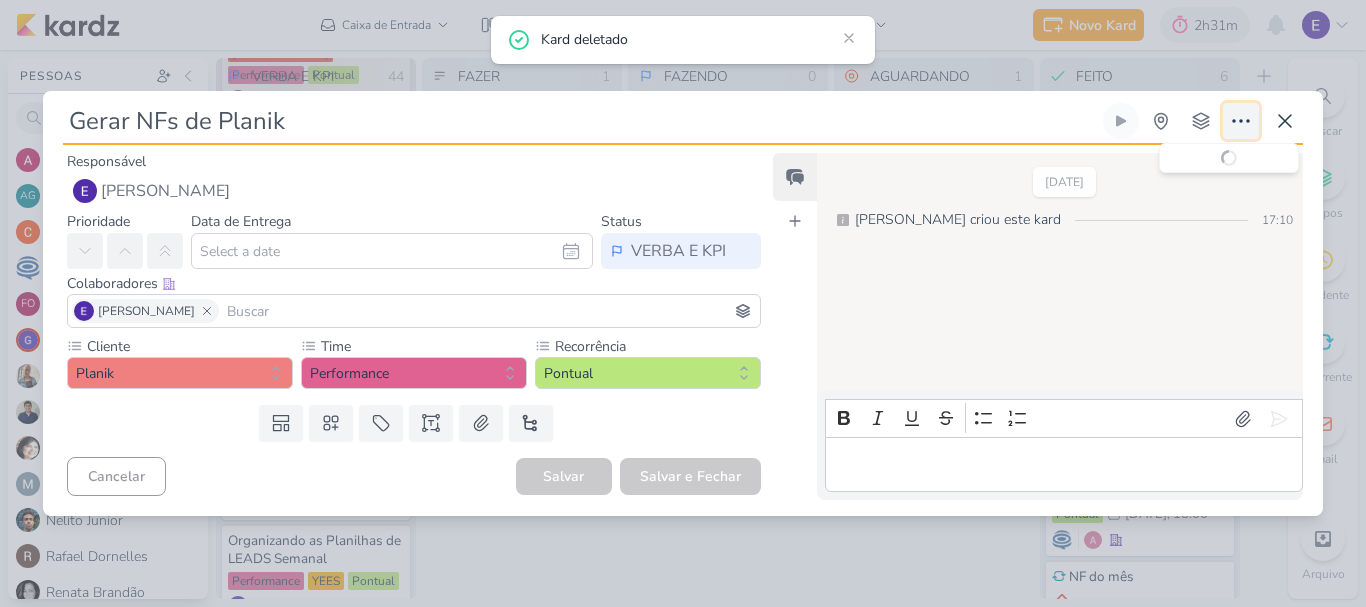 type 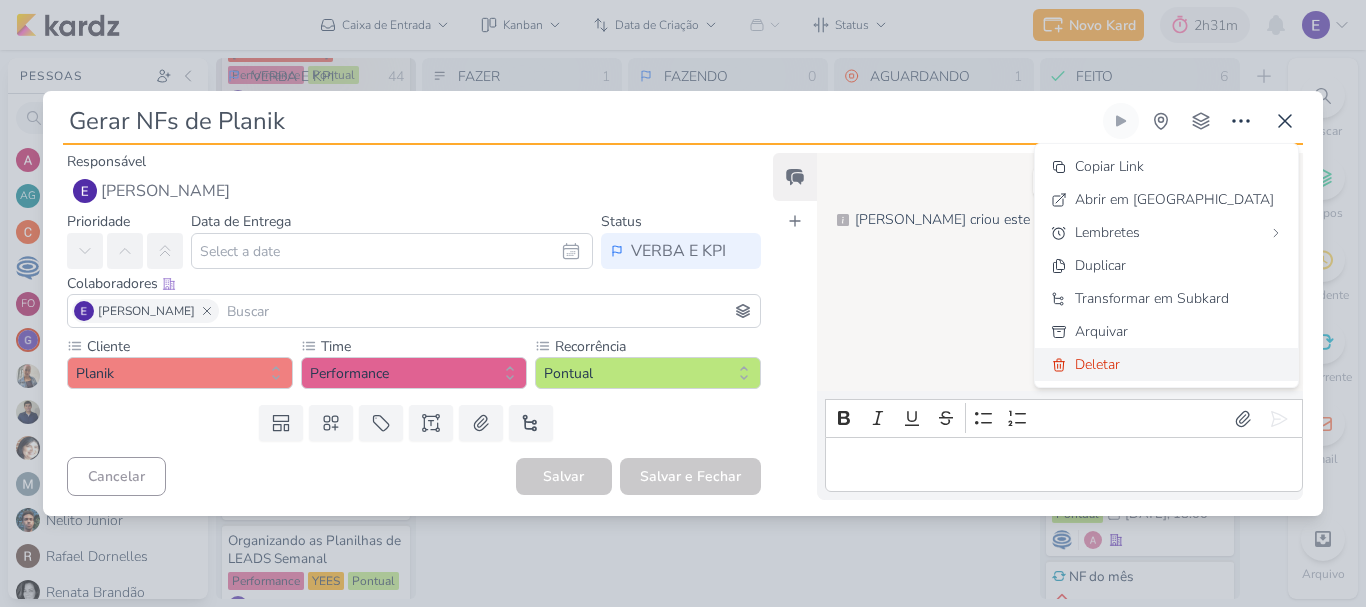 click on "Deletar" at bounding box center [1097, 364] 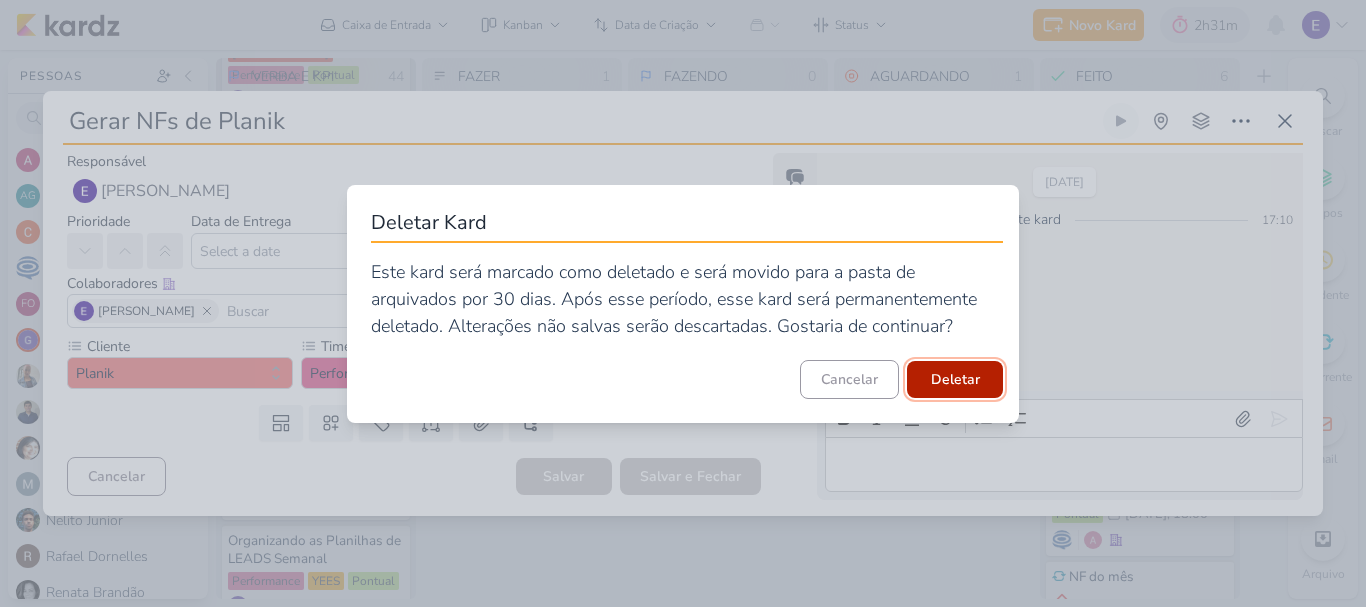 click on "Deletar" at bounding box center (955, 379) 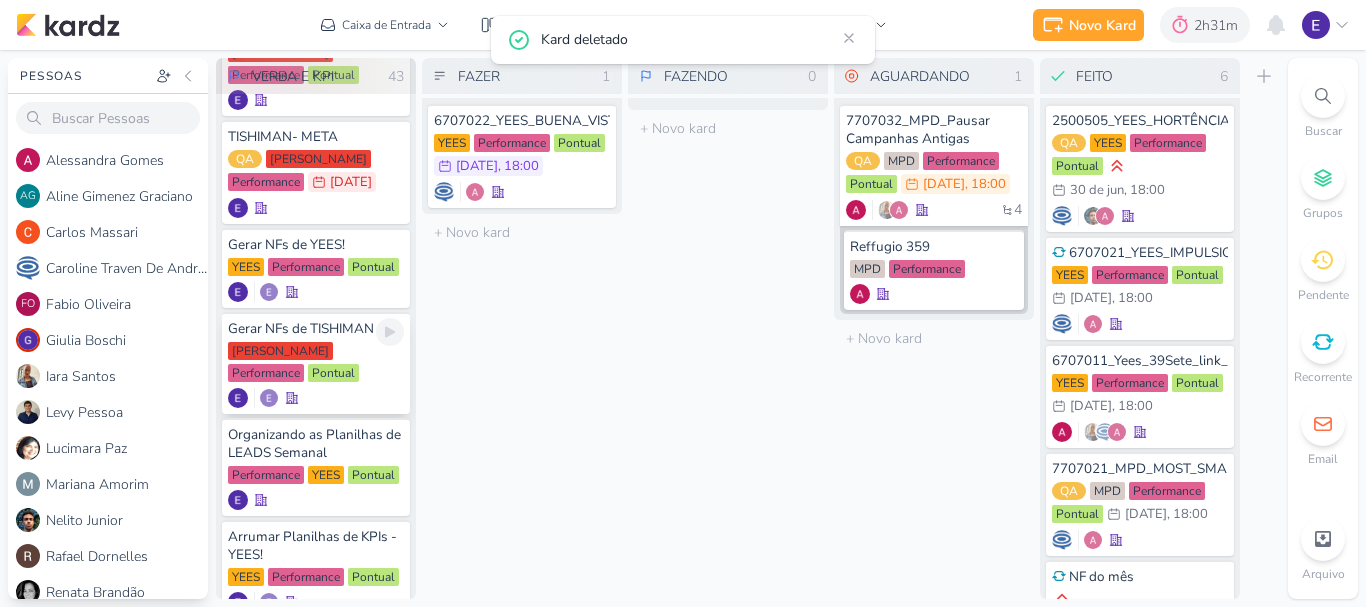 click on "[PERSON_NAME]
Performance
Pontual" at bounding box center (316, 363) 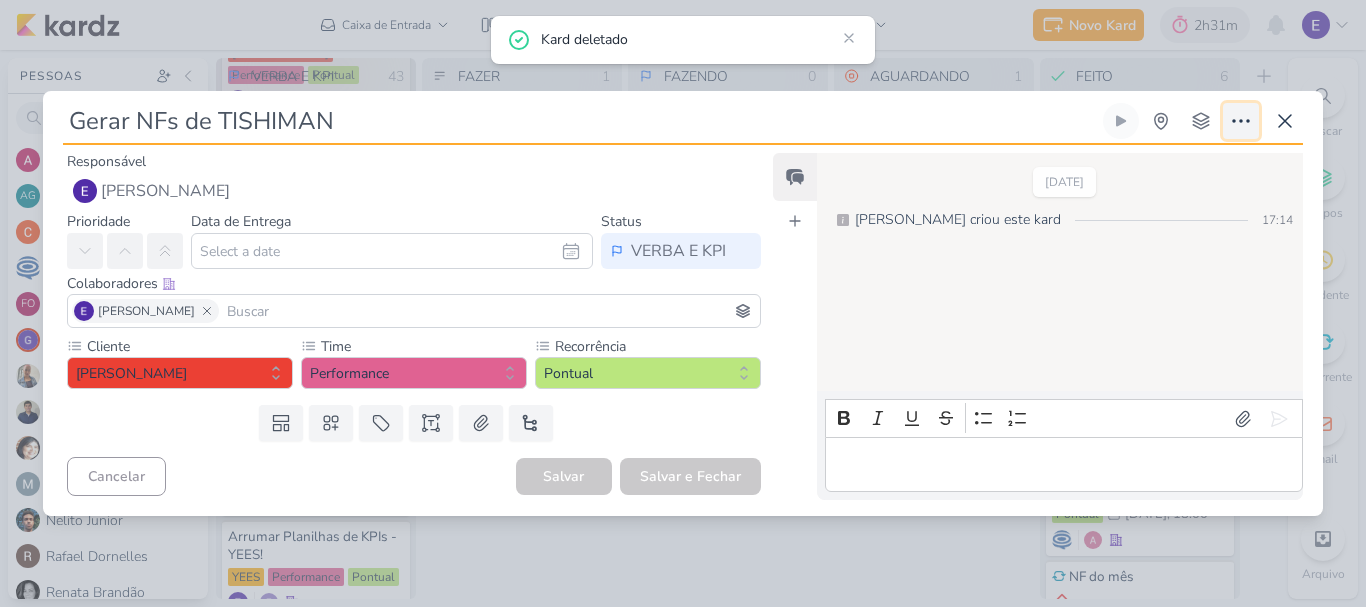 click 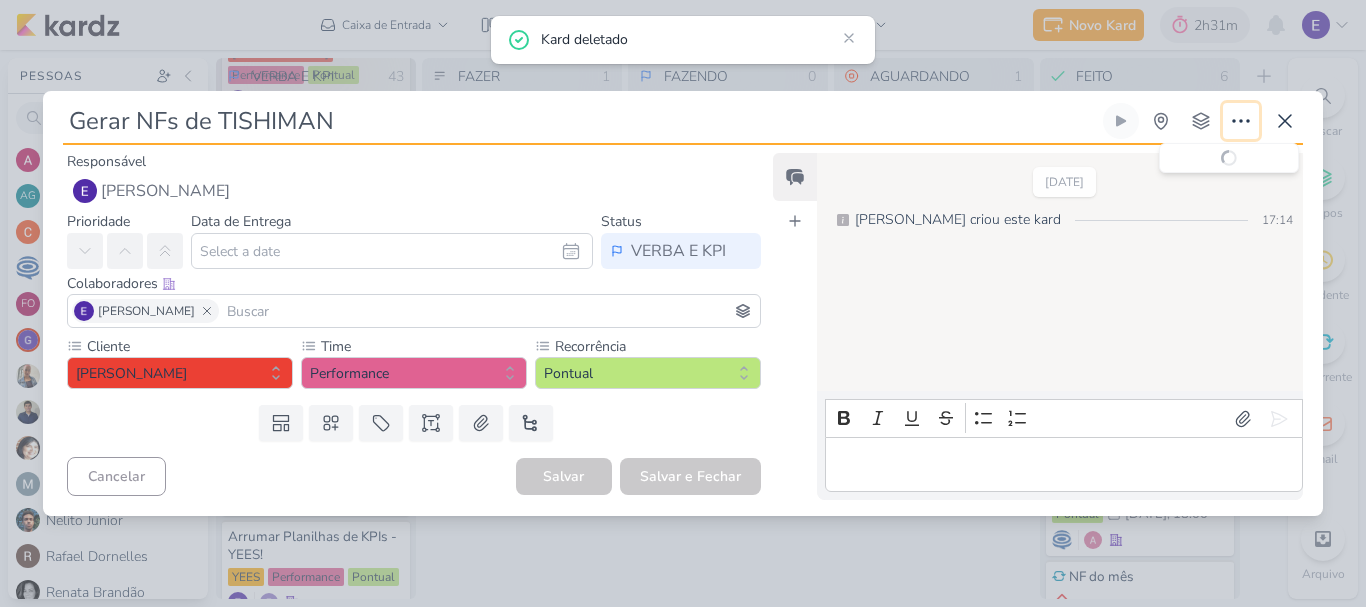 type 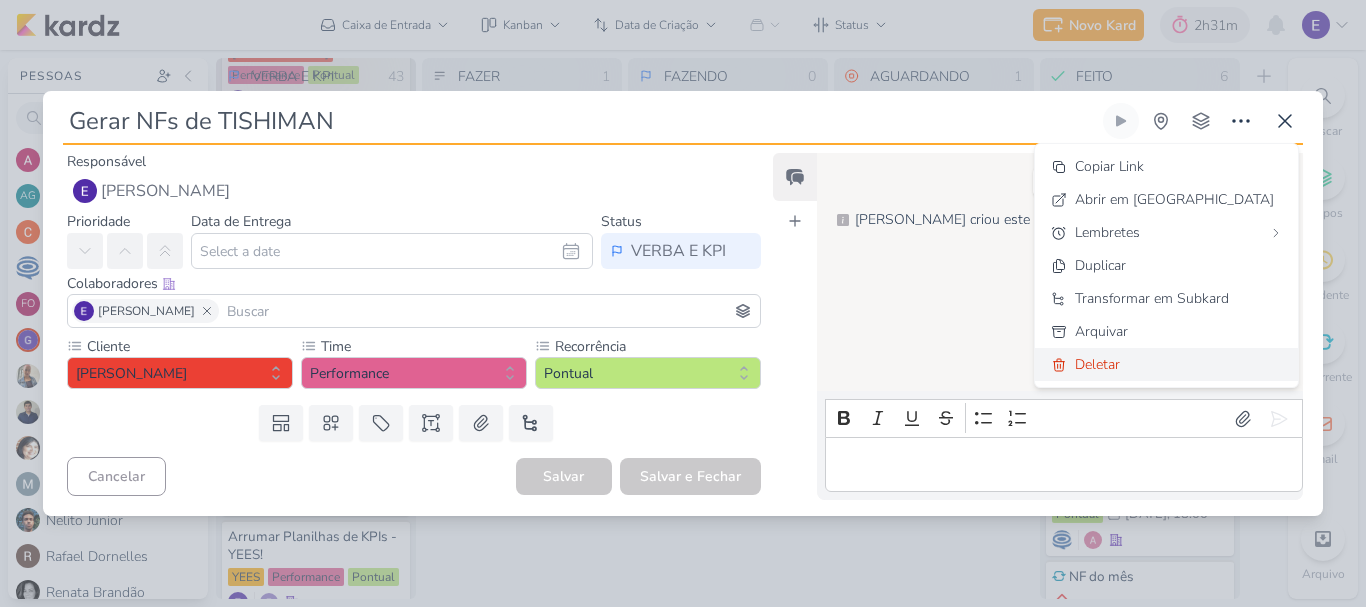 click on "Deletar" at bounding box center (1097, 364) 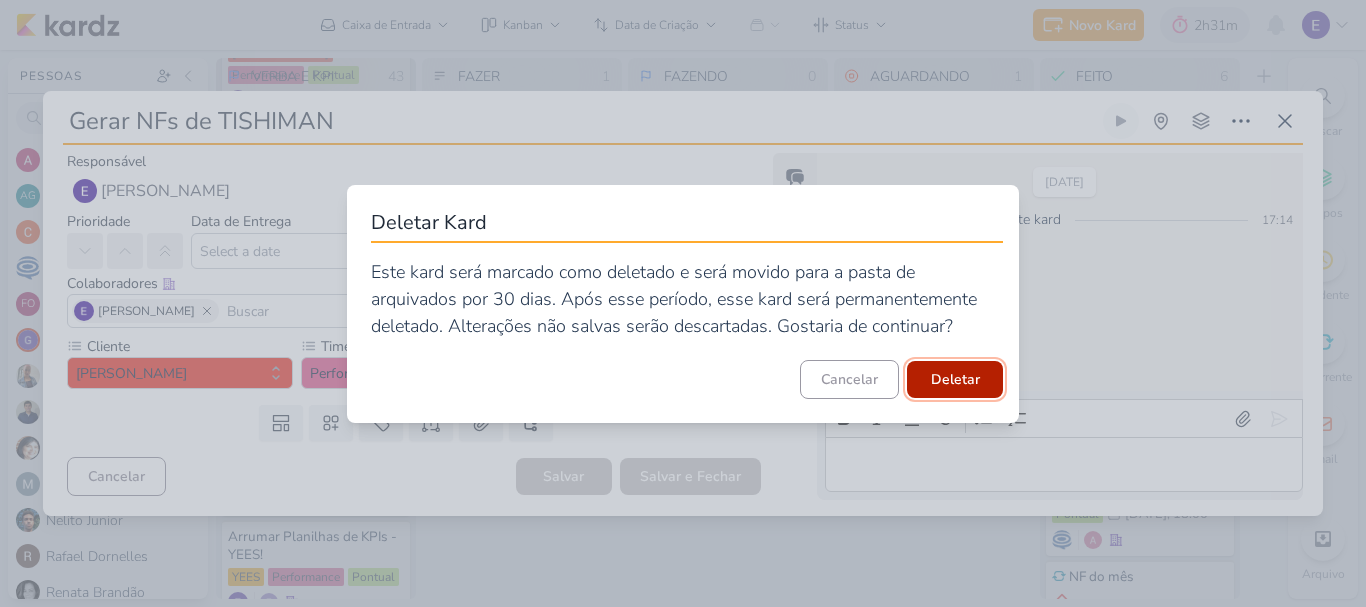 click on "Deletar" at bounding box center (955, 379) 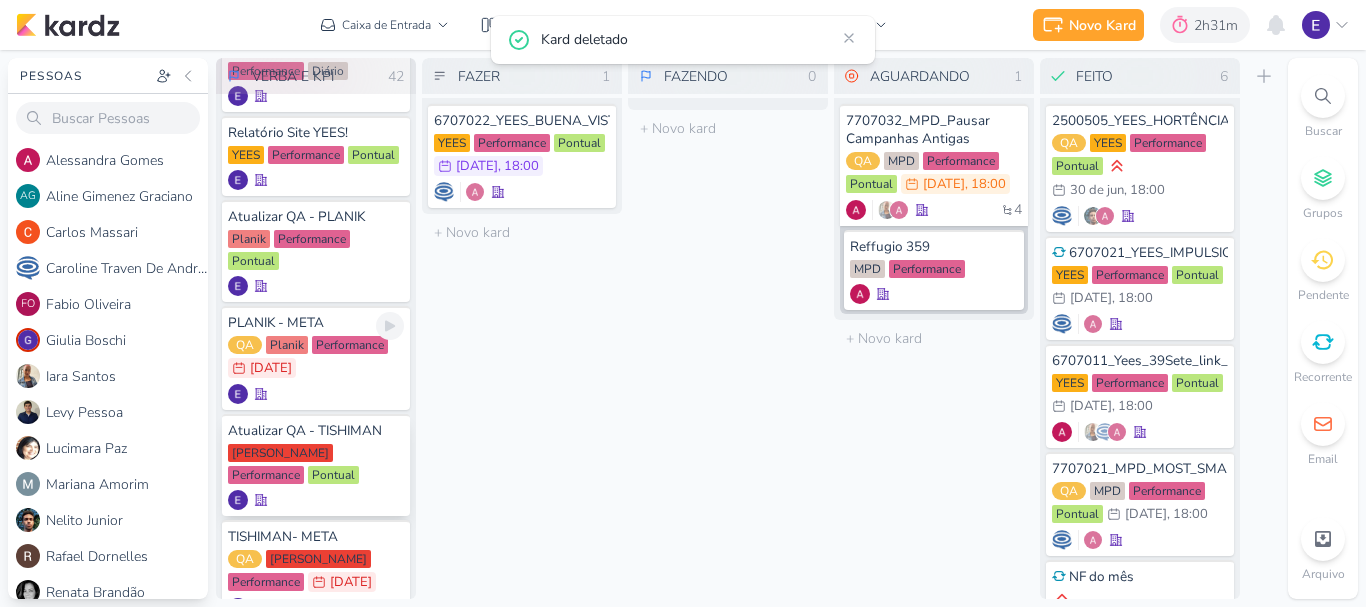 scroll, scrollTop: 2510, scrollLeft: 0, axis: vertical 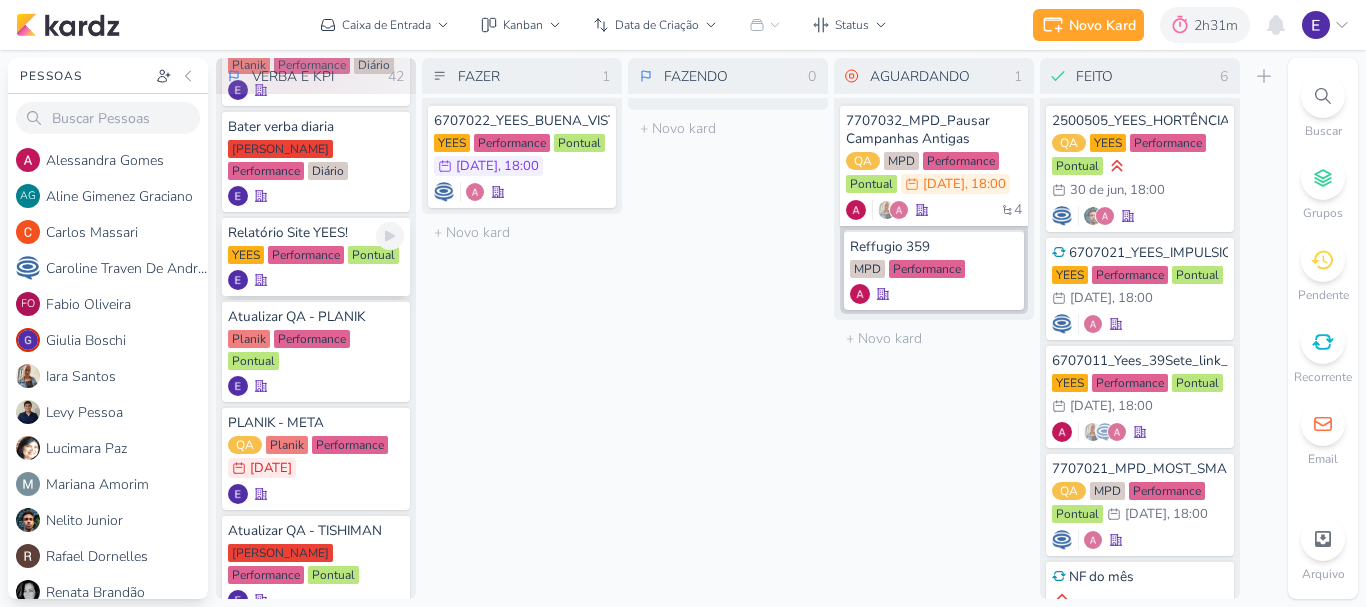 click at bounding box center (316, 280) 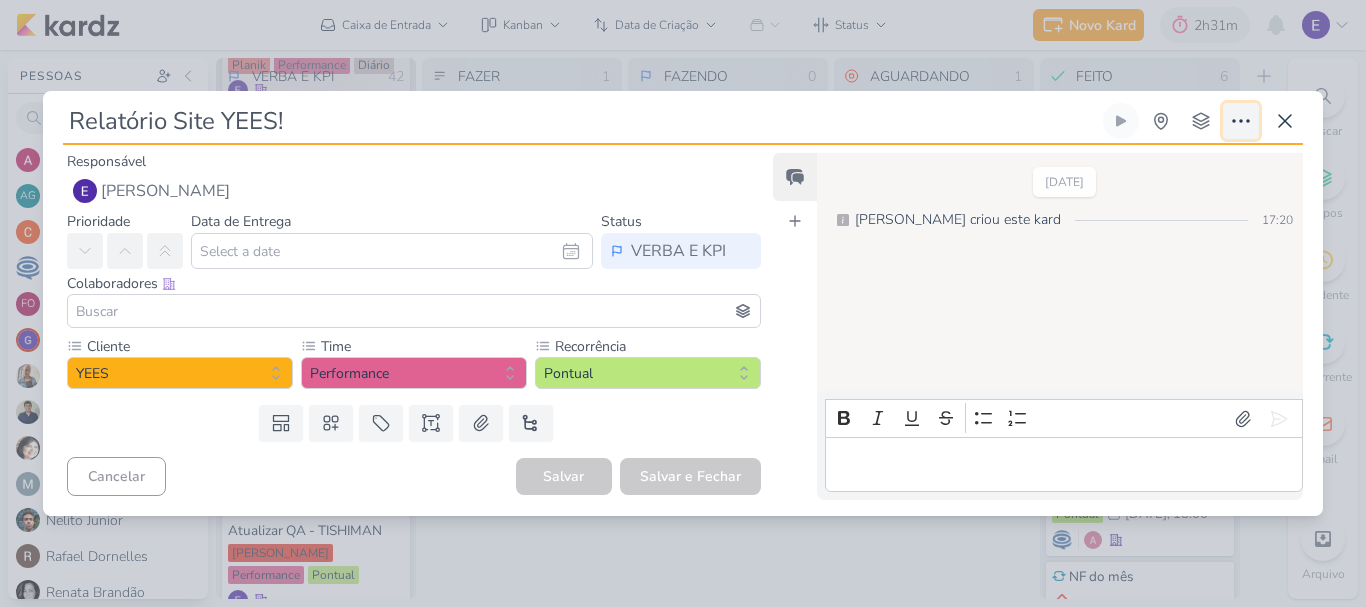 click 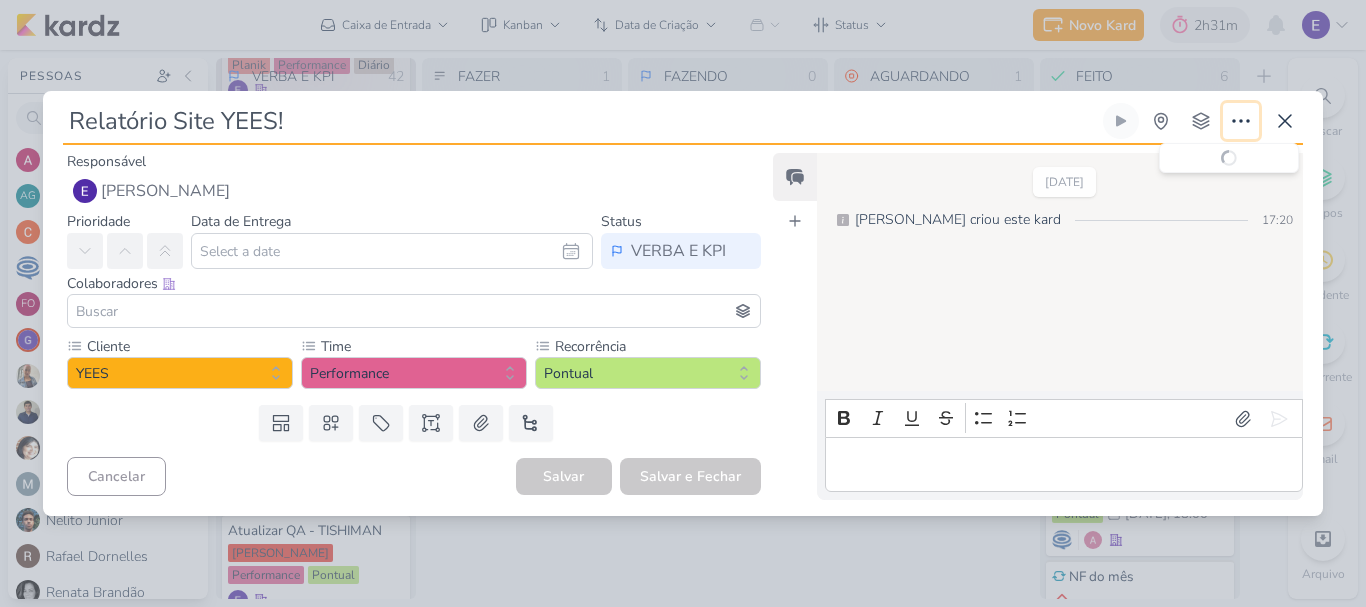 type 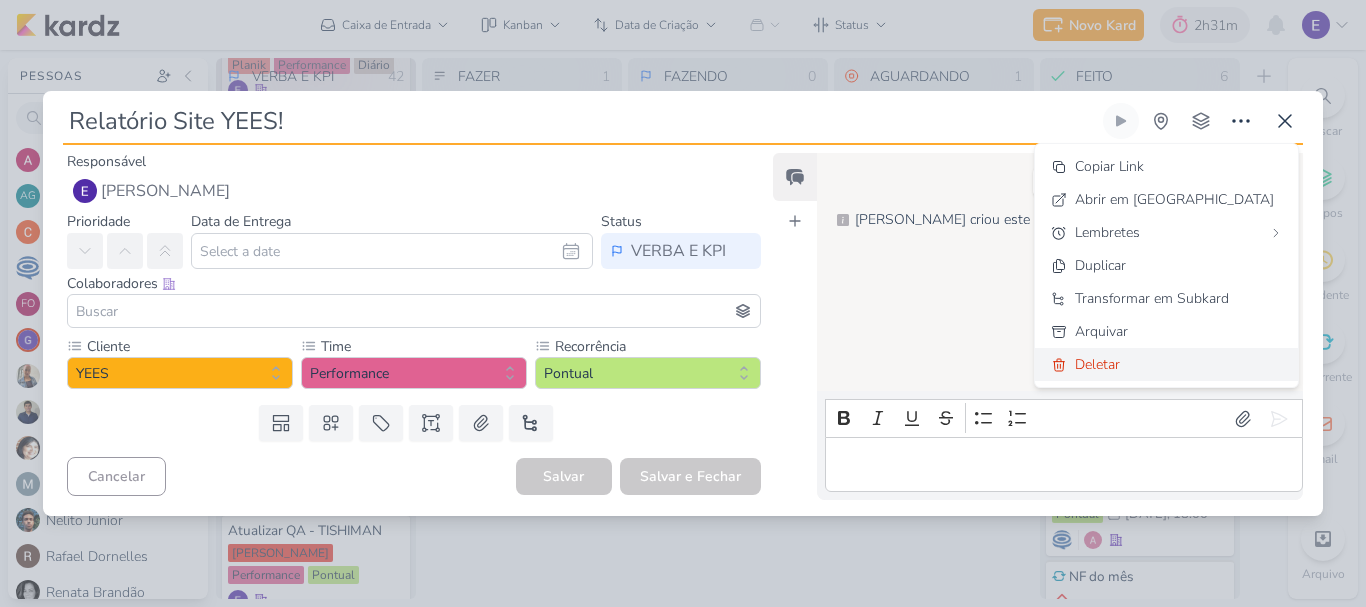 click on "Deletar" at bounding box center (1097, 364) 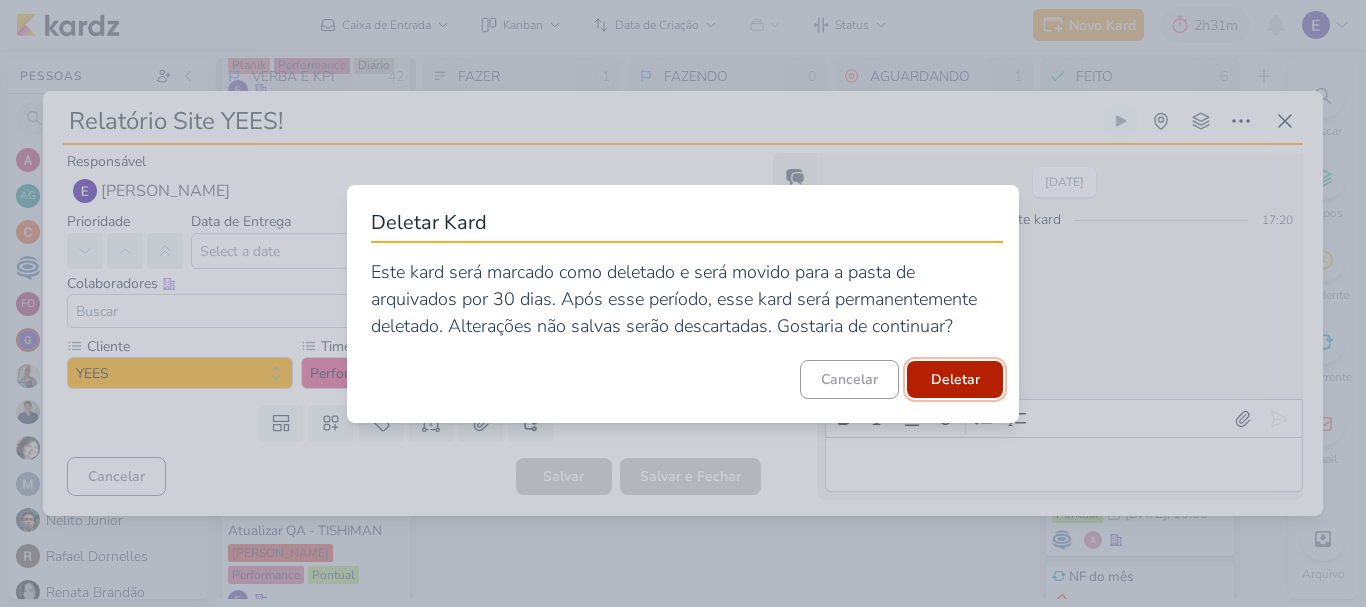 click on "Deletar" at bounding box center [955, 379] 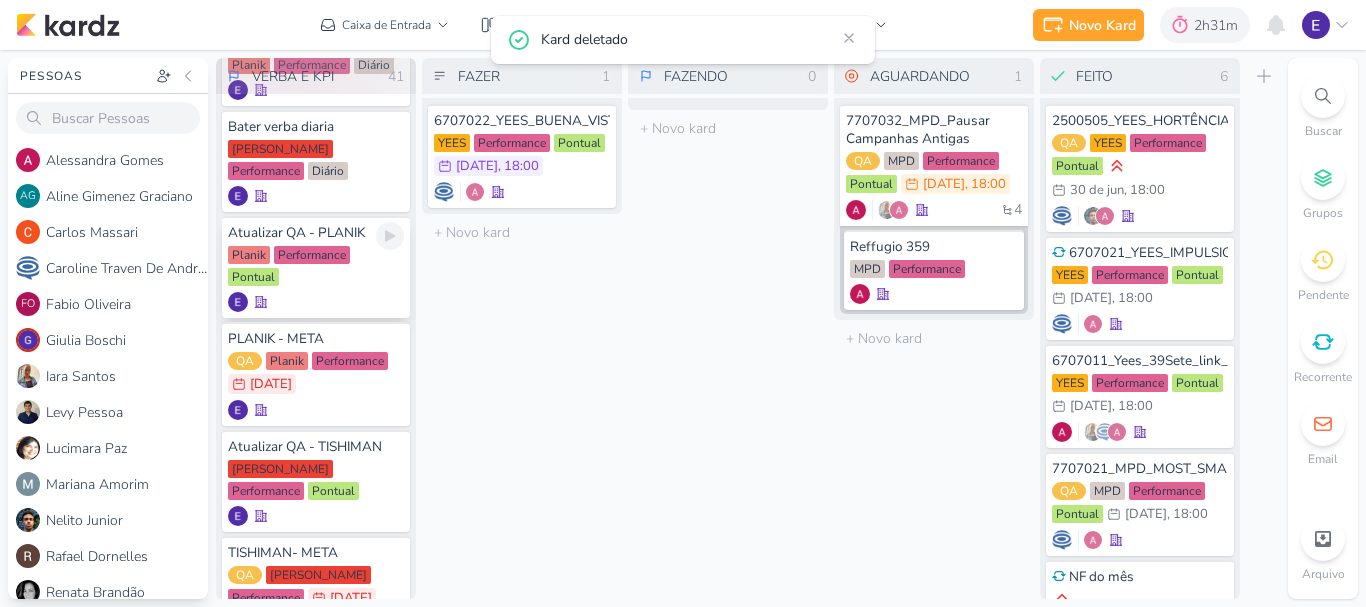 click at bounding box center (316, 302) 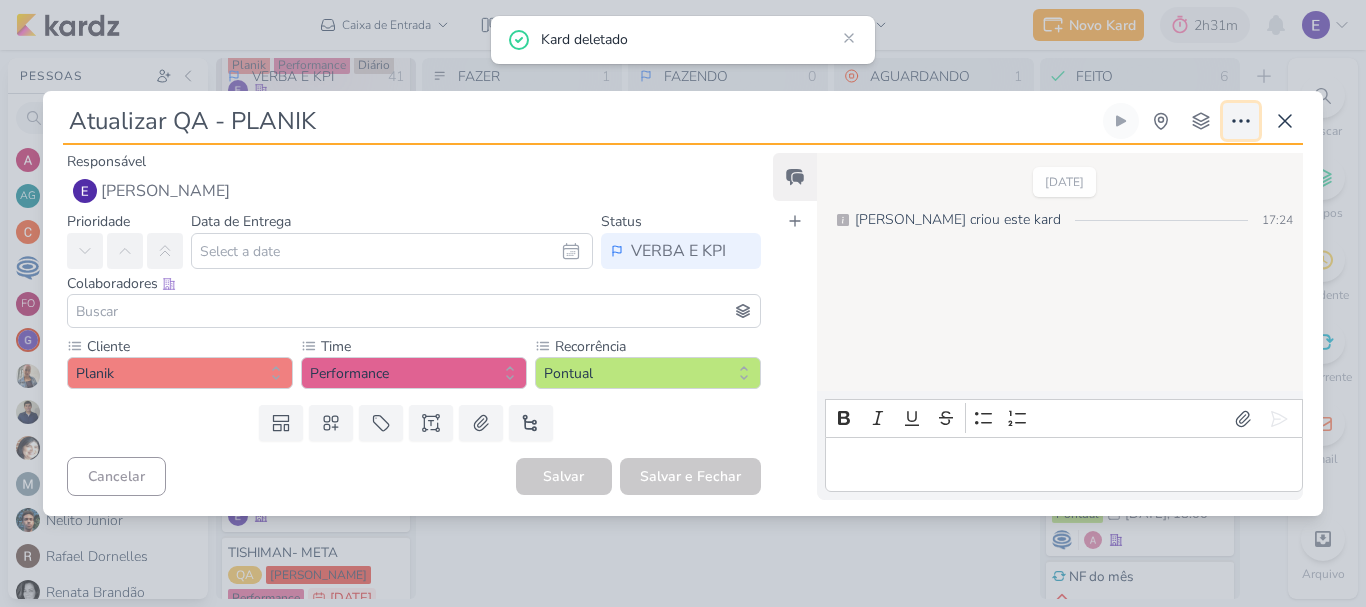 click 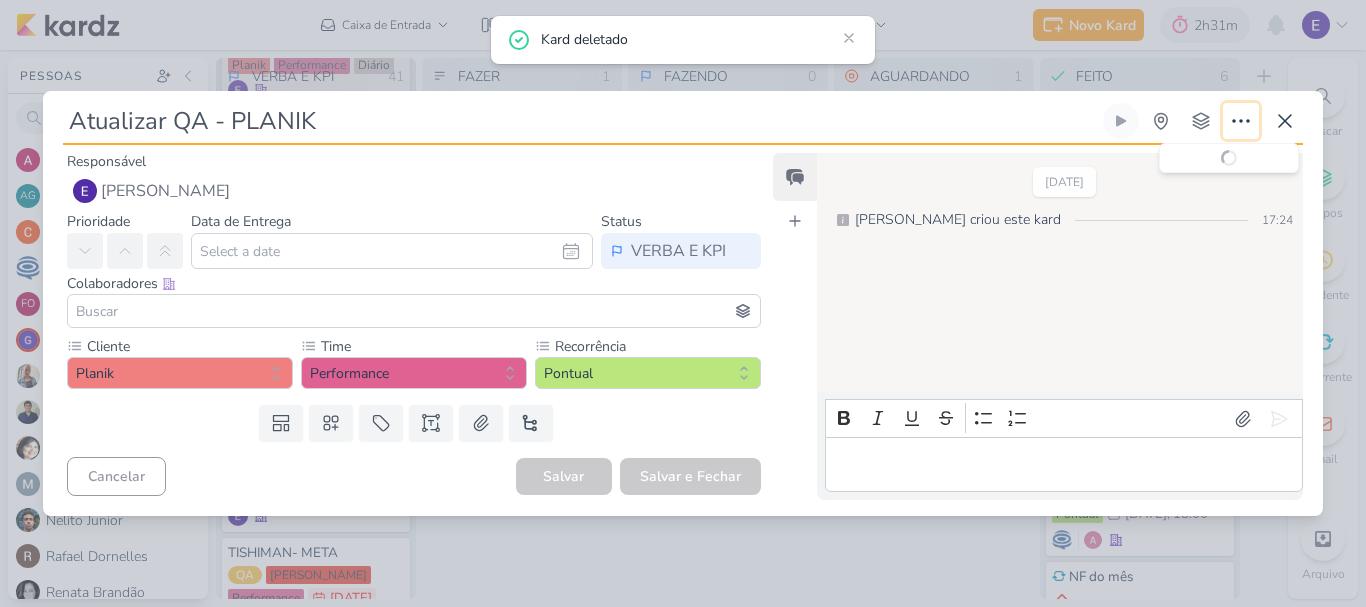 type 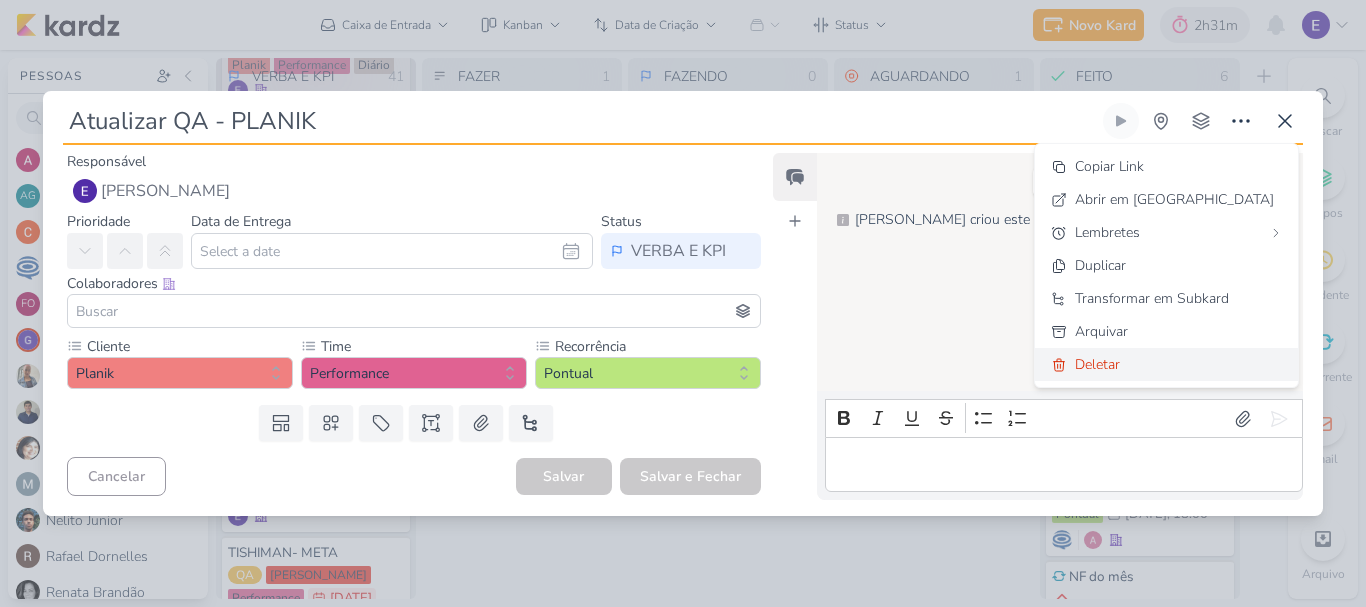 click on "Deletar" at bounding box center [1166, 364] 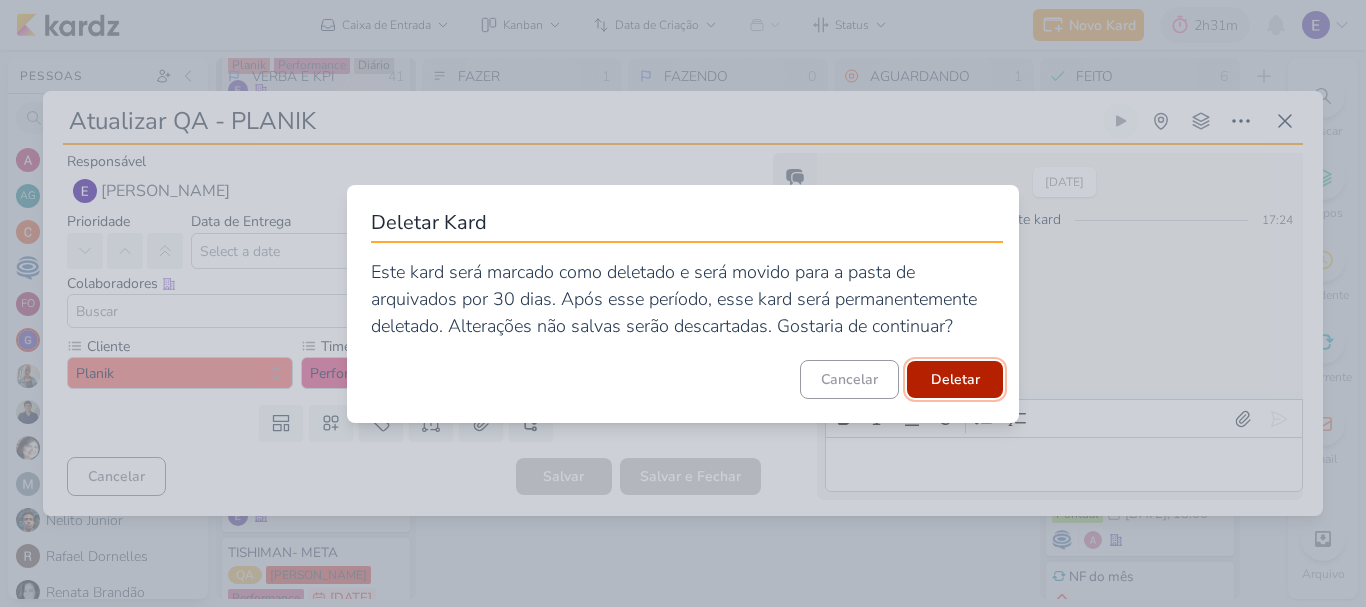 click on "Deletar" at bounding box center (955, 379) 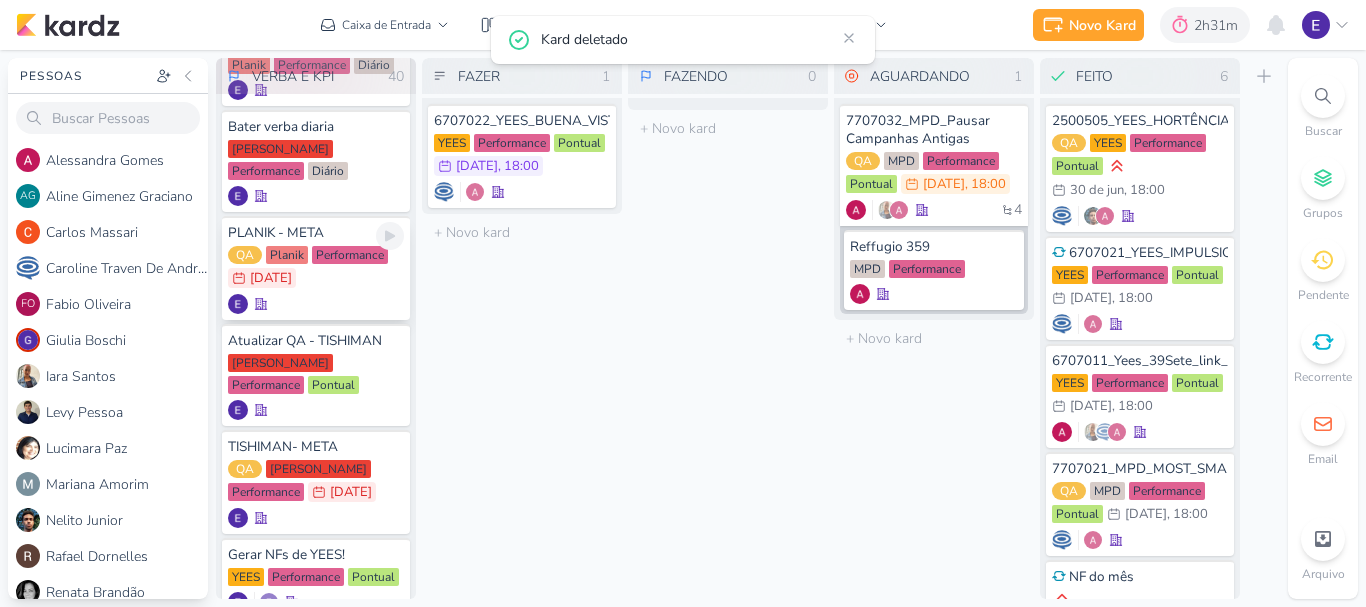 click at bounding box center [316, 304] 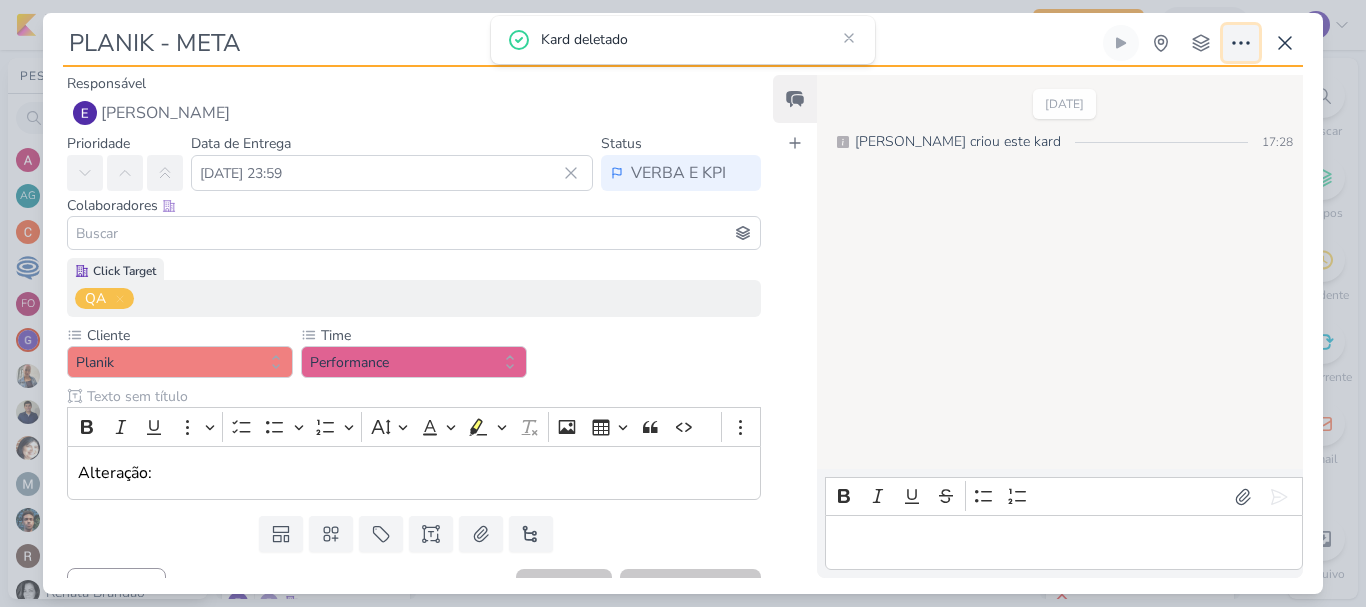 click 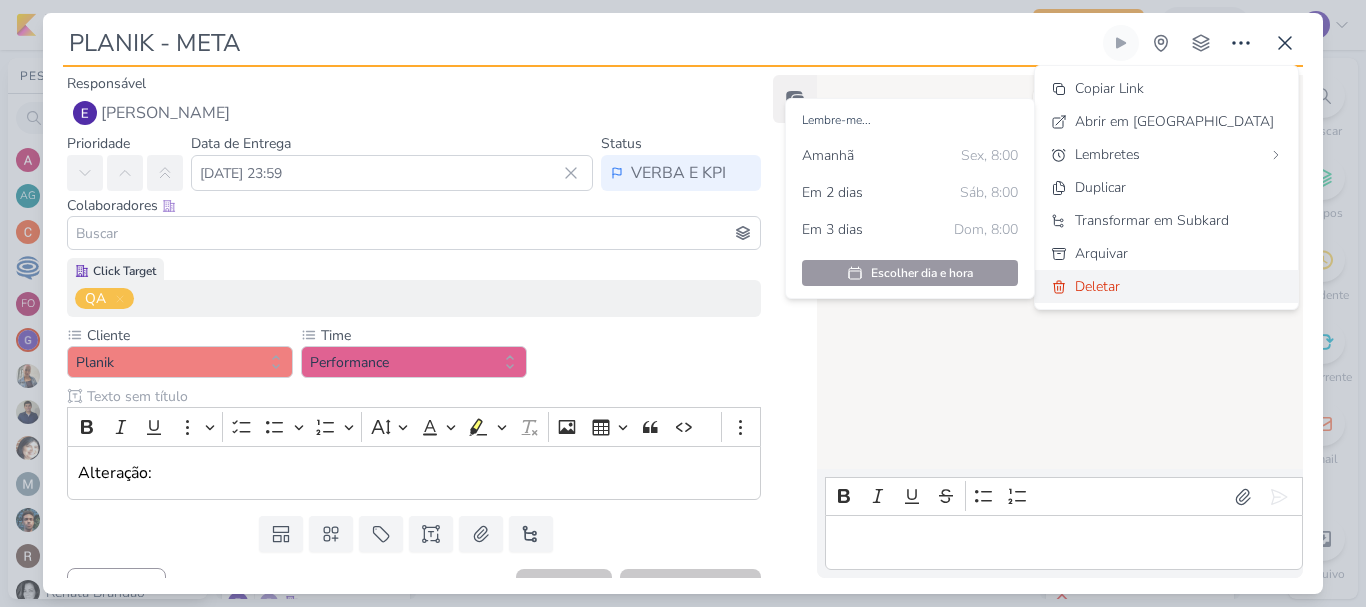 click on "Deletar" at bounding box center [1097, 286] 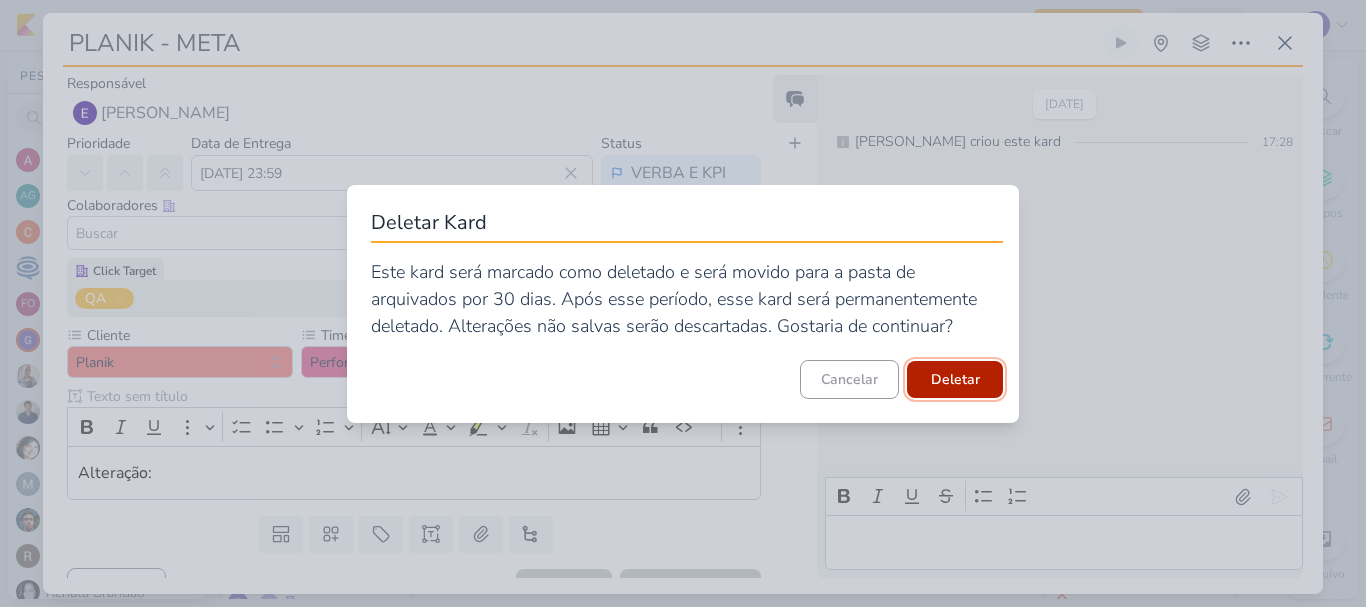 click on "Deletar" at bounding box center [955, 379] 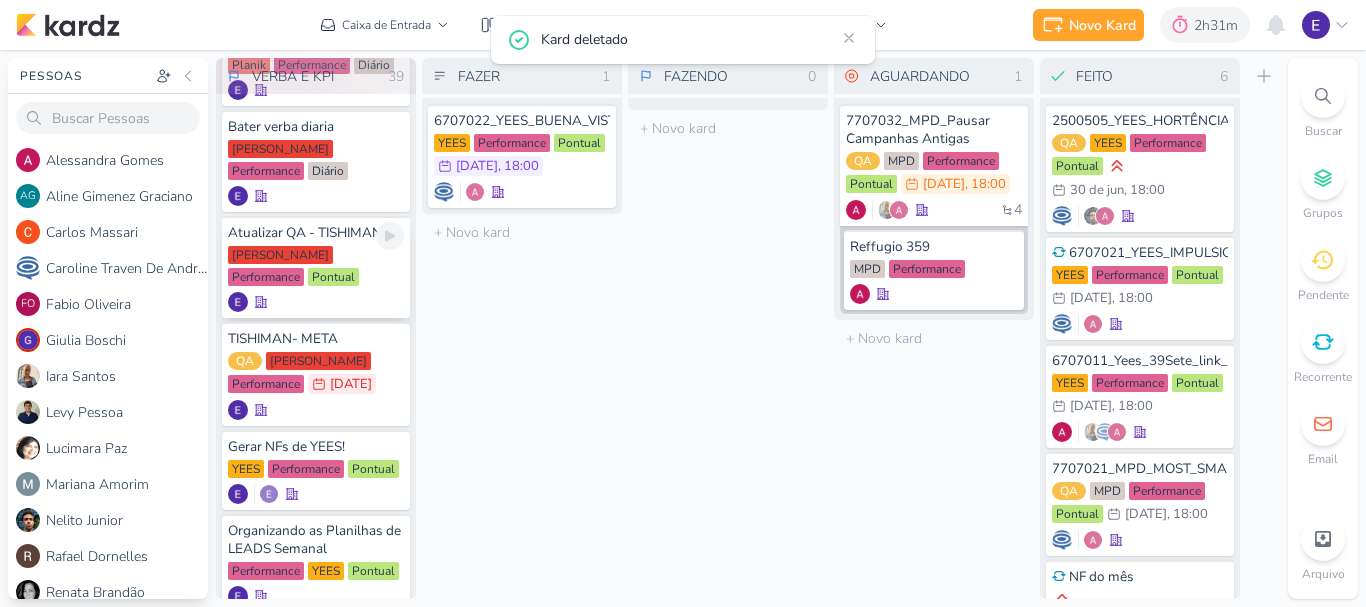 click at bounding box center (316, 302) 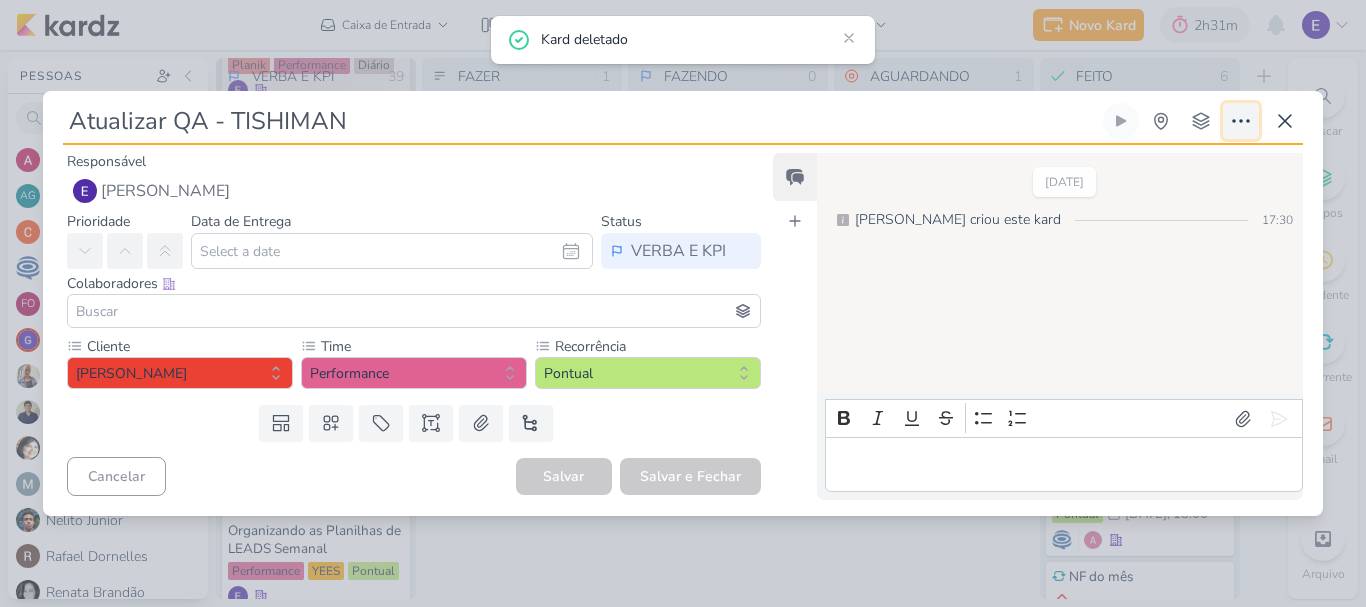 click 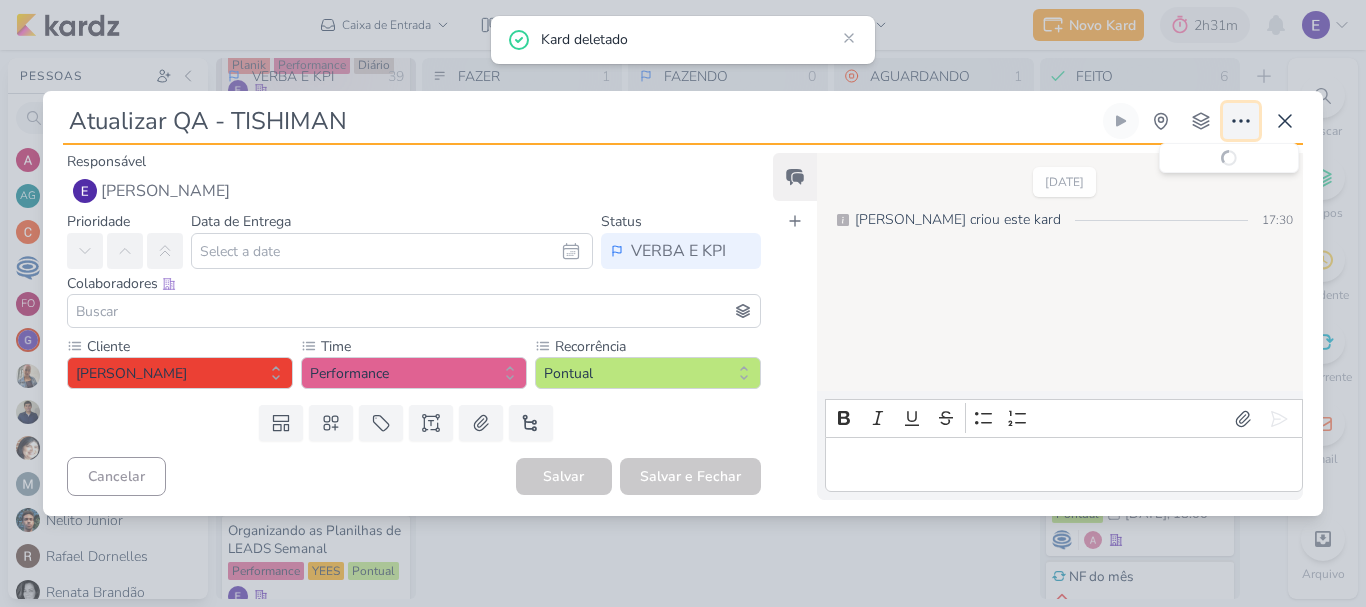 type 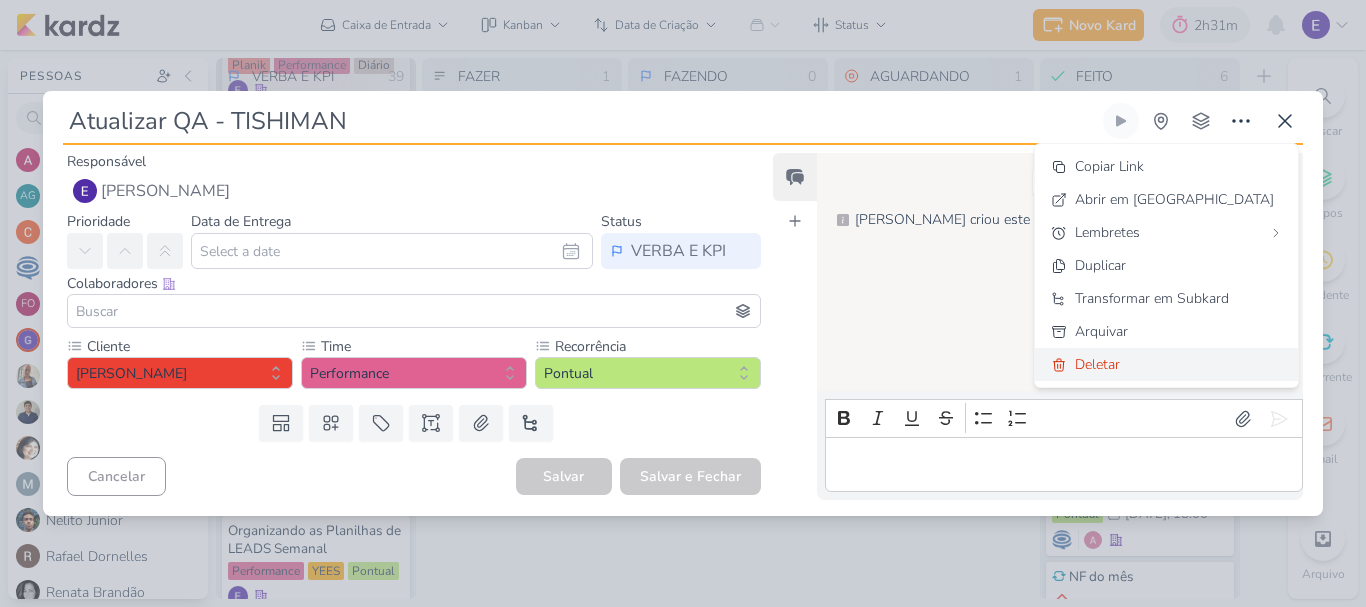 click on "Deletar" at bounding box center [1097, 364] 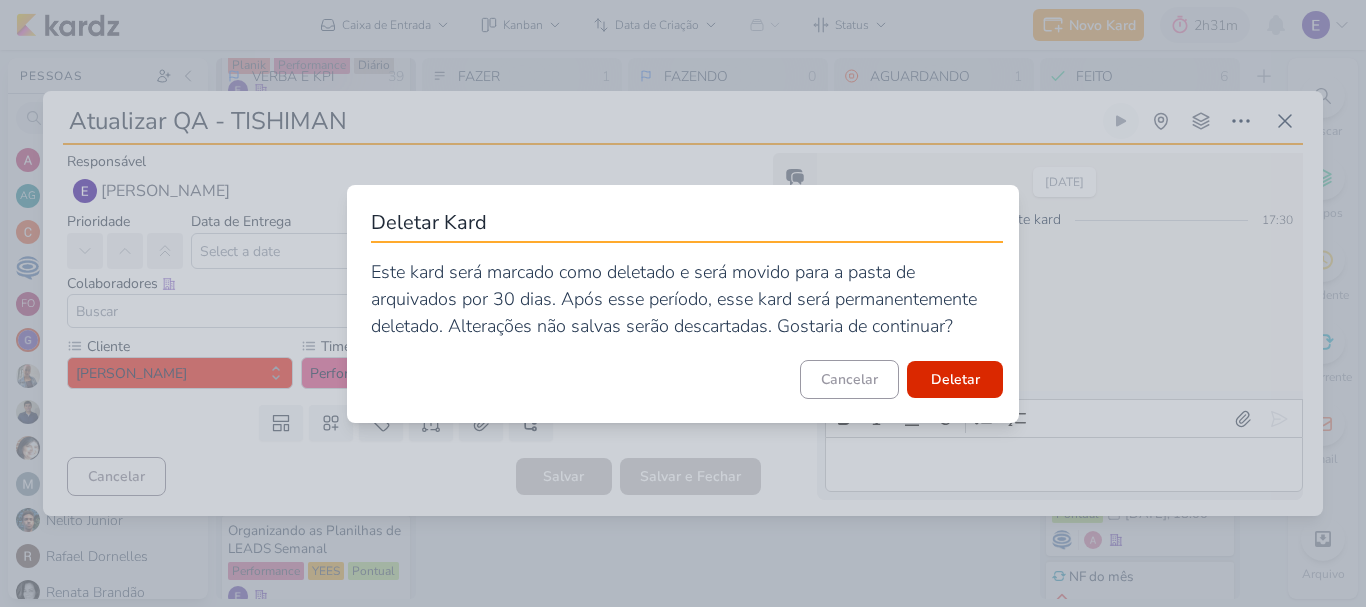 click on "Deletar Kard
Este kard será marcado como deletado e será movido para a pasta de arquivados por 30 dias. Após esse período, esse kard será permanentemente deletado. Alterações não salvas serão descartadas. Gostaria de continuar?
Cancelar
[GEOGRAPHIC_DATA]" at bounding box center [683, 304] 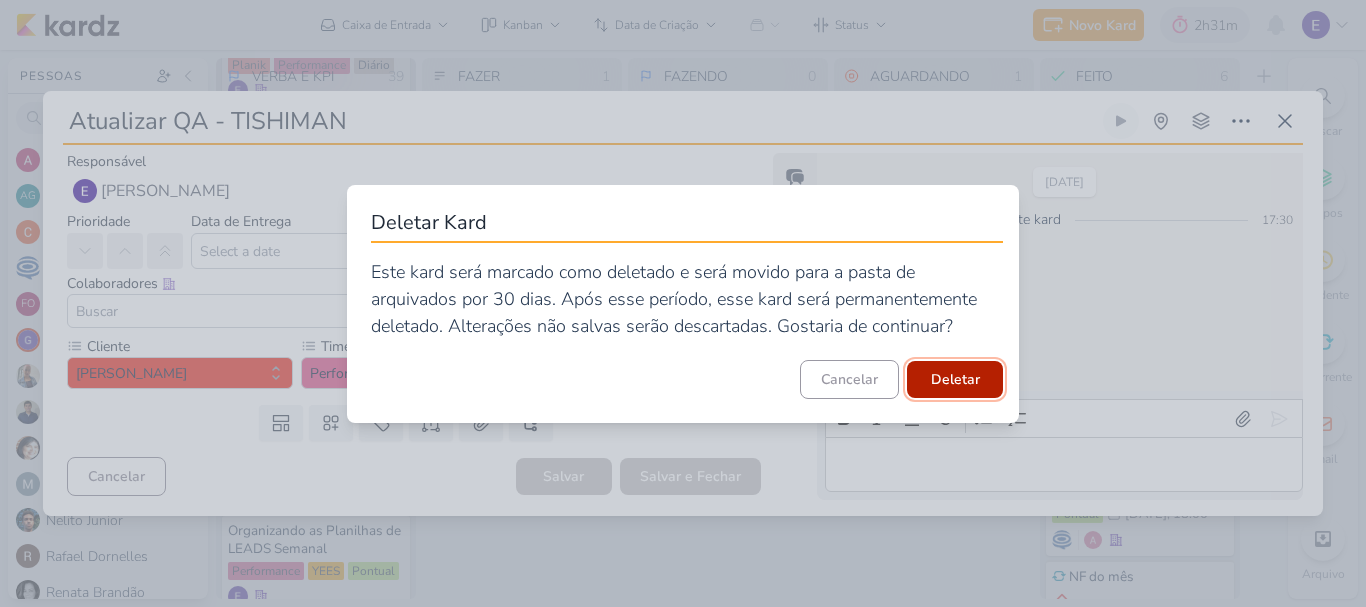 click on "Deletar" at bounding box center [955, 379] 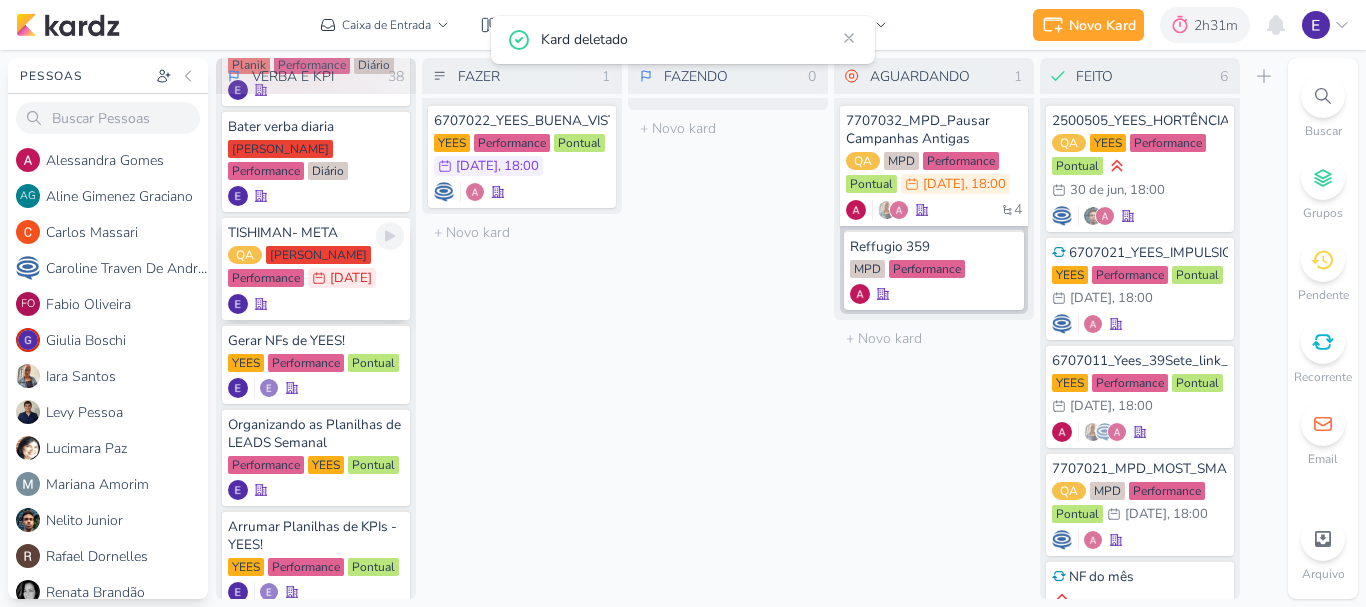 click at bounding box center (316, 304) 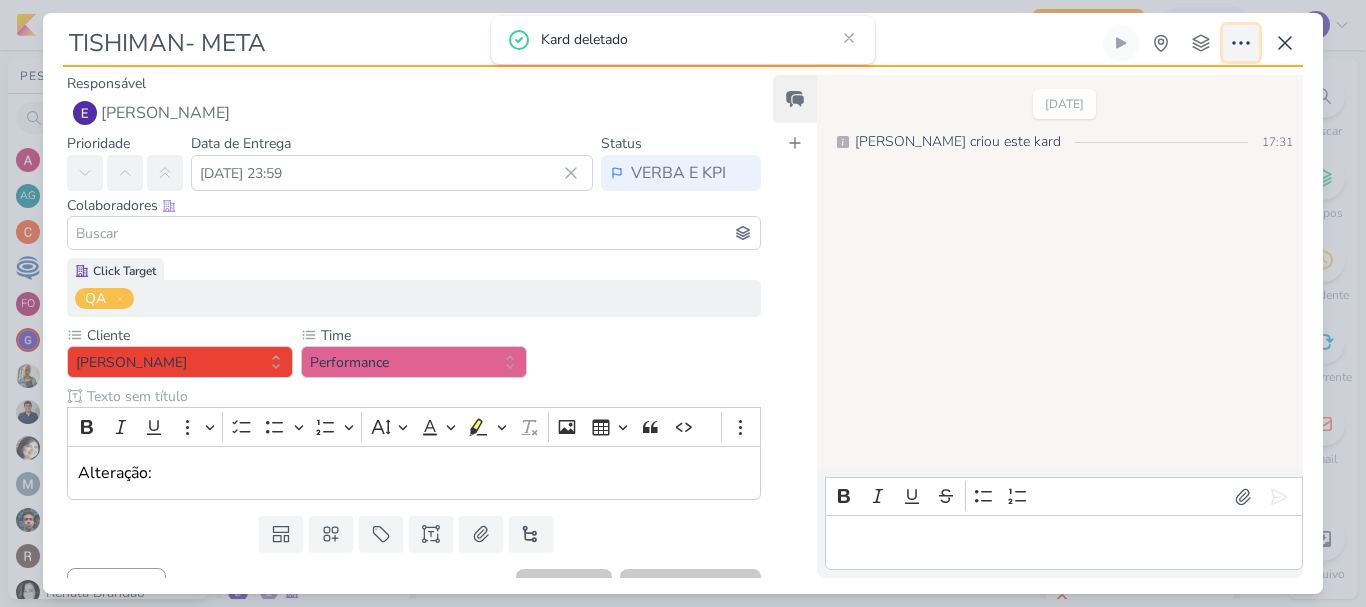 click 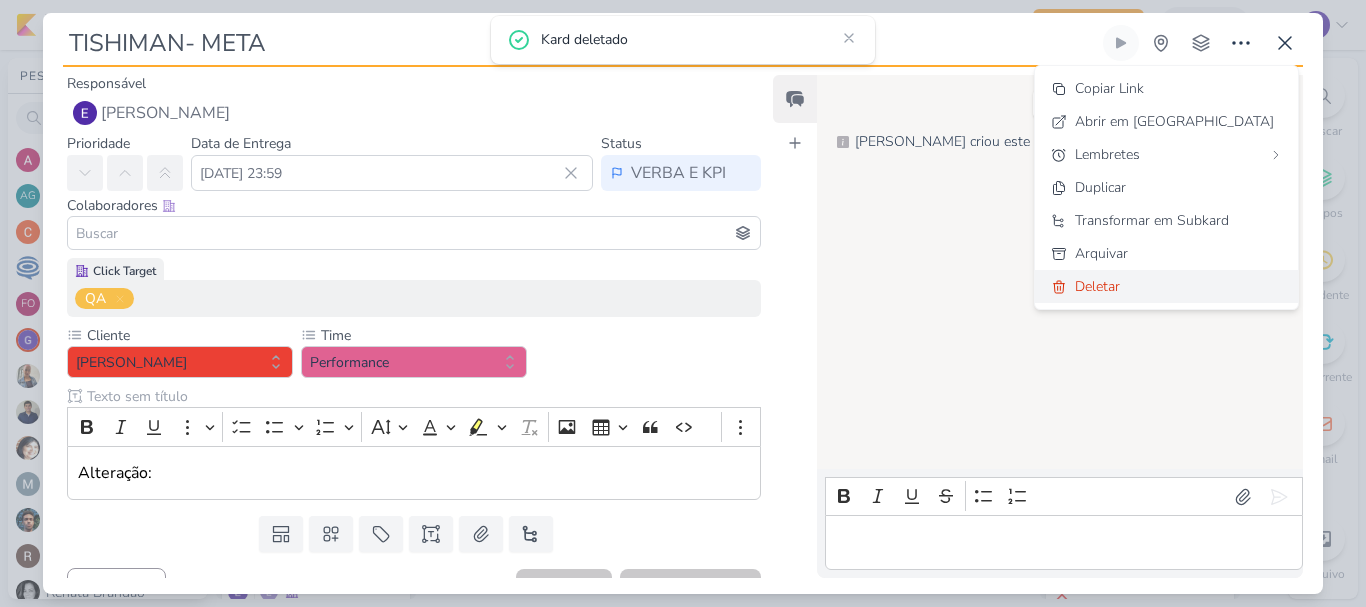 click on "Deletar" at bounding box center [1097, 286] 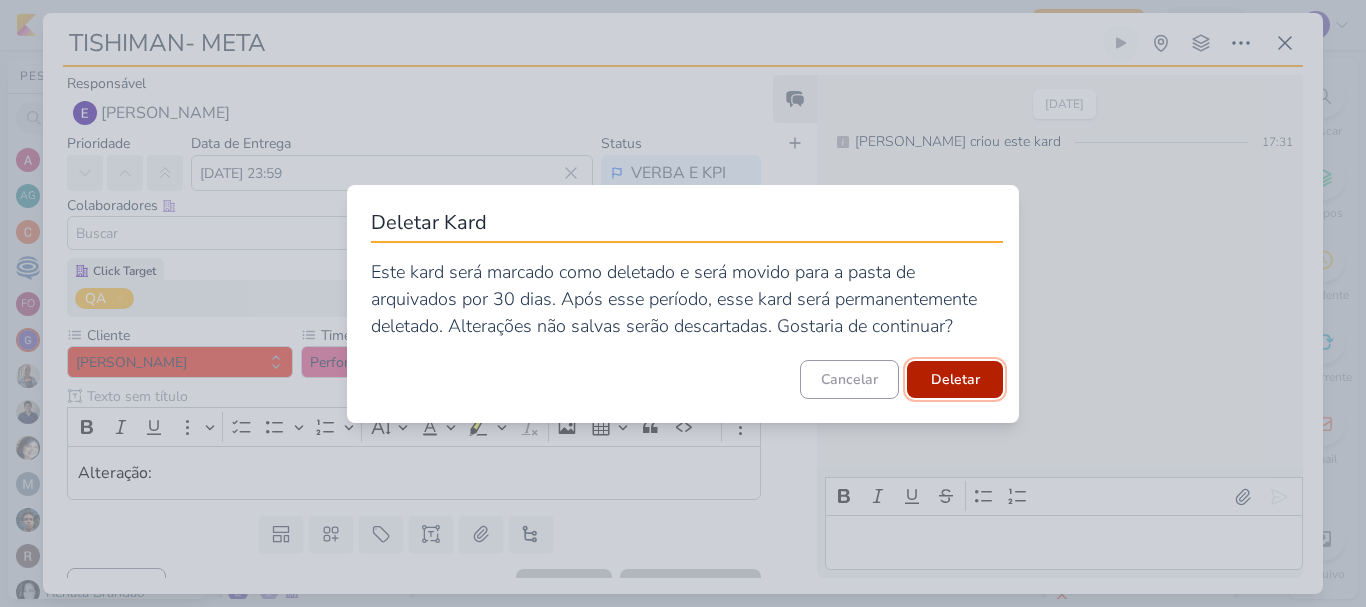 click on "Deletar" at bounding box center (955, 379) 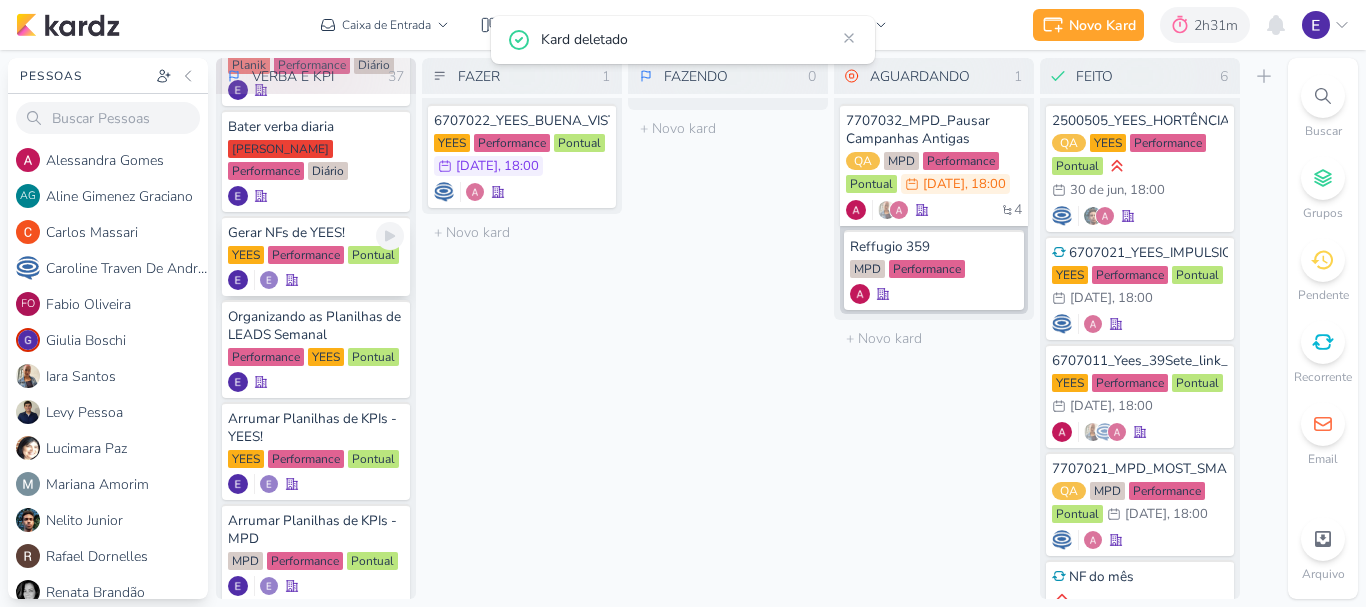click at bounding box center [316, 280] 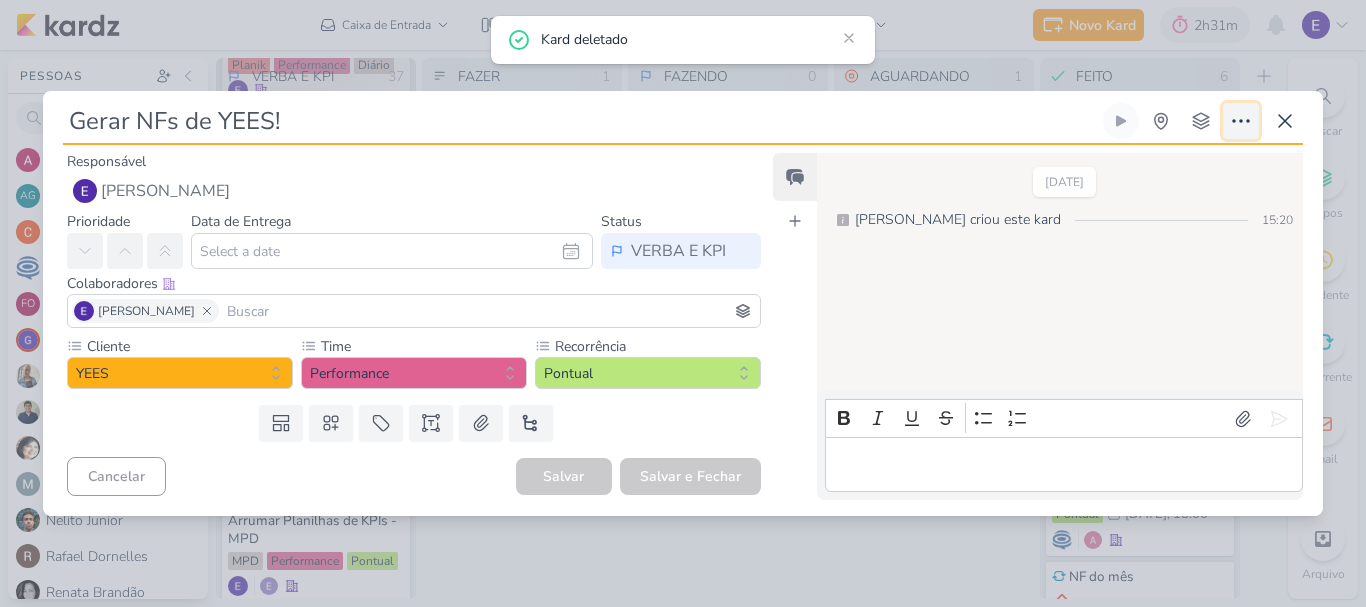 click 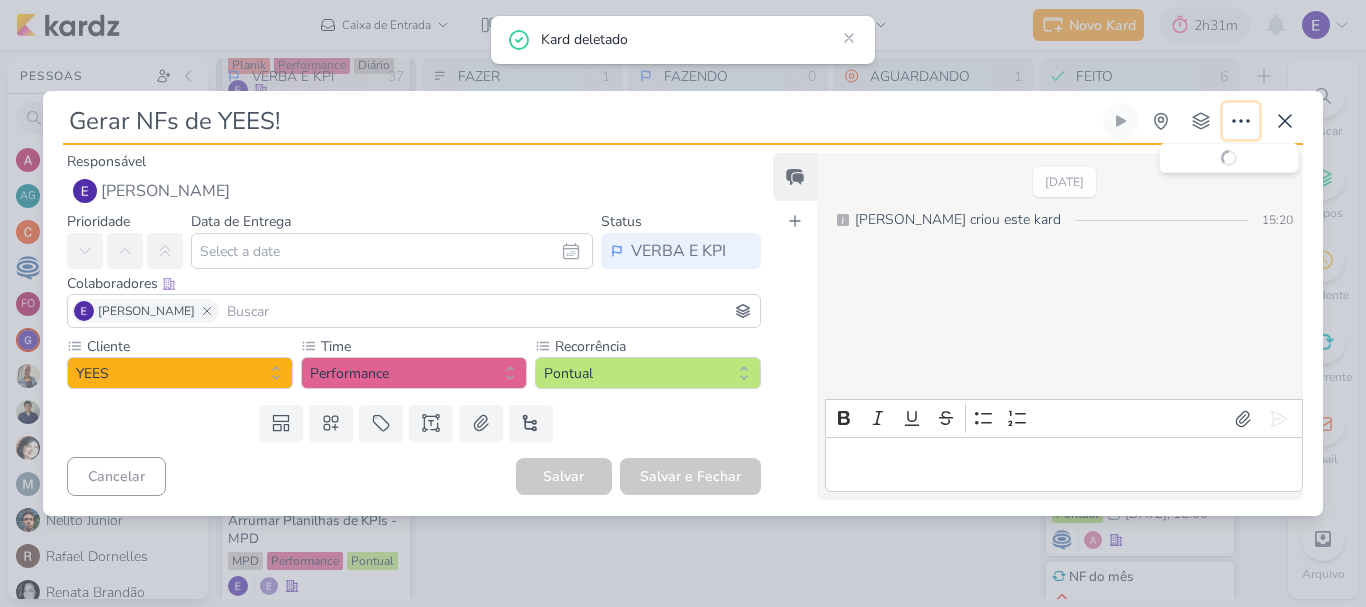 type 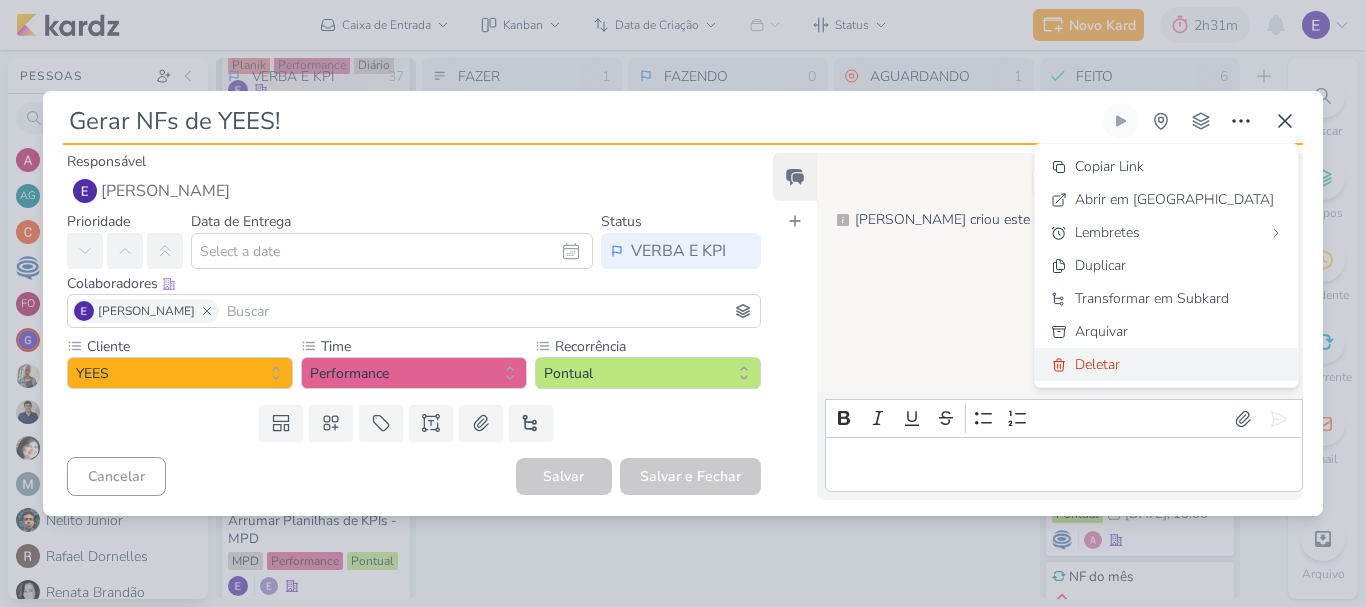 click on "Deletar" at bounding box center (1097, 364) 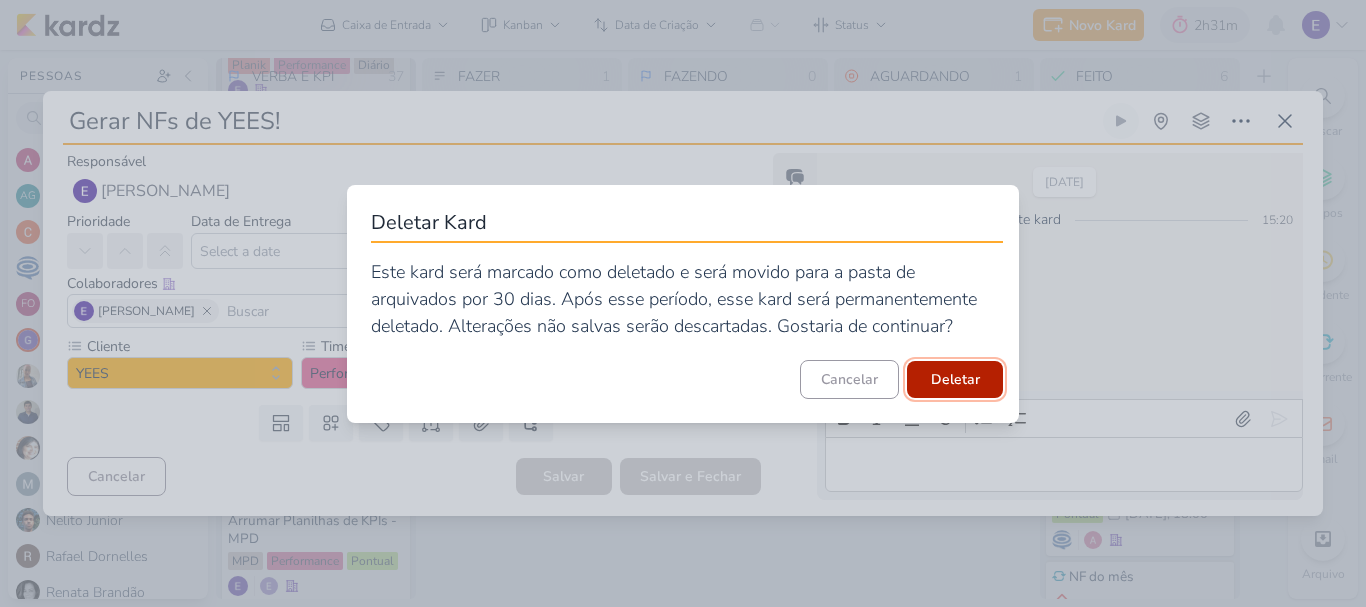 click on "Deletar" at bounding box center [955, 379] 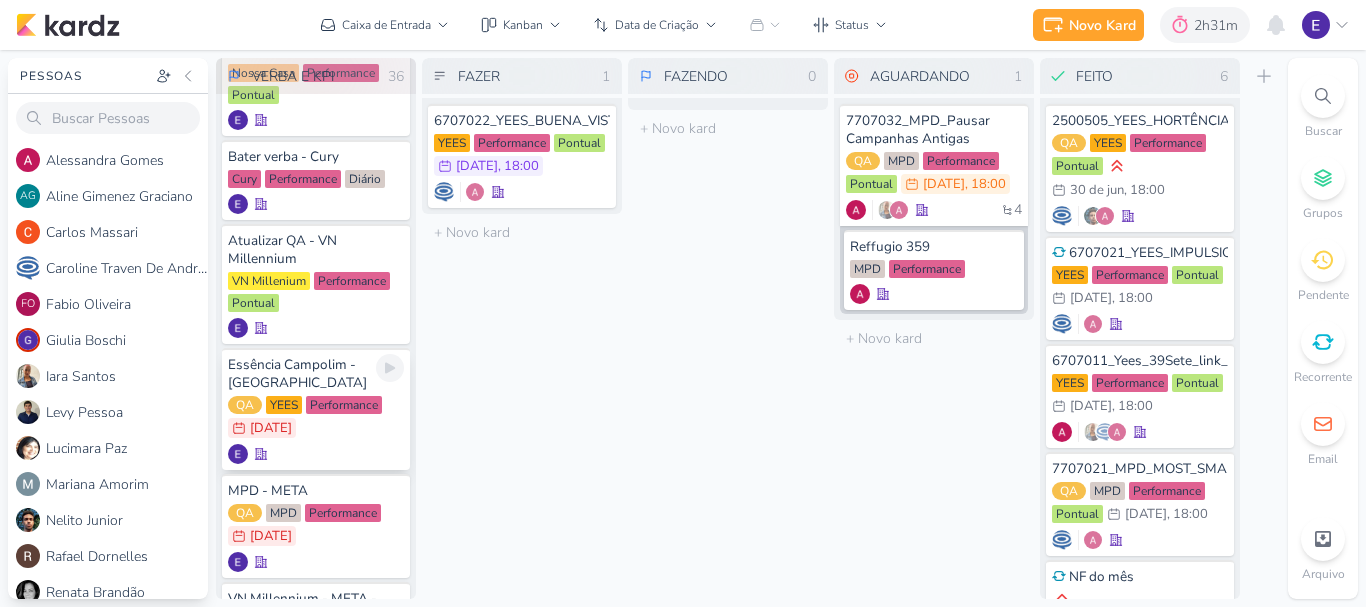 scroll, scrollTop: 1610, scrollLeft: 0, axis: vertical 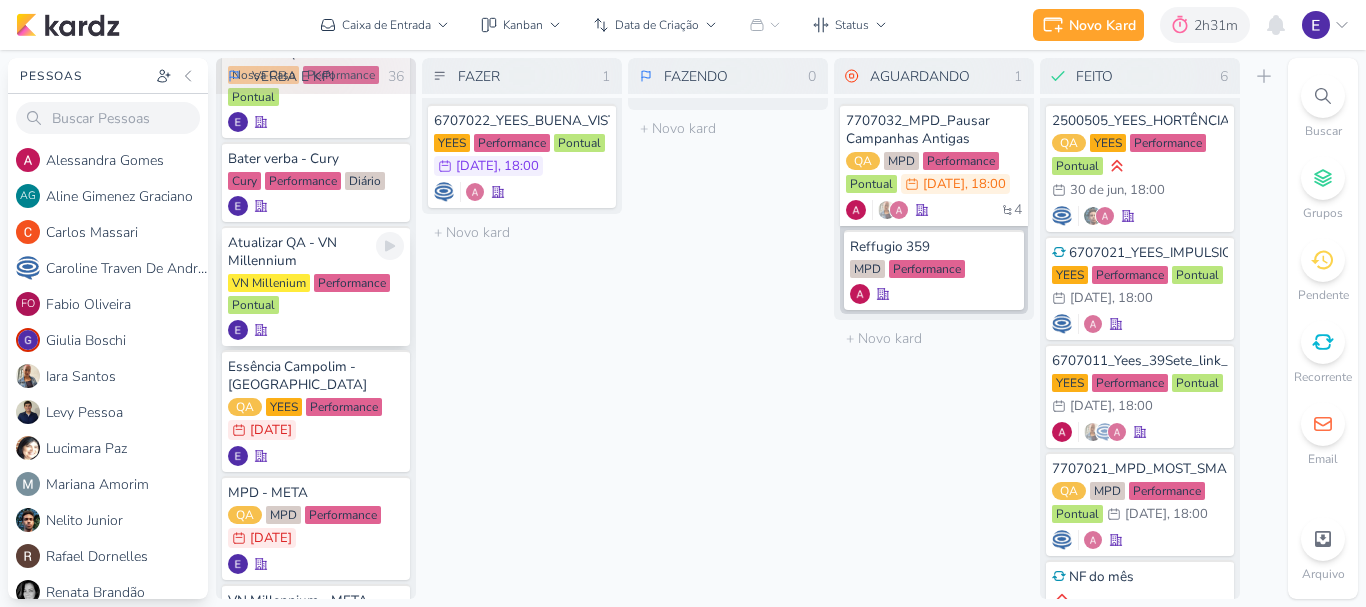 click on "VN Millenium
Performance
Pontual" at bounding box center (316, 295) 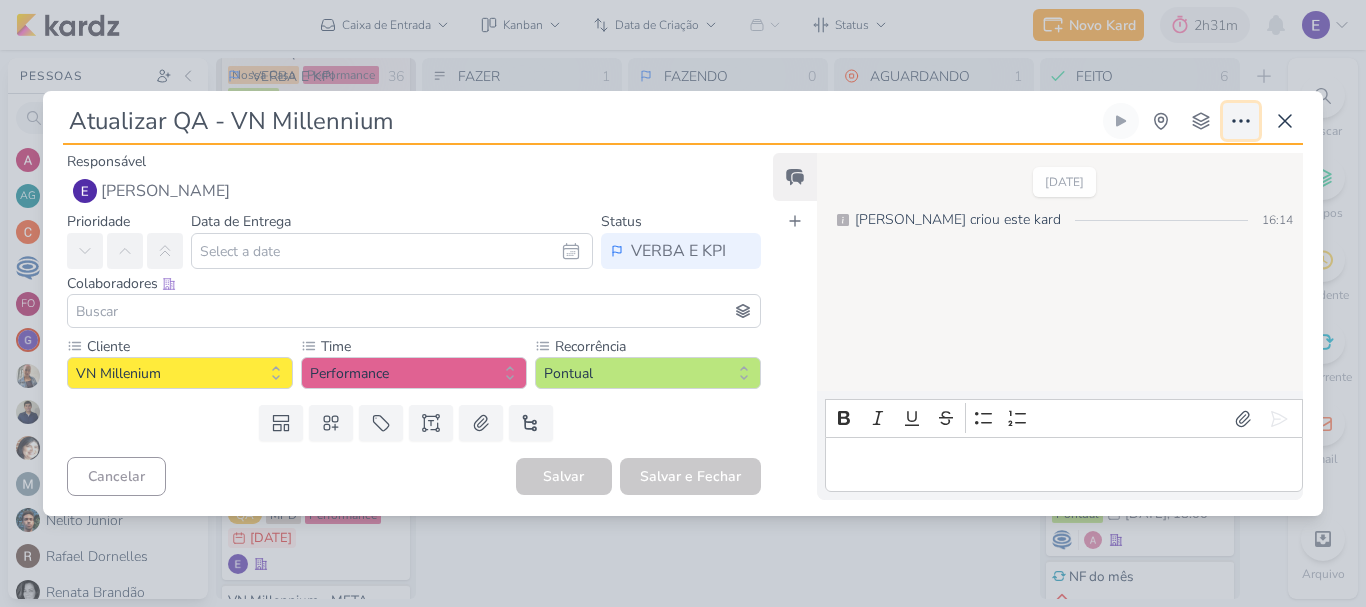click 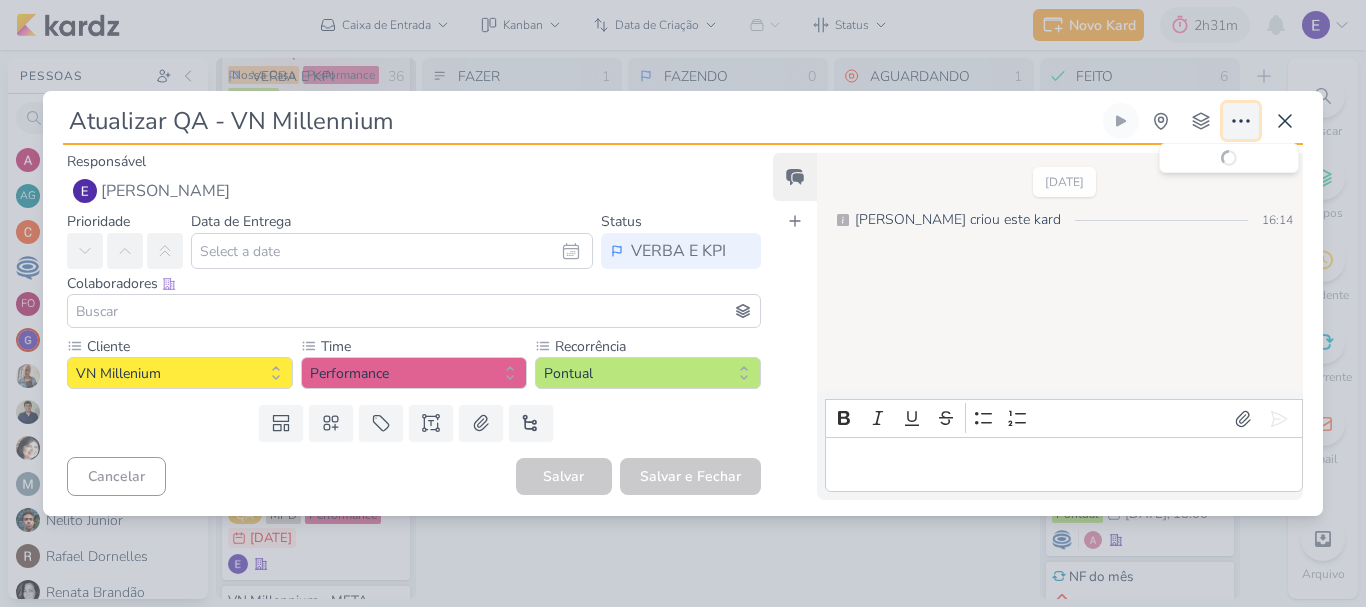 type 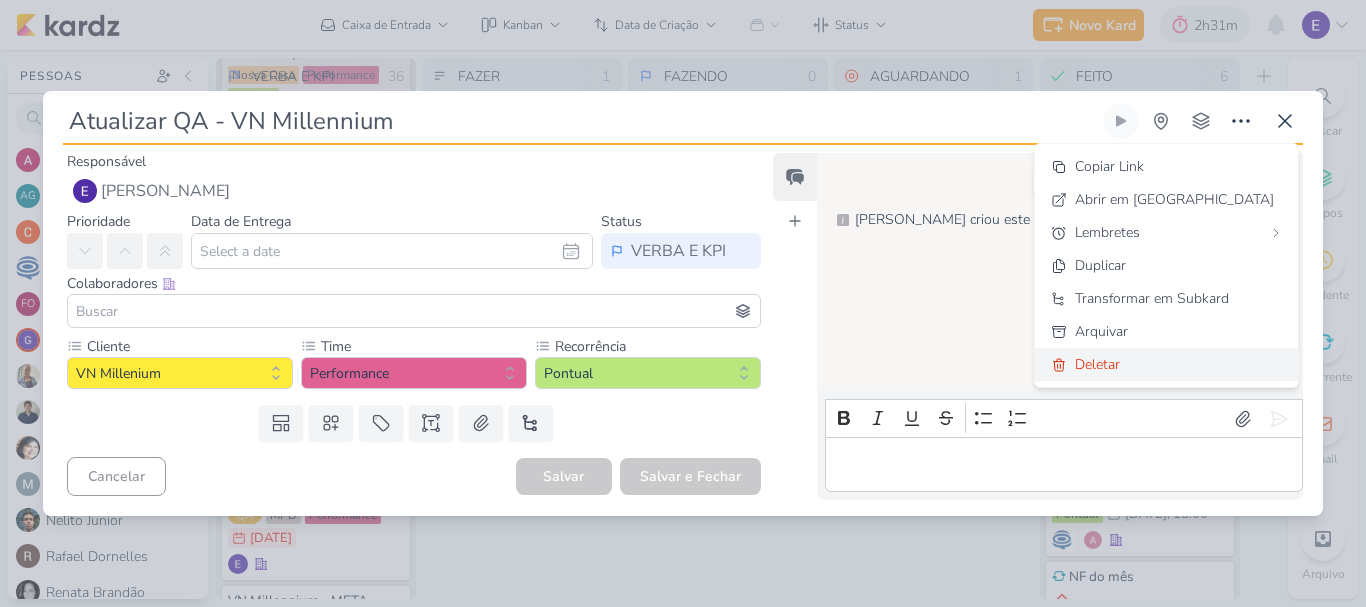 click on "Deletar" at bounding box center (1166, 364) 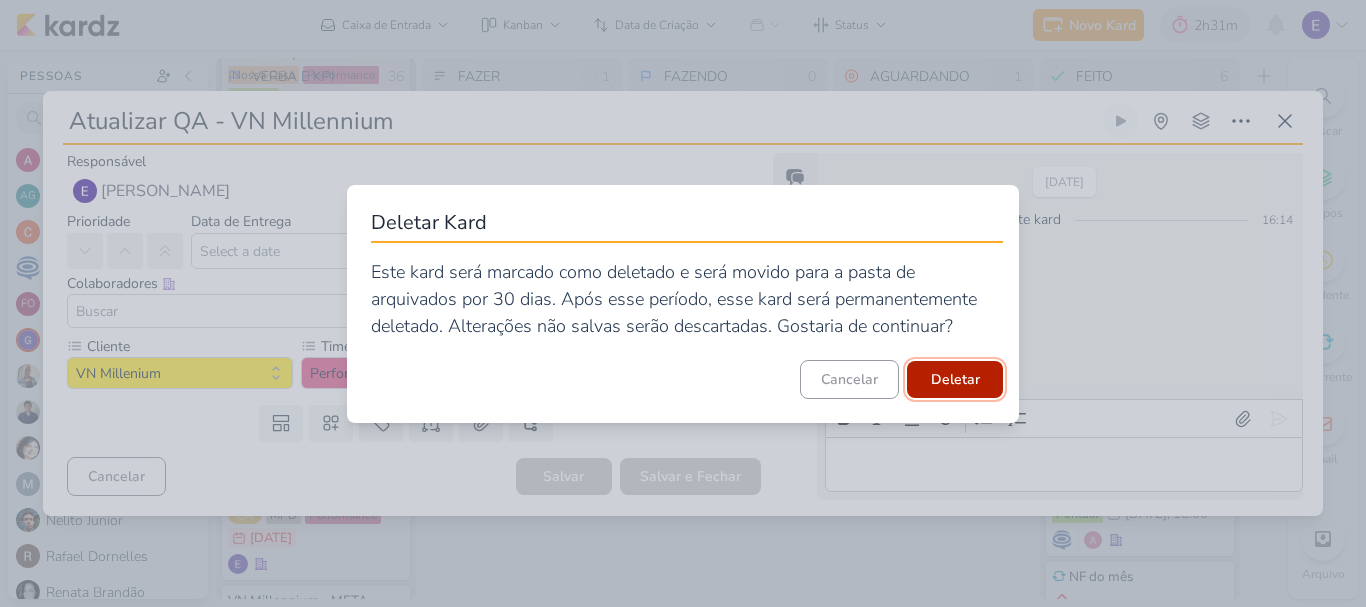 click on "Deletar" at bounding box center [955, 379] 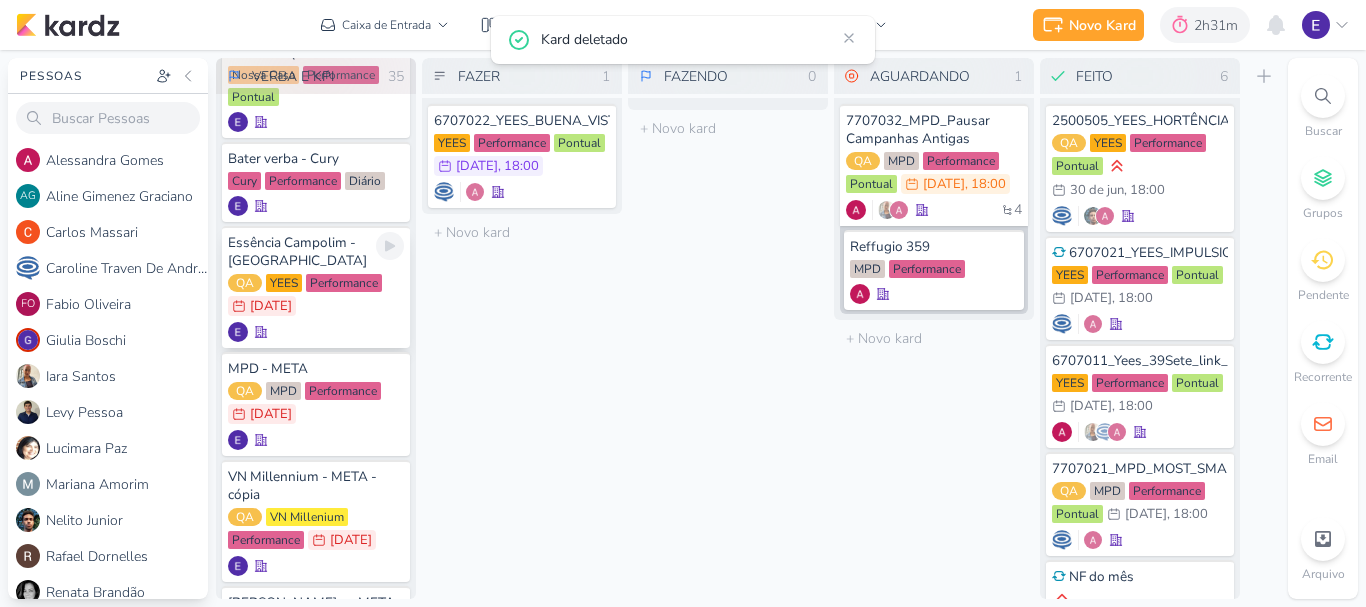click at bounding box center (316, 332) 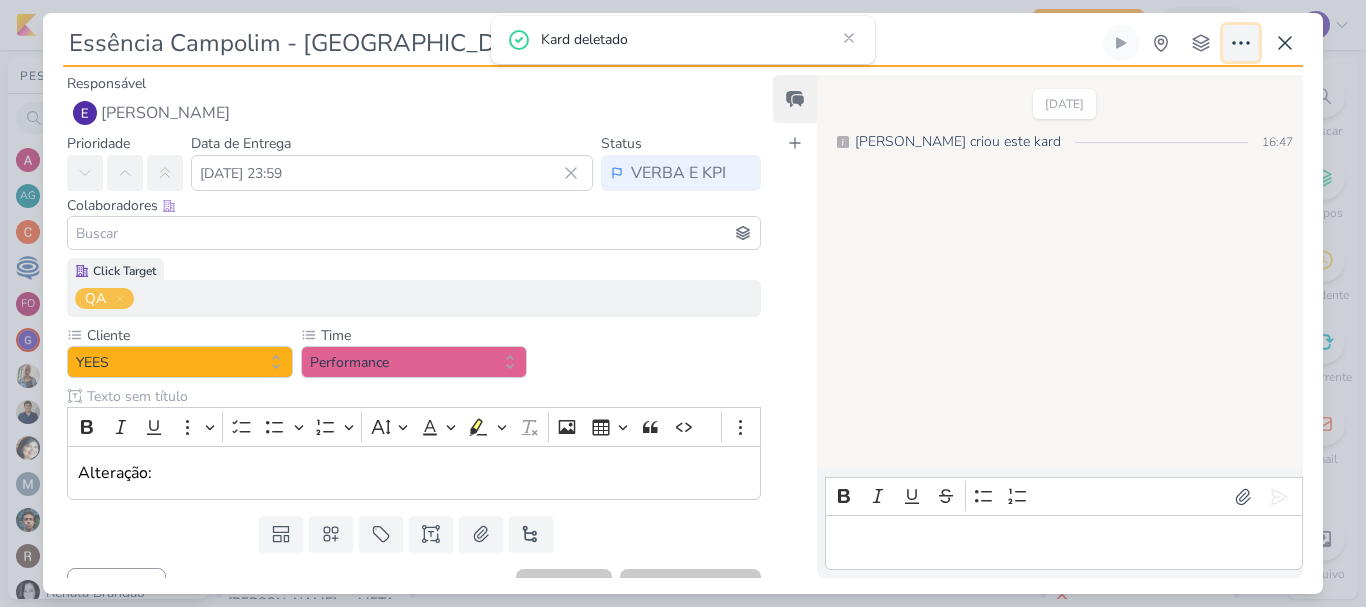 click 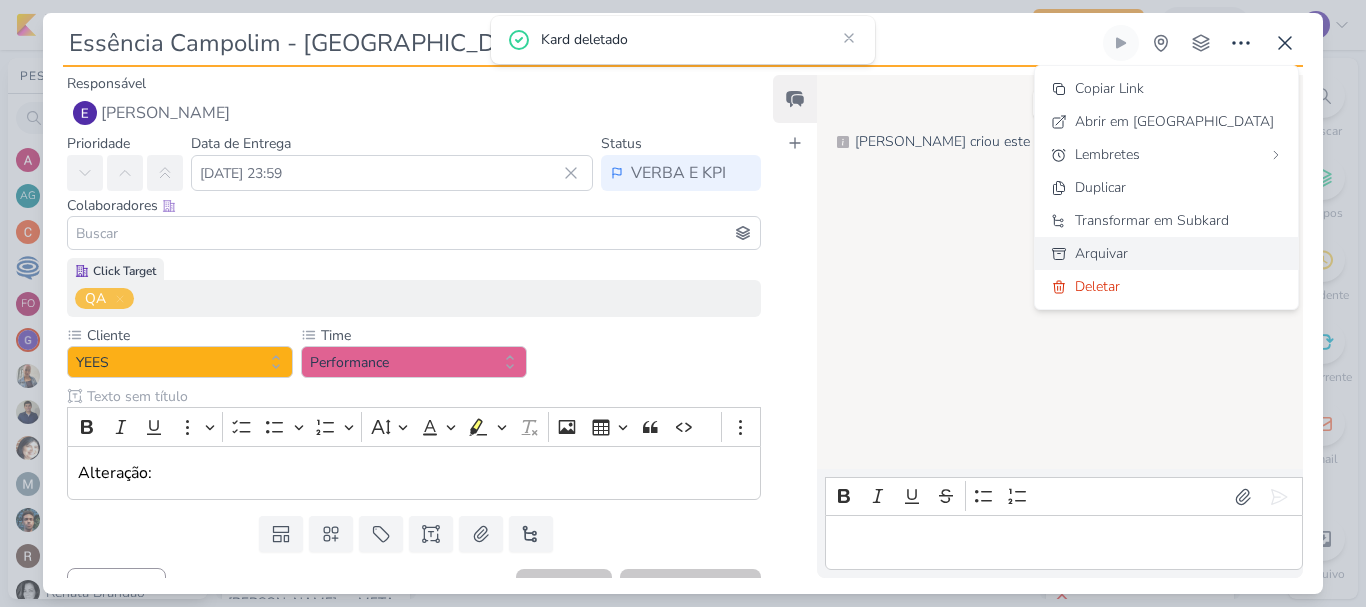 click on "Arquivar" at bounding box center (1166, 253) 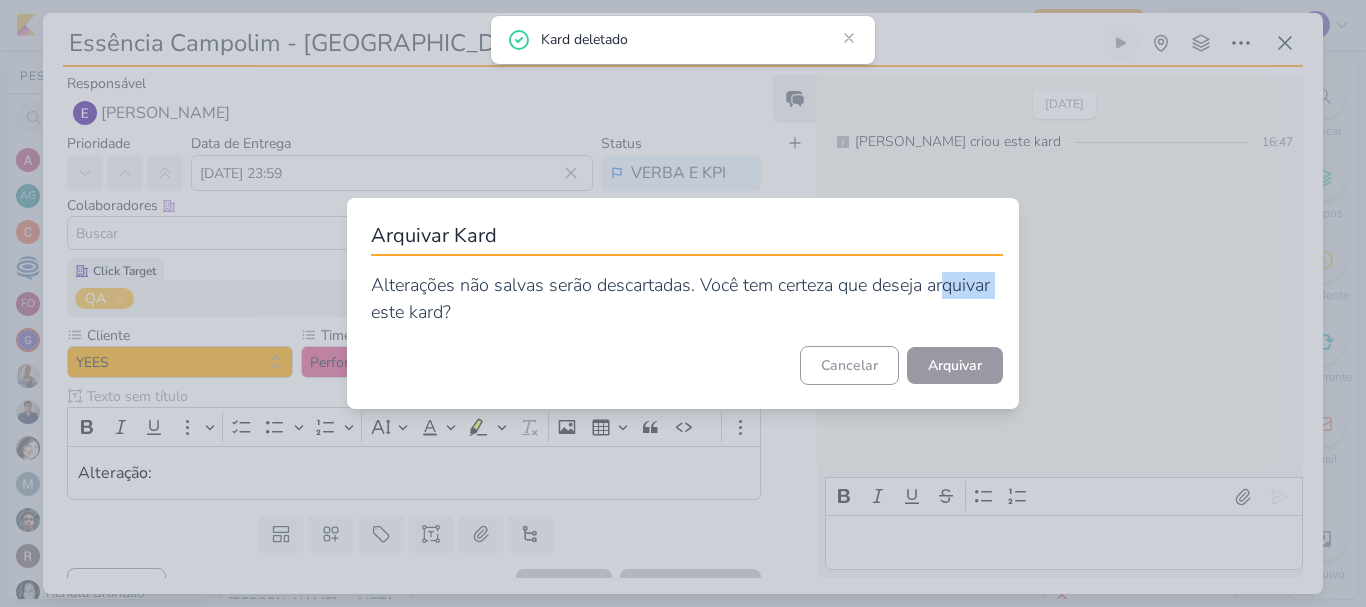 click on "Arquivar Kard
Alterações não salvas serão descartadas. Você tem certeza que deseja arquivar este kard?
Cancelar
[GEOGRAPHIC_DATA]" at bounding box center [683, 303] 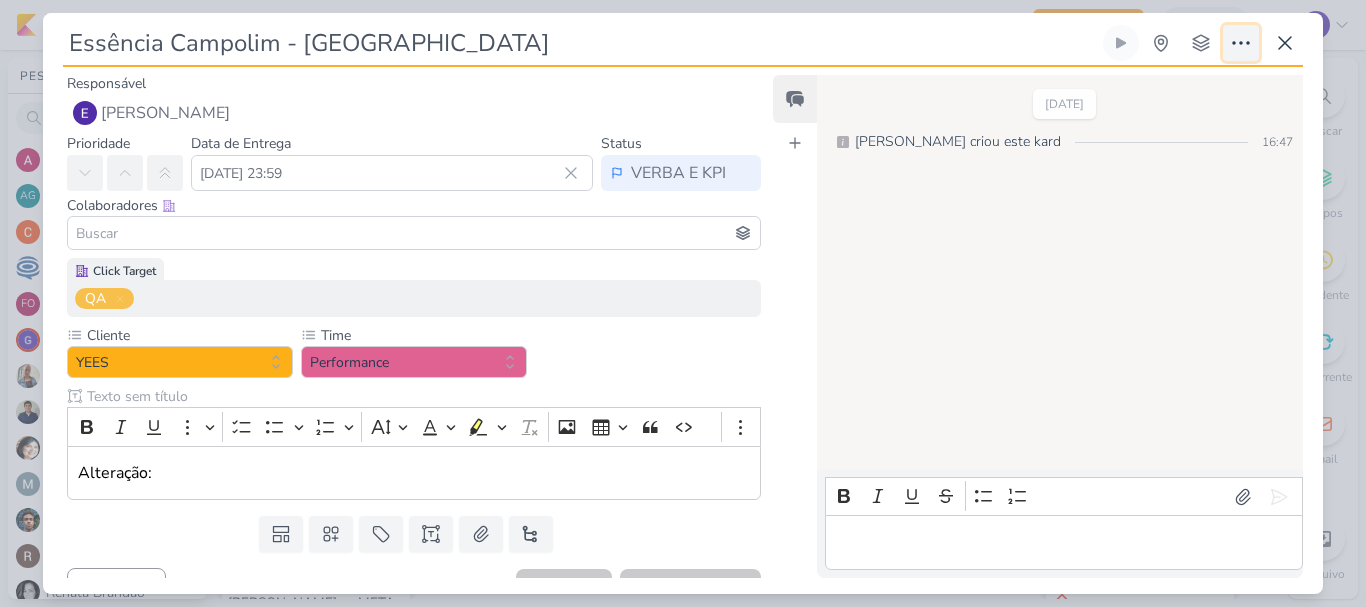 click at bounding box center (1241, 43) 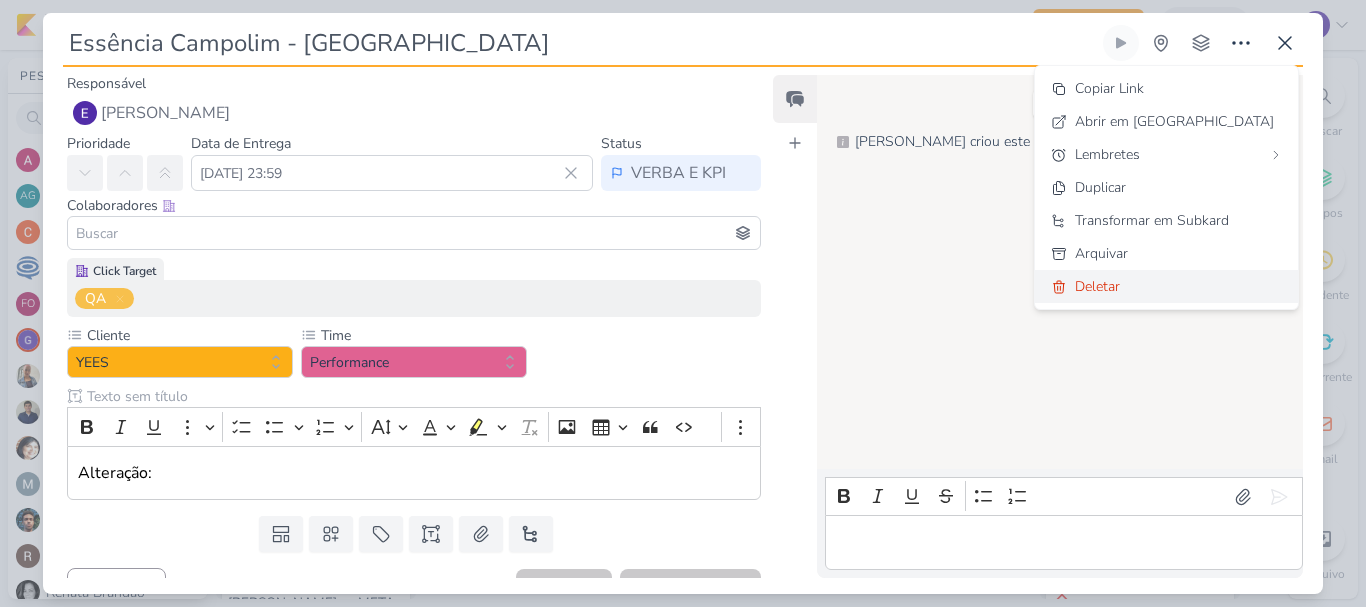 click on "Deletar" at bounding box center [1097, 286] 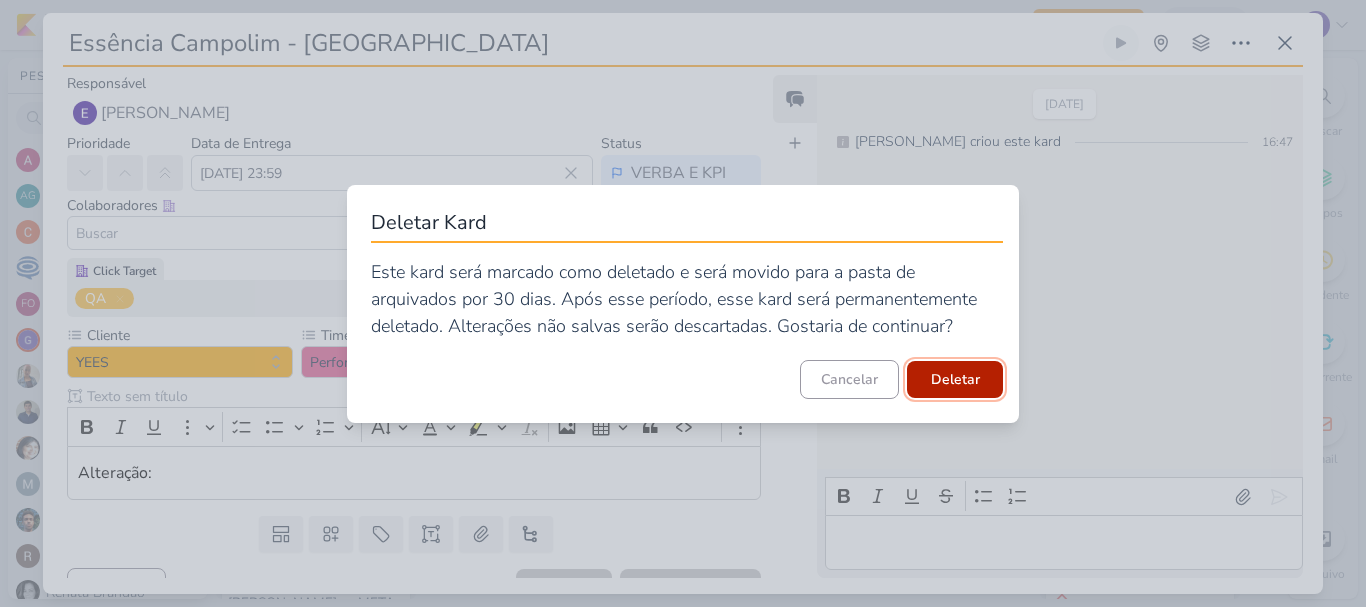 click on "Deletar" at bounding box center (955, 379) 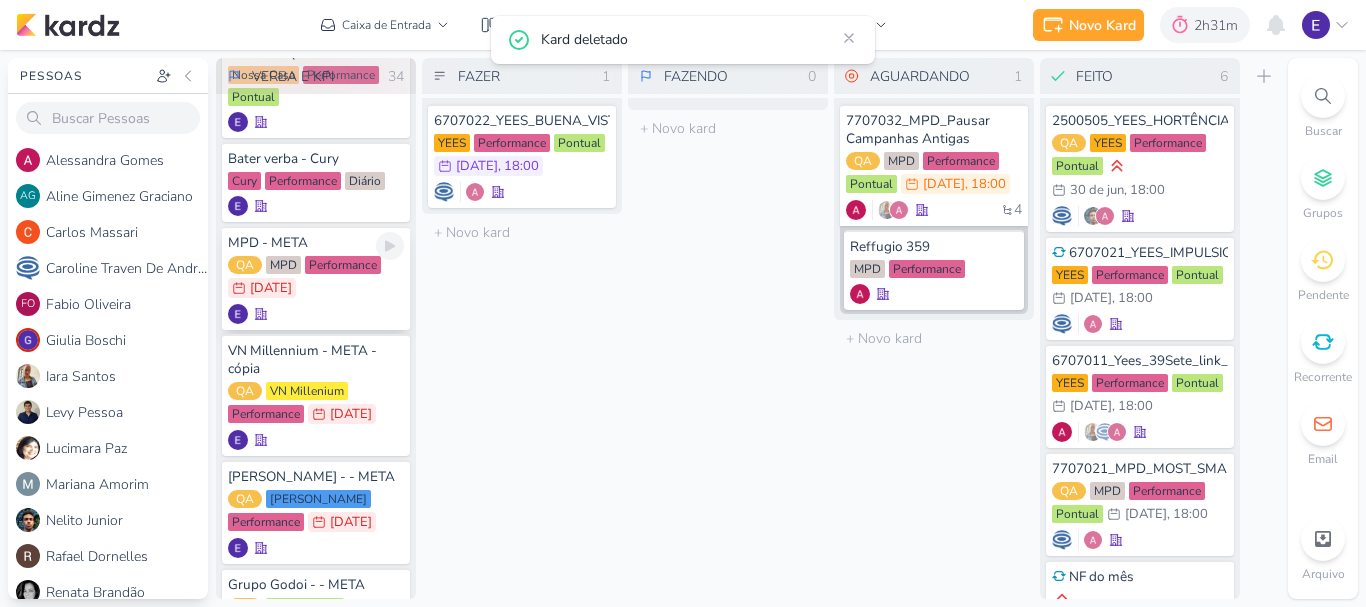 click on "MPD - META
QA
MPD
Performance
1/5
[DATE]" at bounding box center (316, 278) 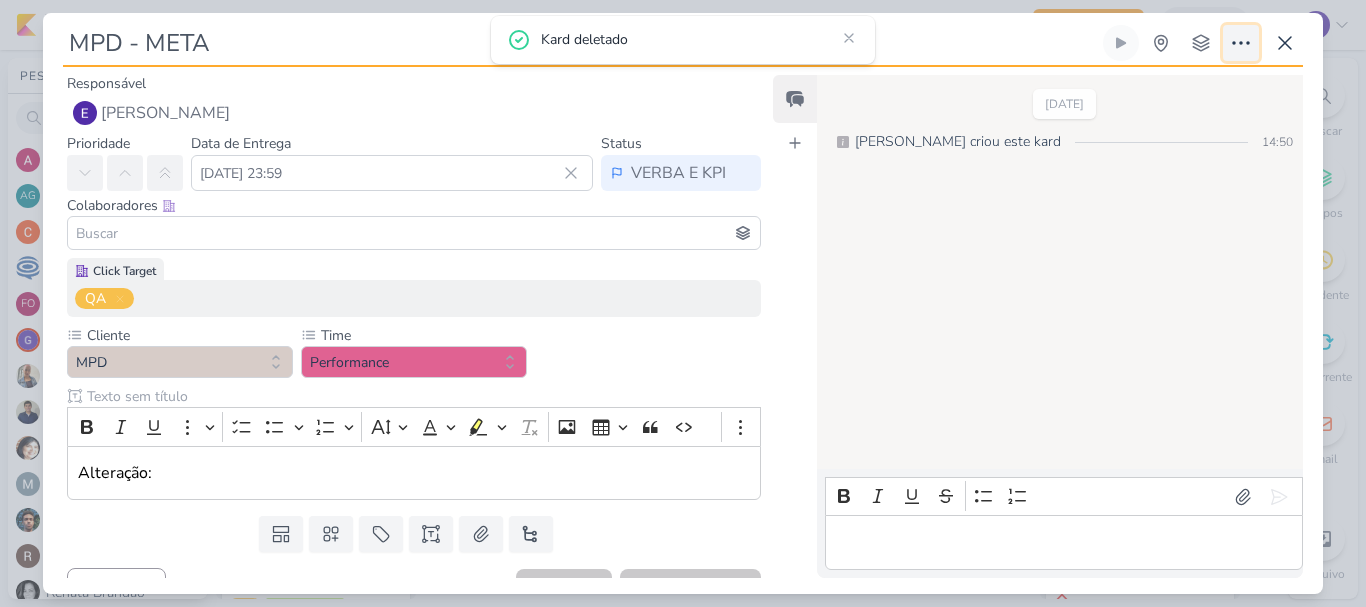 click 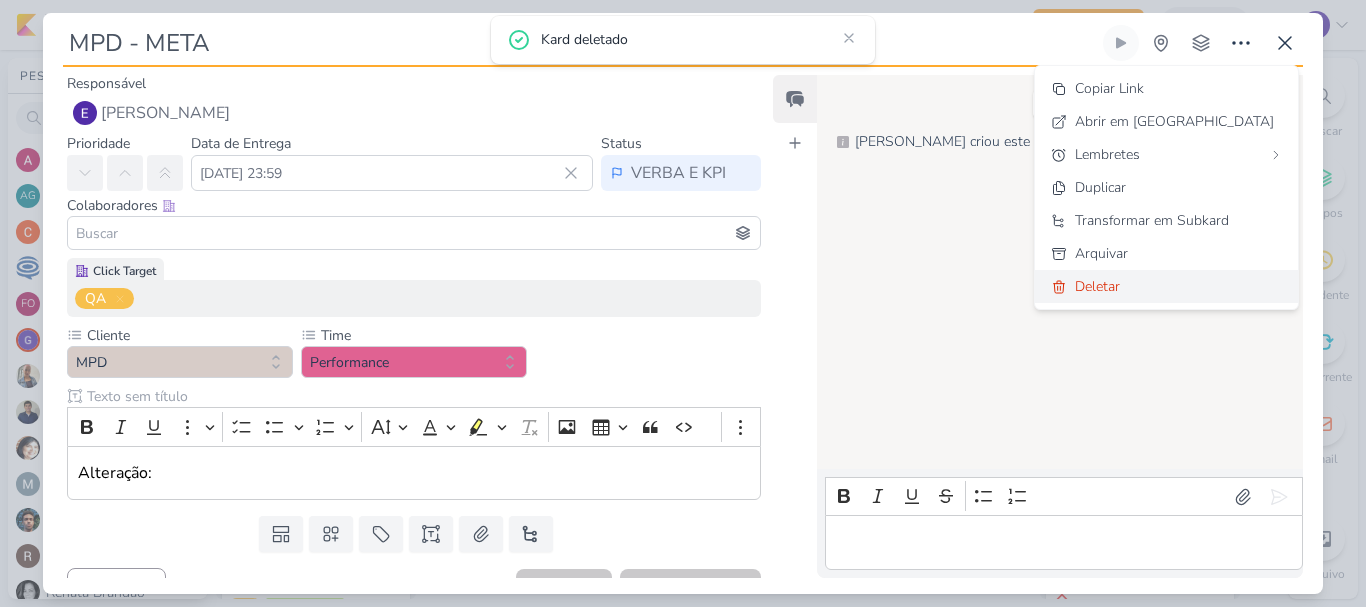 click on "Deletar" at bounding box center [1097, 286] 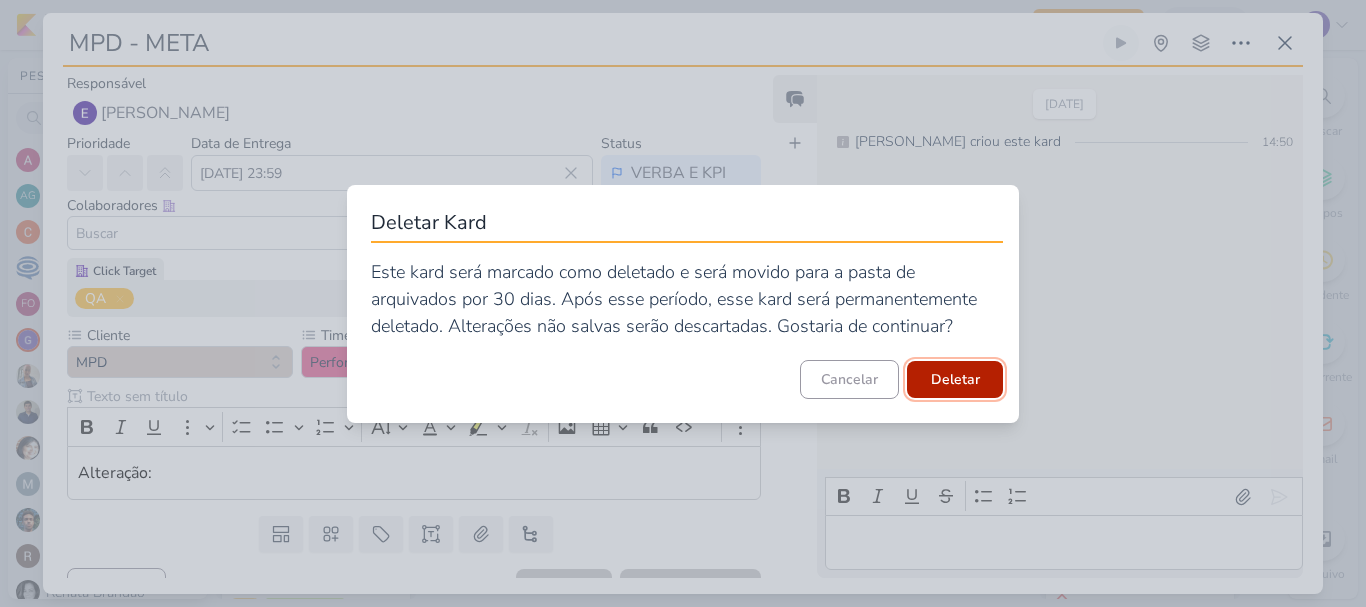 click on "Deletar" at bounding box center [955, 379] 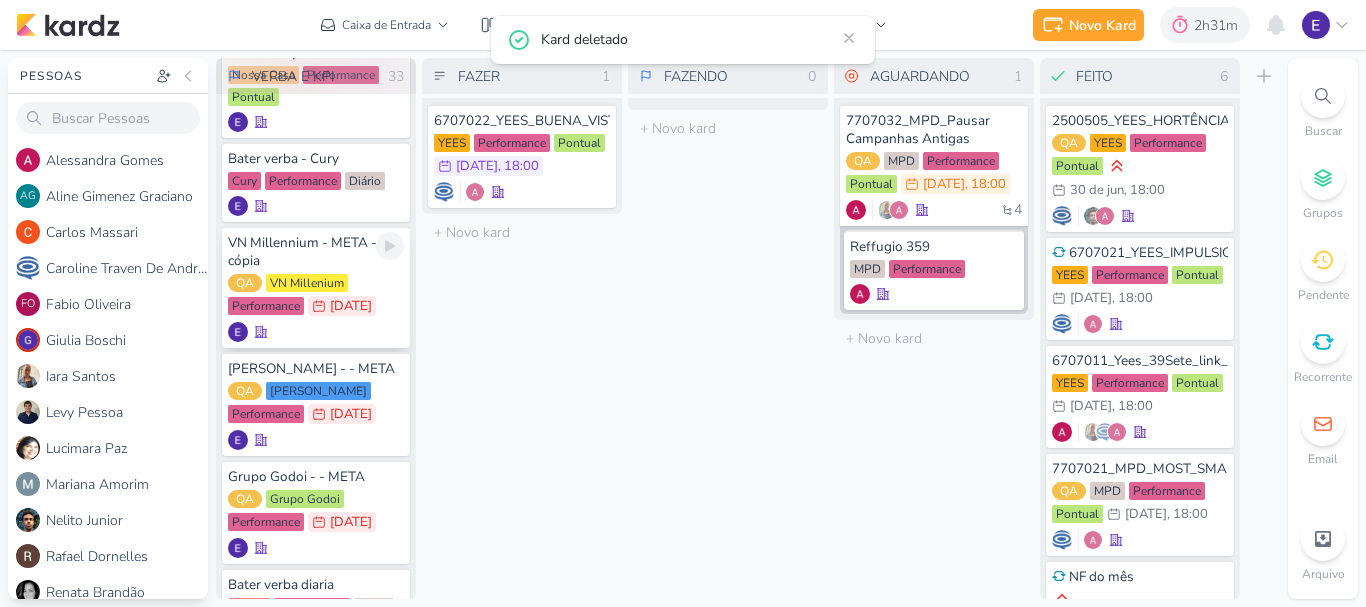 click on "[DATE]" at bounding box center [351, 306] 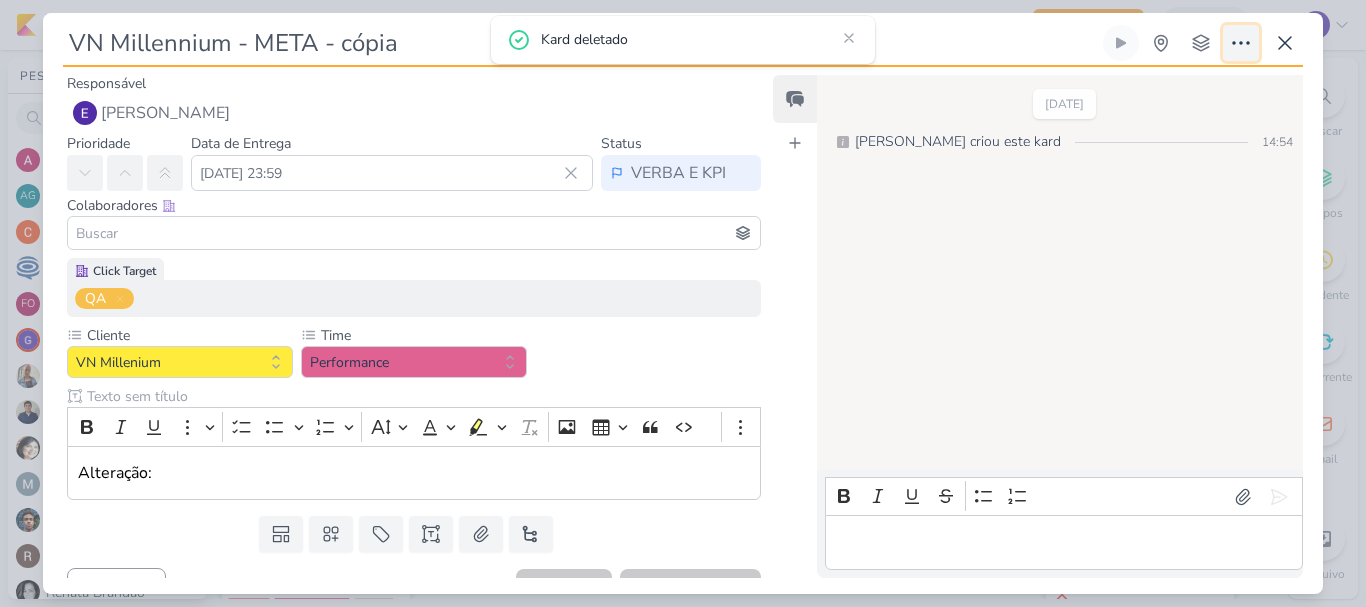 click 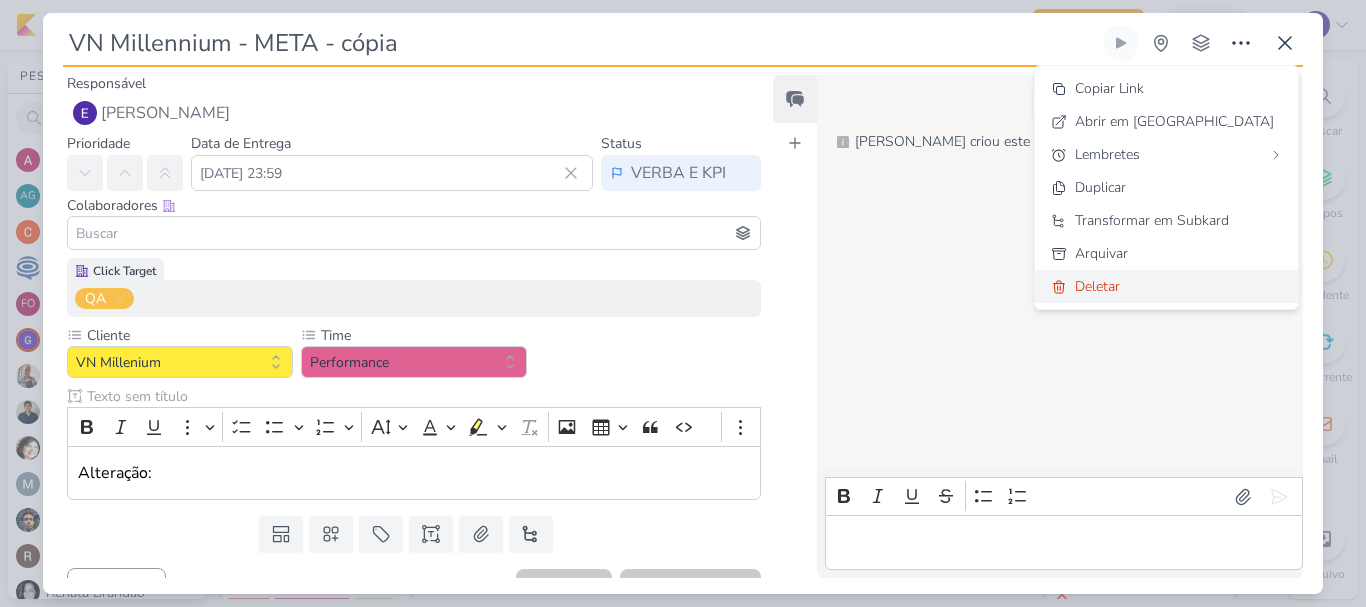 click on "Deletar" at bounding box center (1166, 286) 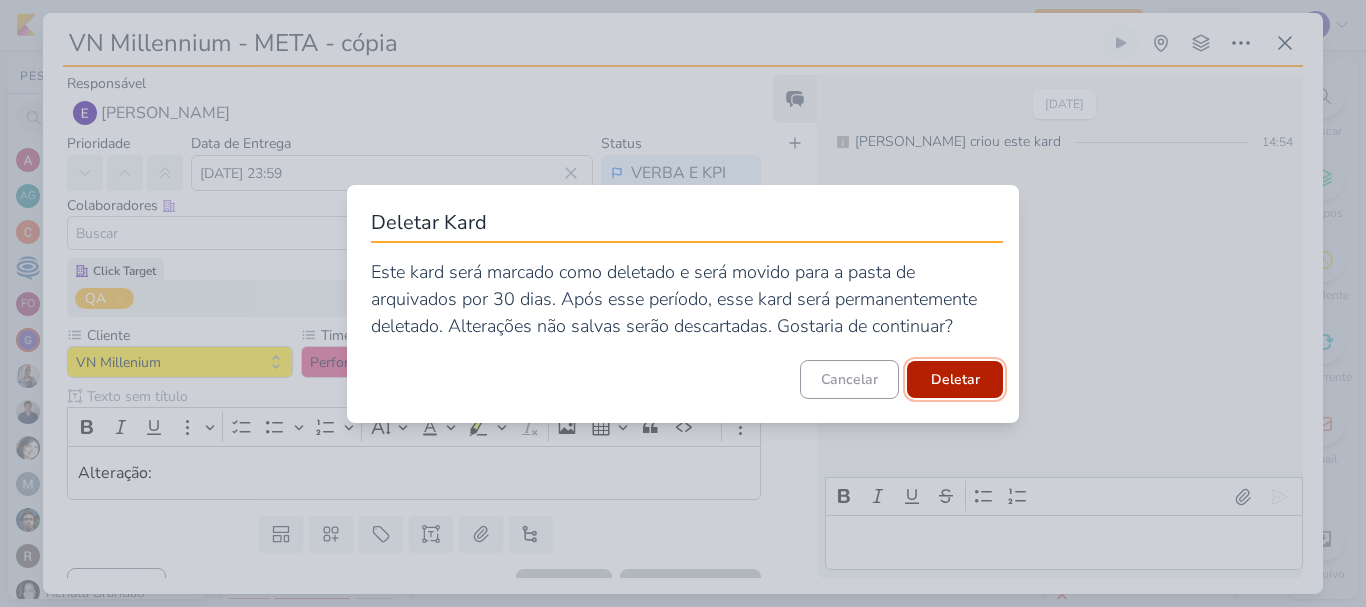 click on "Deletar" at bounding box center (955, 379) 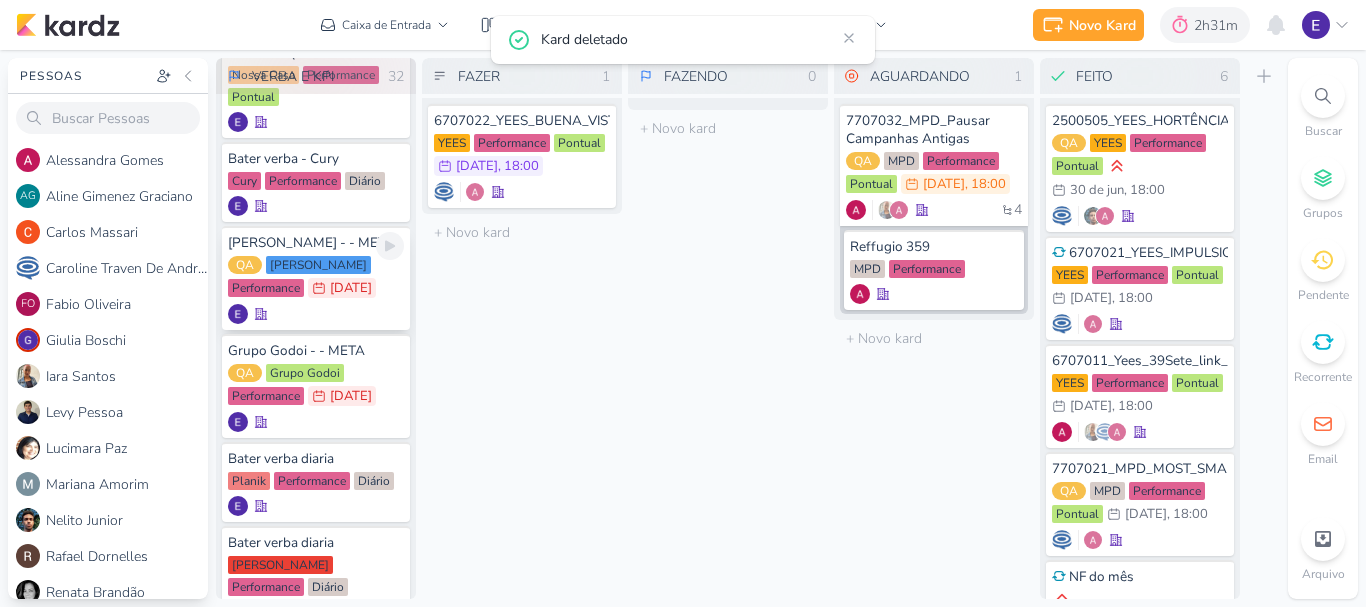 click on "1/5
[DATE]" at bounding box center (342, 288) 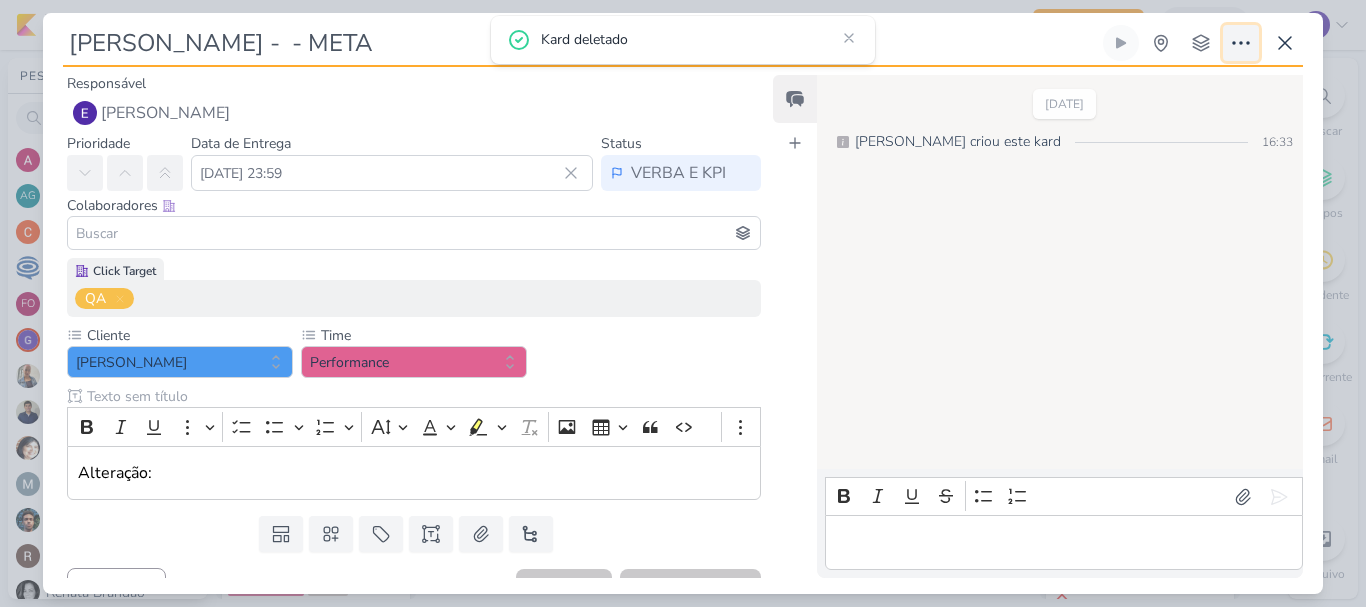 click 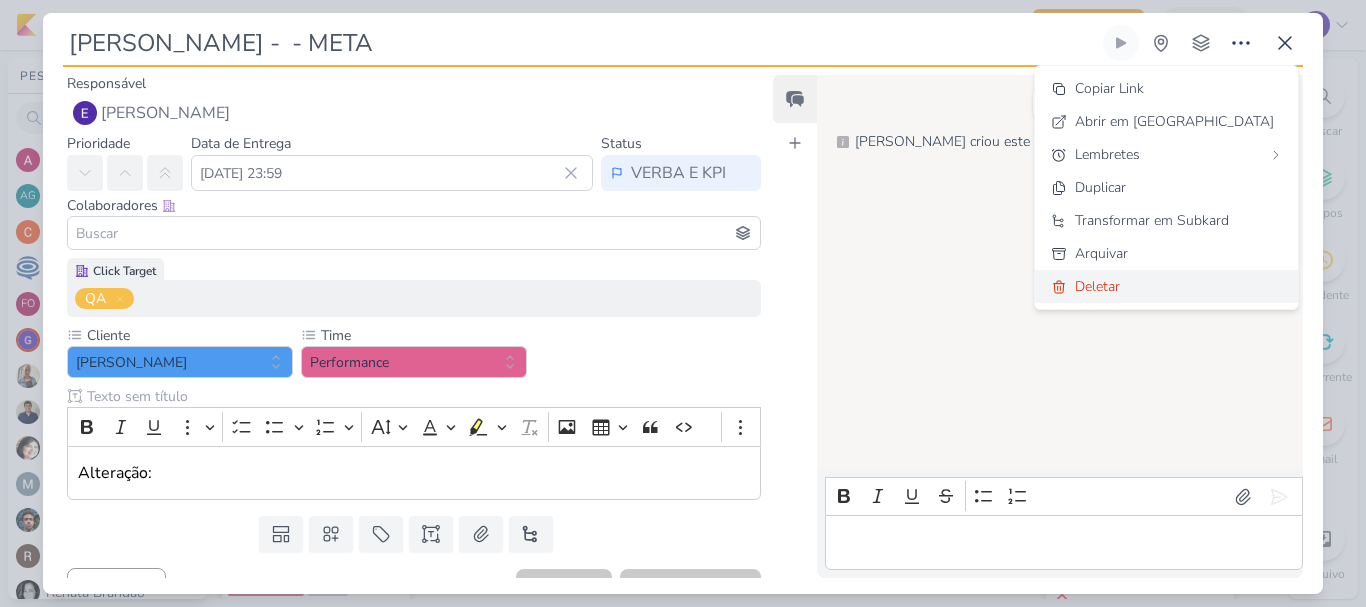 click on "Deletar" at bounding box center [1097, 286] 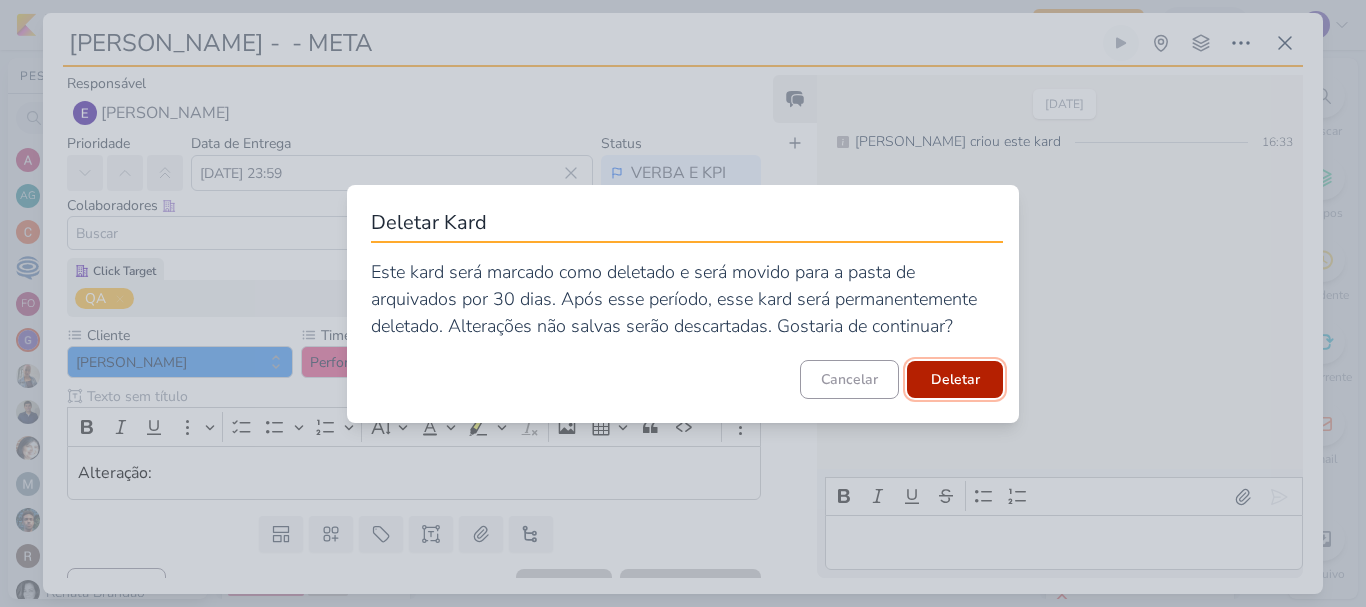 click on "Deletar" at bounding box center (955, 379) 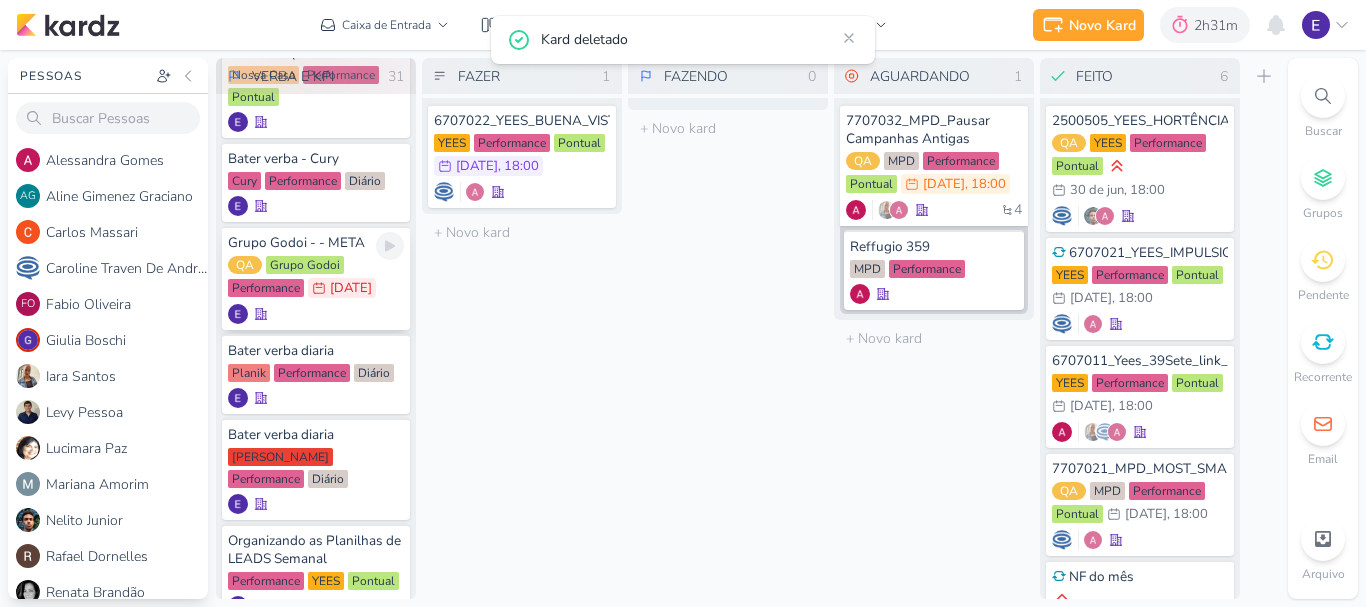 click at bounding box center (316, 314) 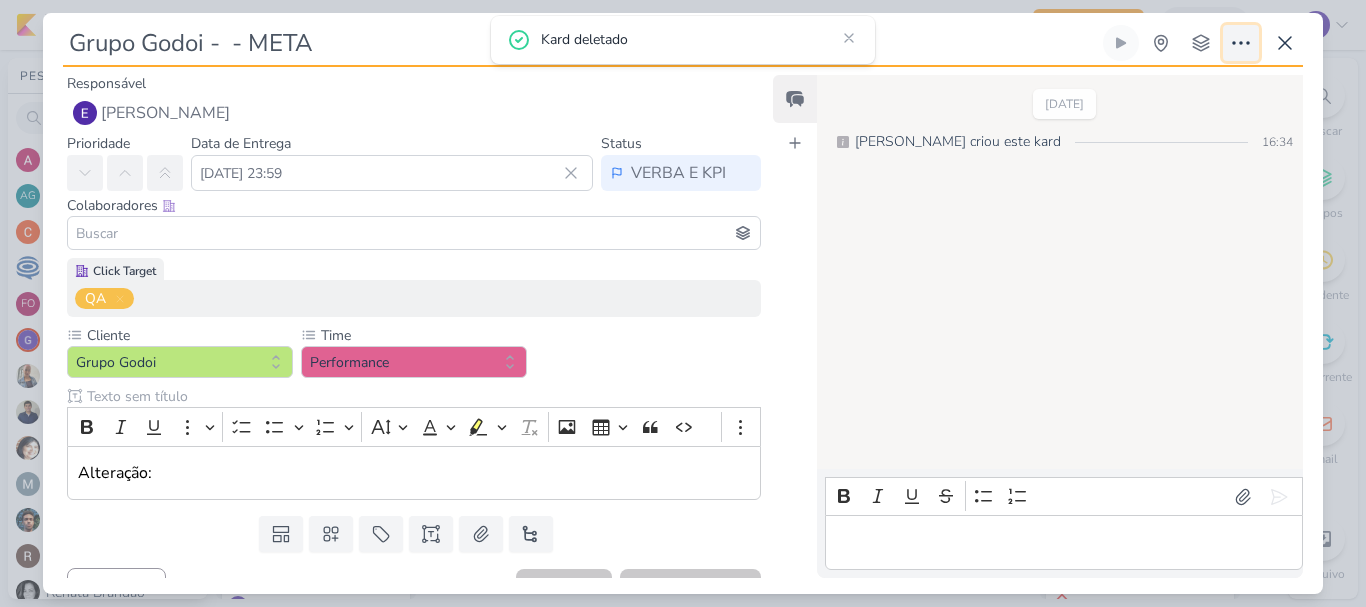 click 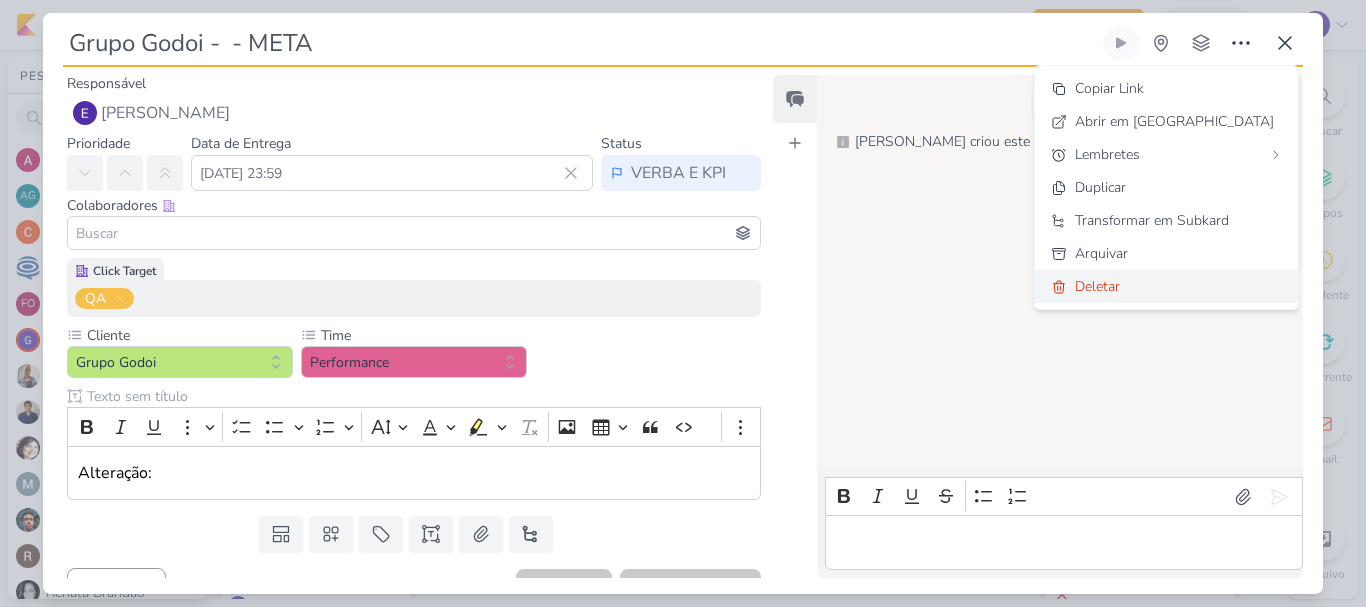 click on "Deletar" at bounding box center (1166, 286) 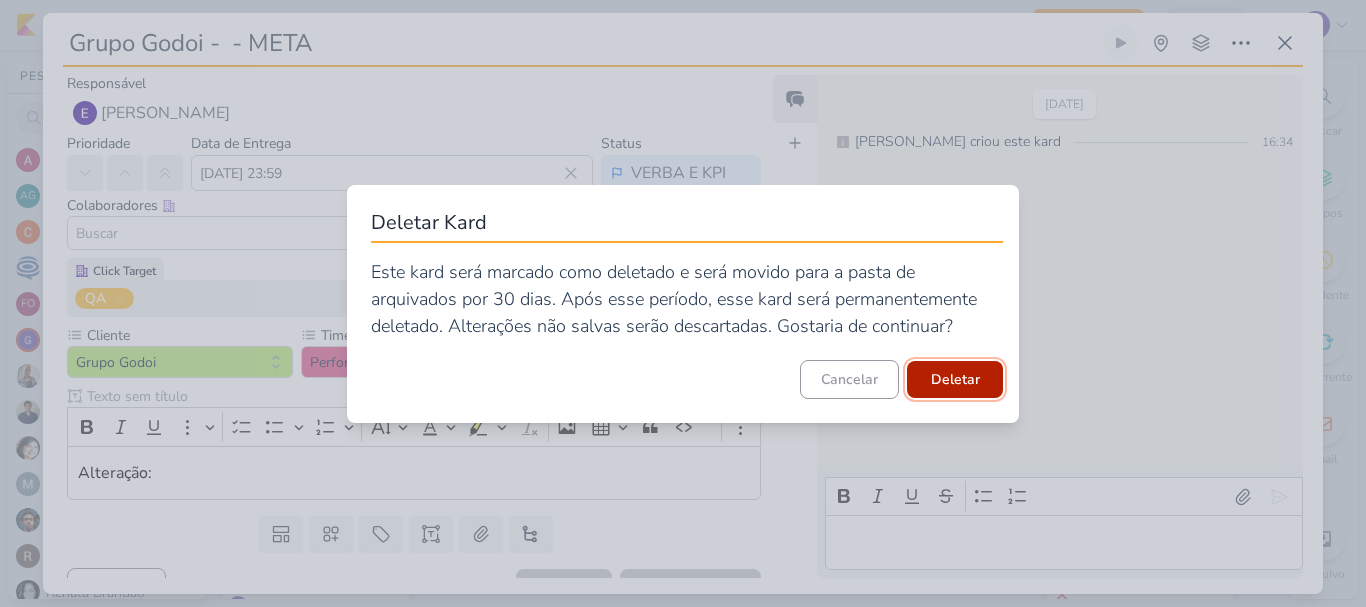 click on "Deletar" at bounding box center (955, 379) 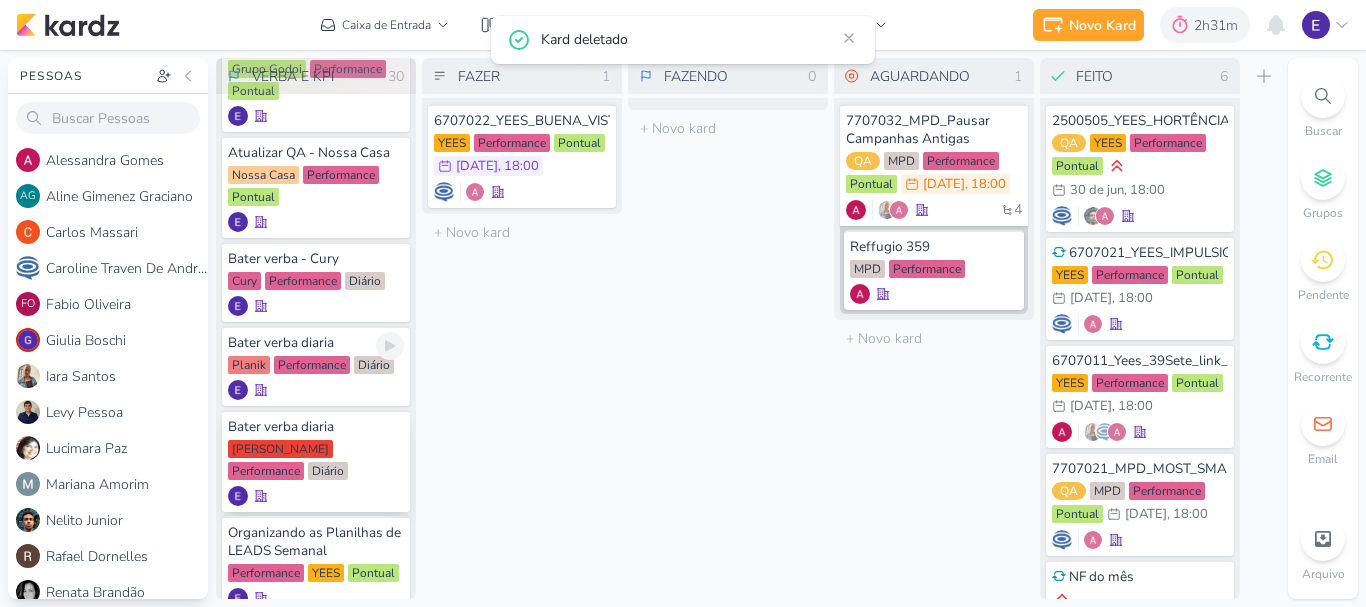 scroll, scrollTop: 1410, scrollLeft: 0, axis: vertical 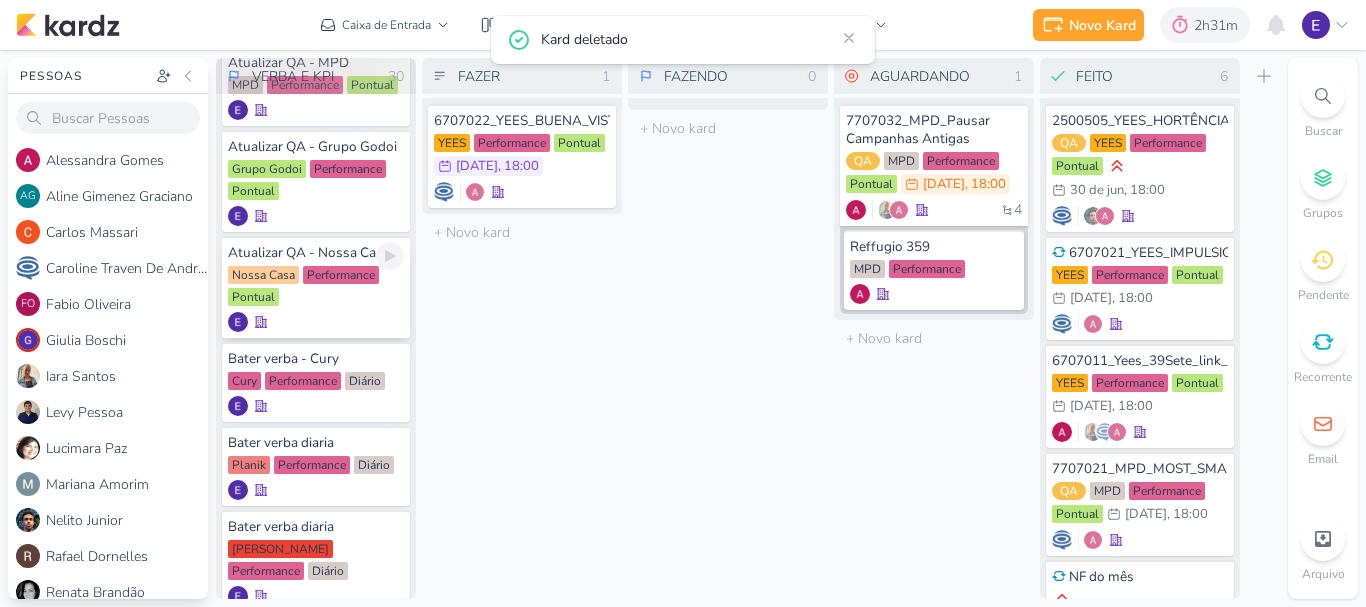 click at bounding box center [316, 322] 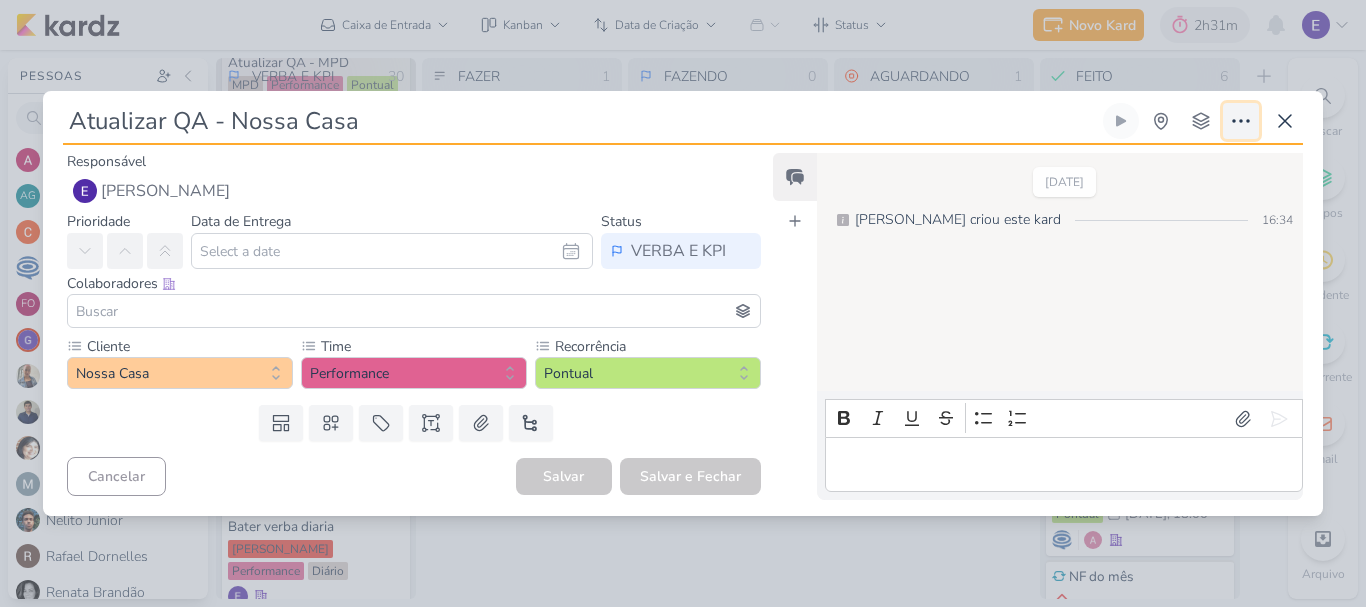 click at bounding box center (1241, 121) 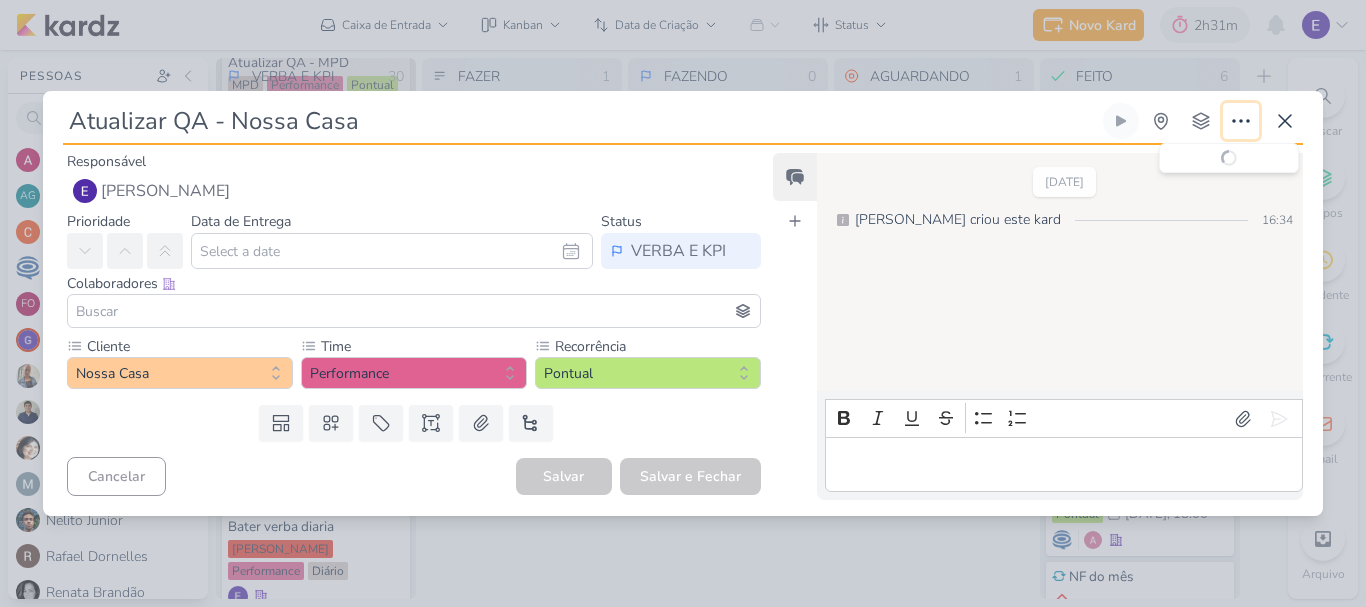 type 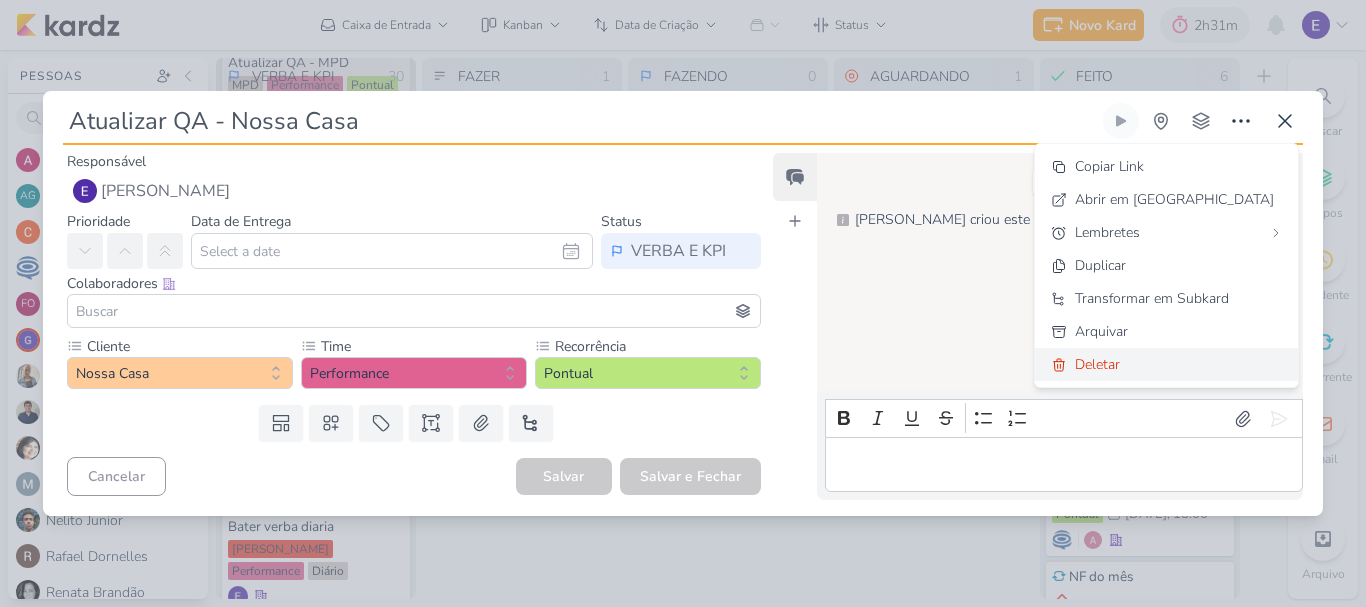 click on "Deletar" at bounding box center (1097, 364) 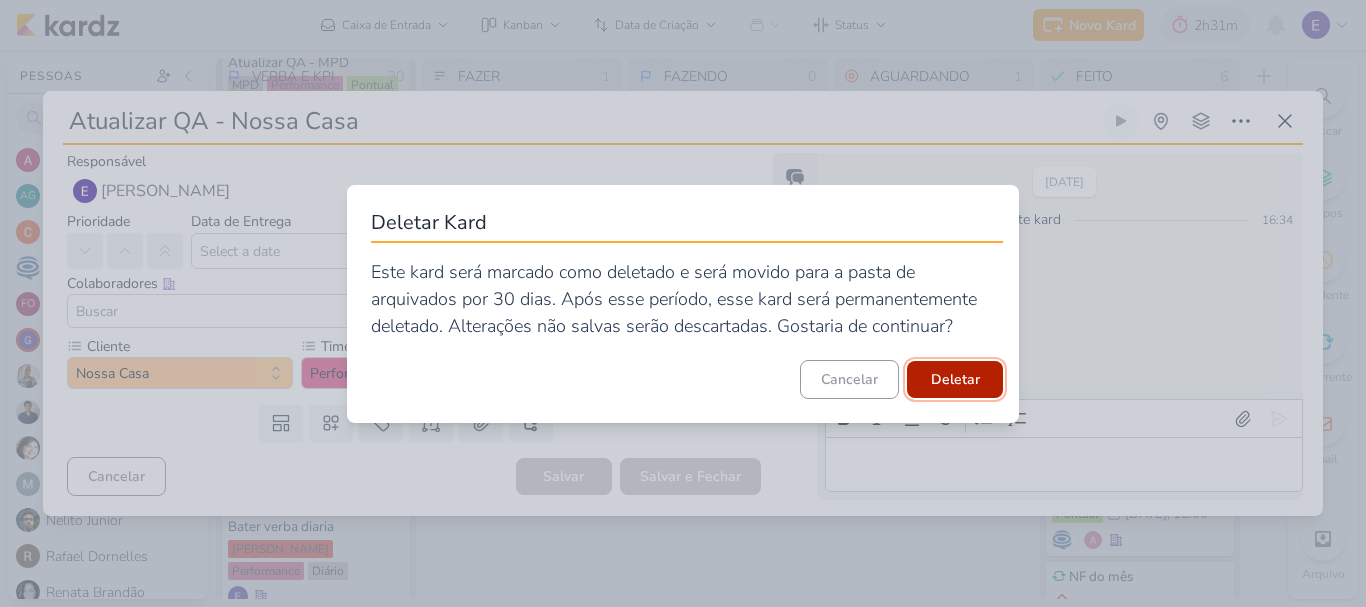 click on "Deletar" at bounding box center (955, 379) 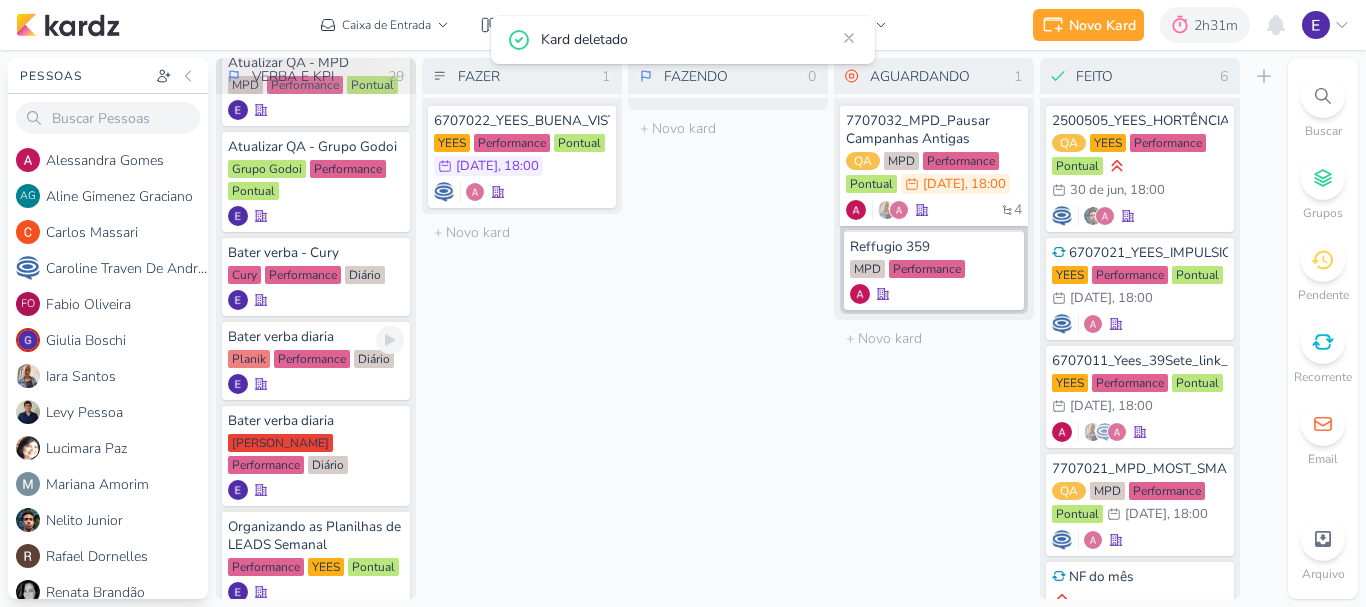 scroll, scrollTop: 1310, scrollLeft: 0, axis: vertical 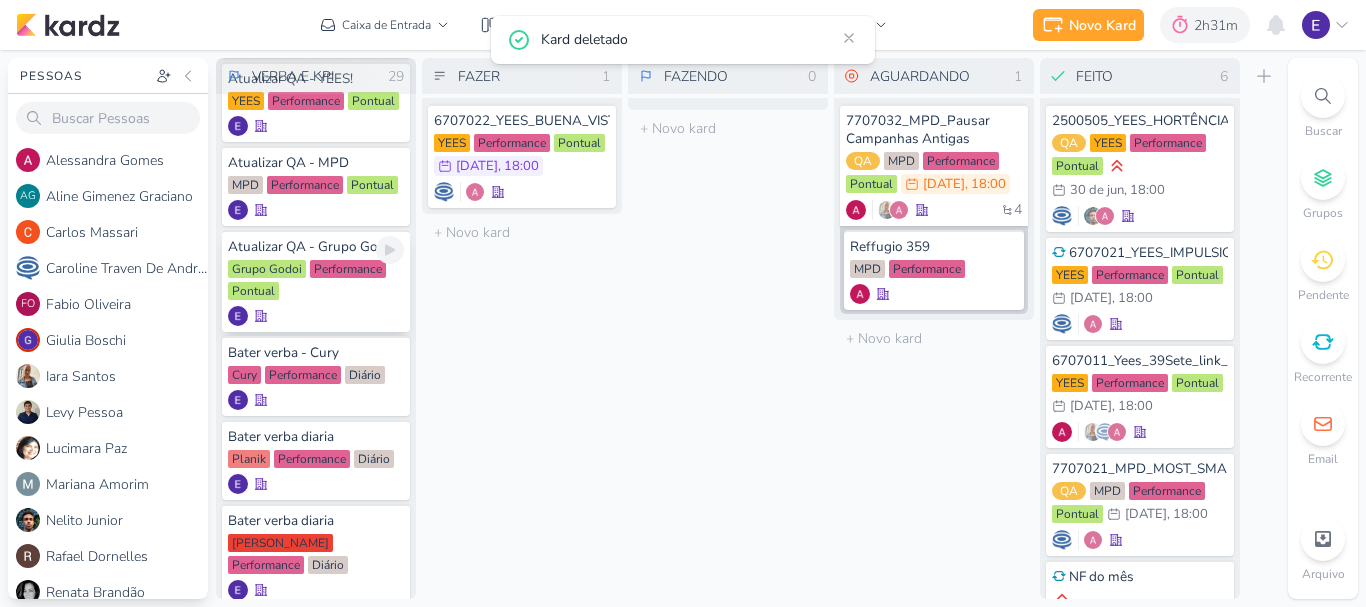 click on "Grupo Godoi
Performance
Pontual" at bounding box center [316, 281] 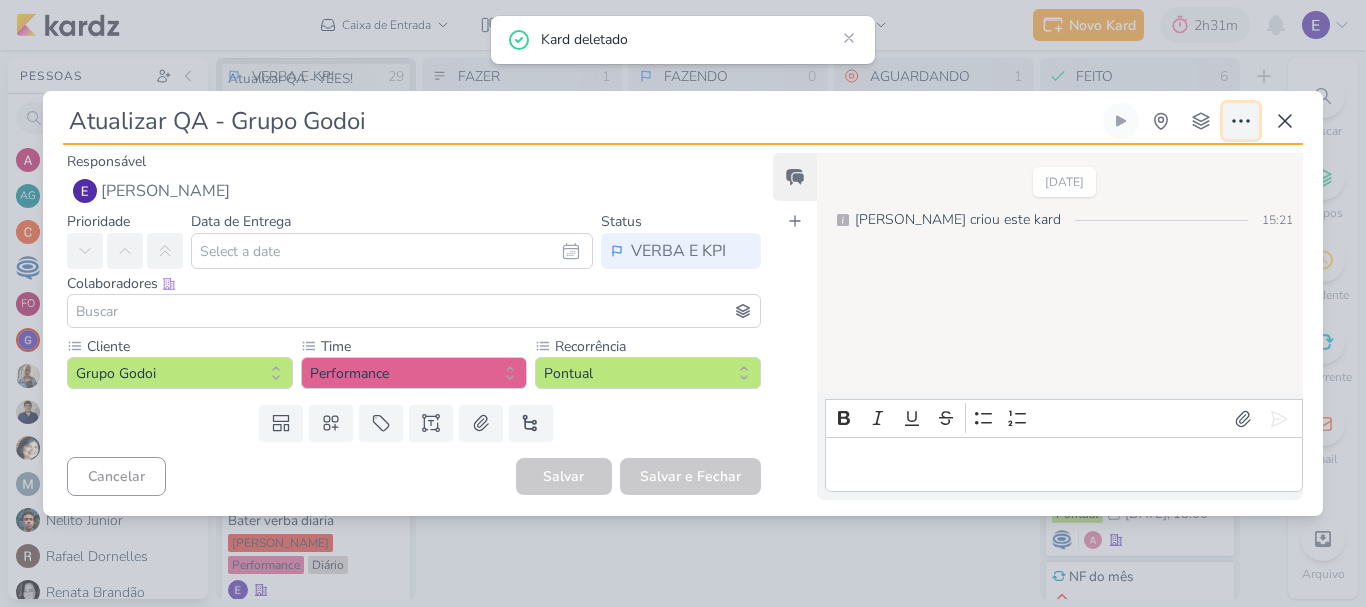 click 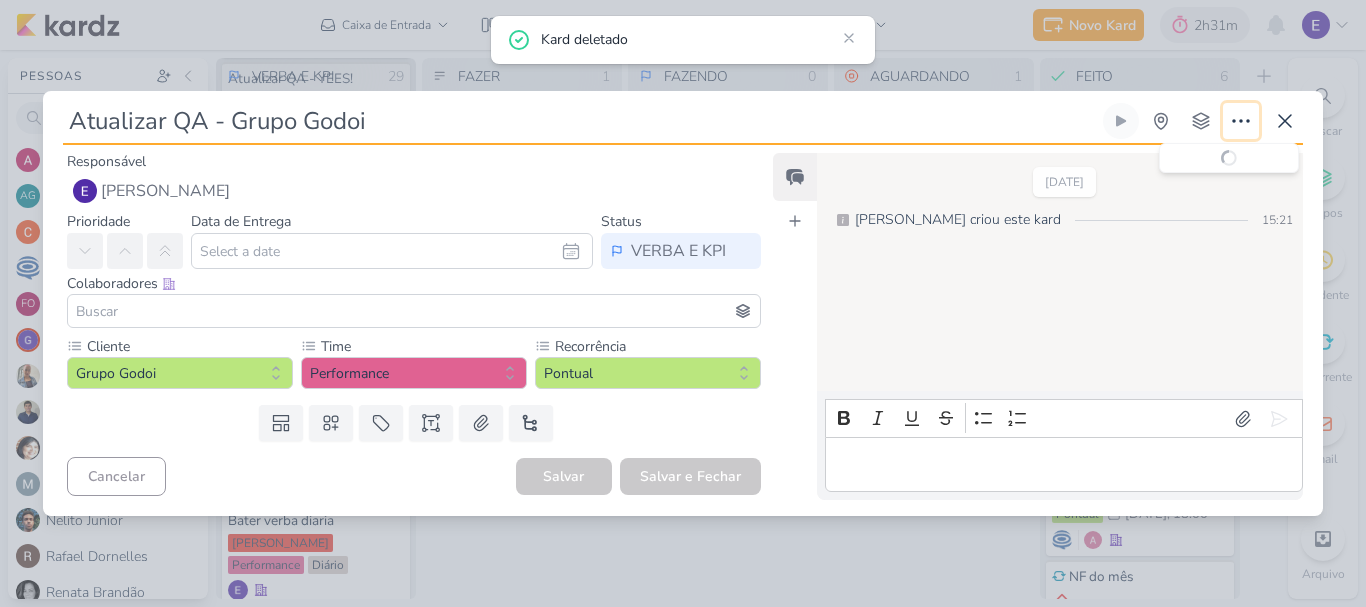 type 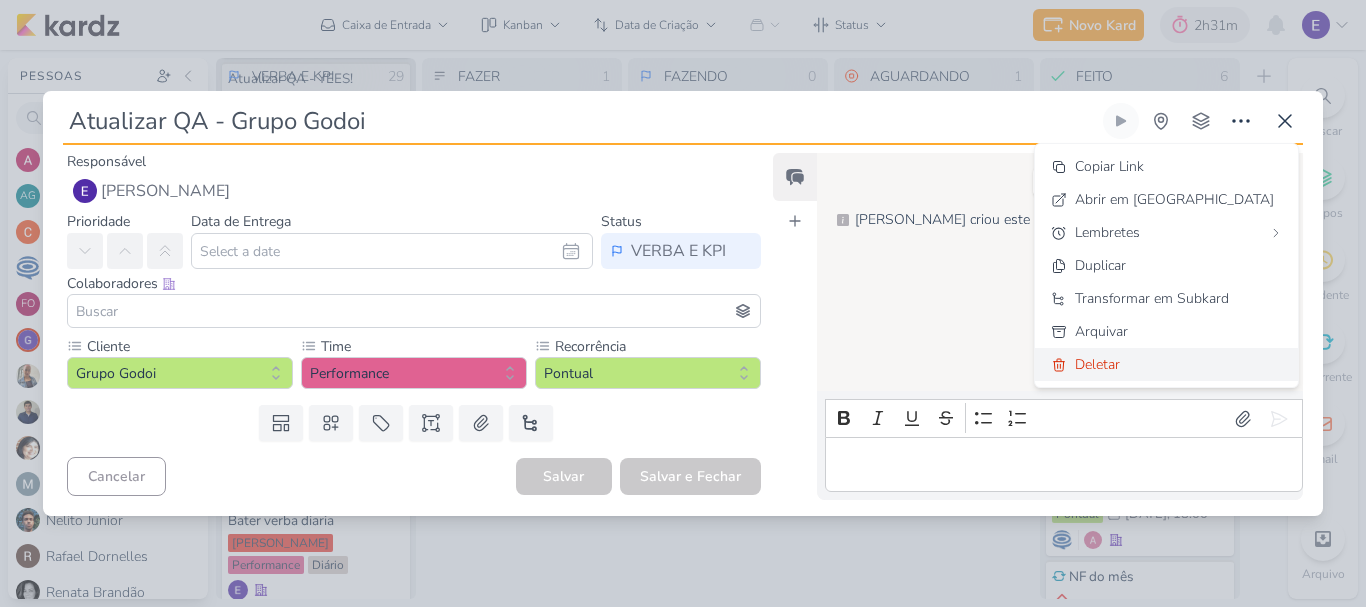 click on "Deletar" at bounding box center [1097, 364] 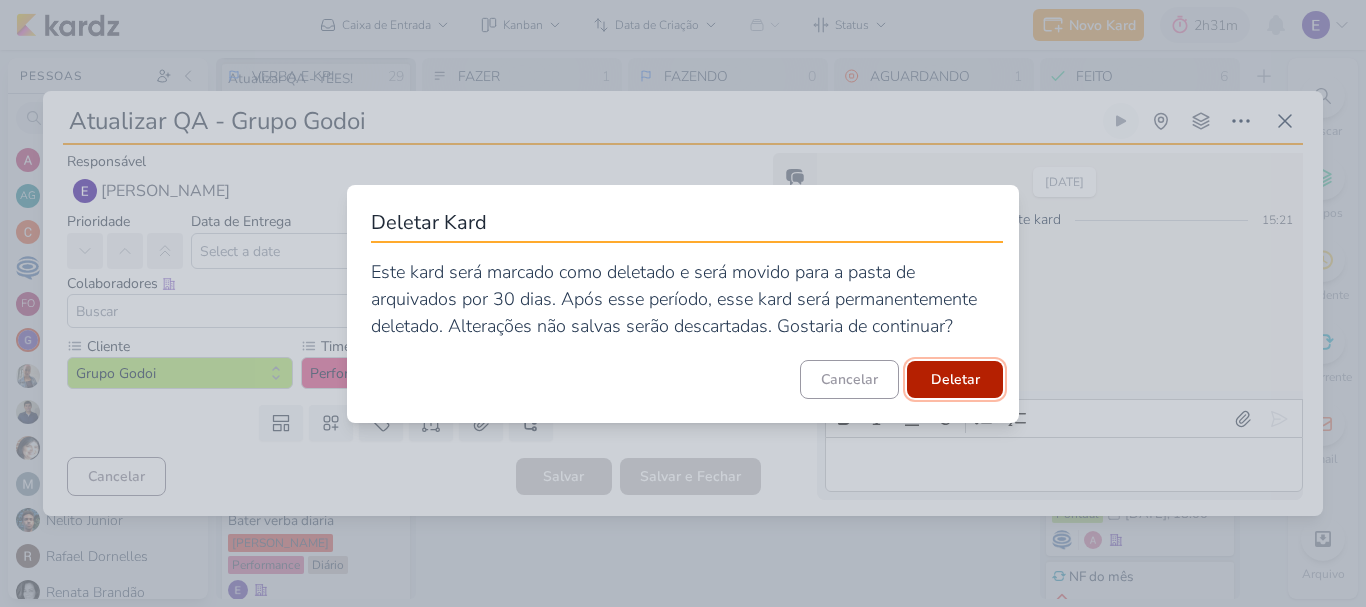 click on "Deletar" at bounding box center [955, 379] 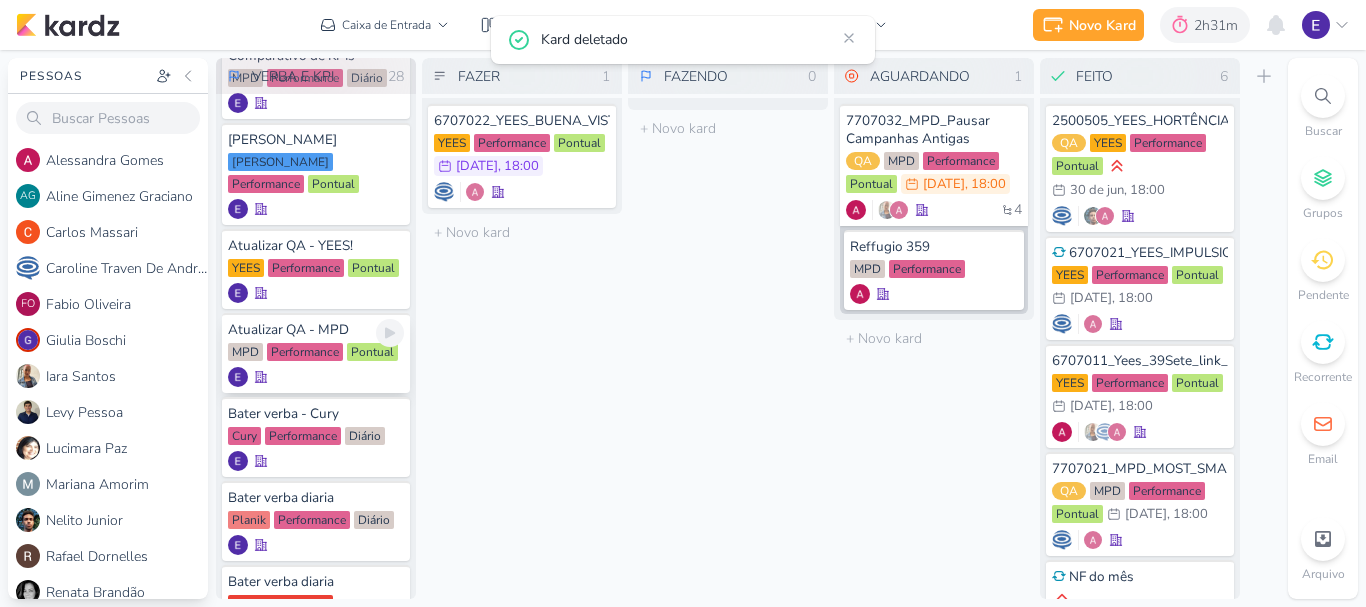 scroll, scrollTop: 1110, scrollLeft: 0, axis: vertical 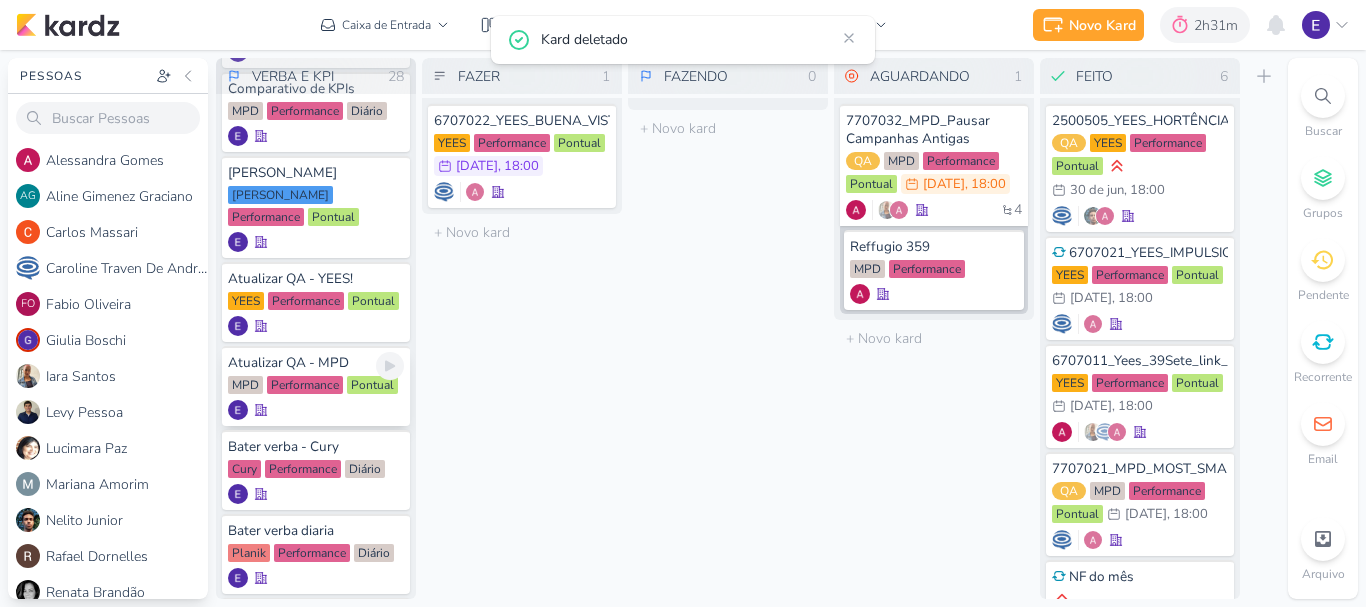 click at bounding box center (316, 410) 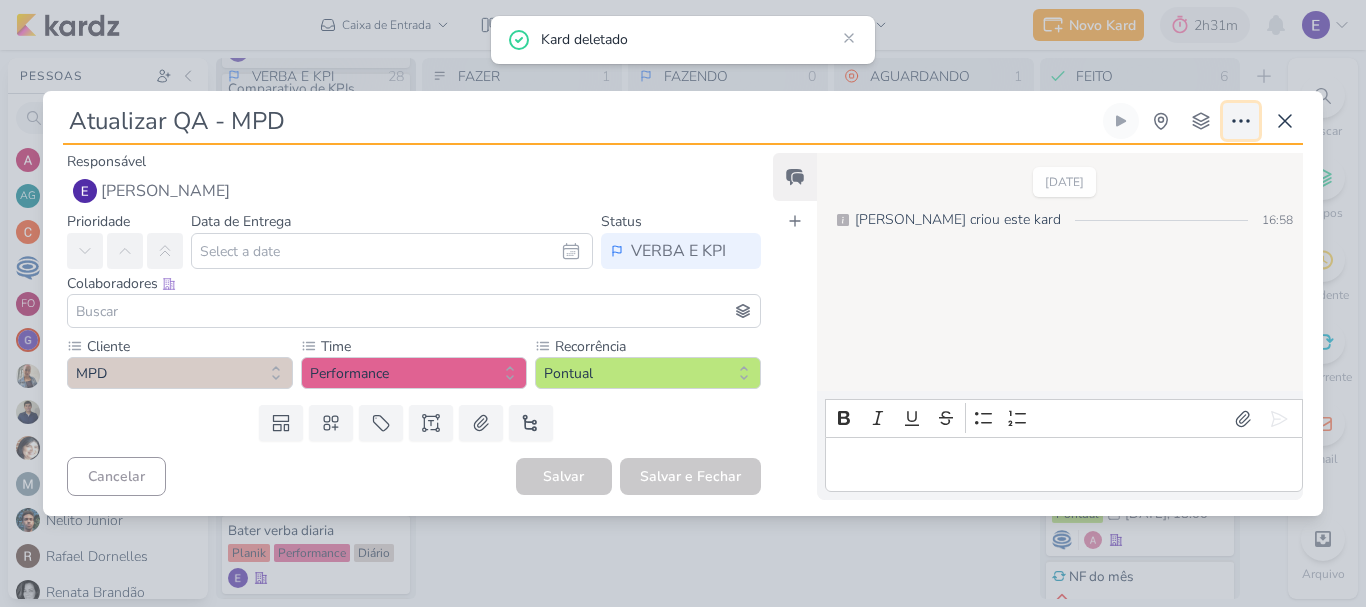 click at bounding box center (1241, 121) 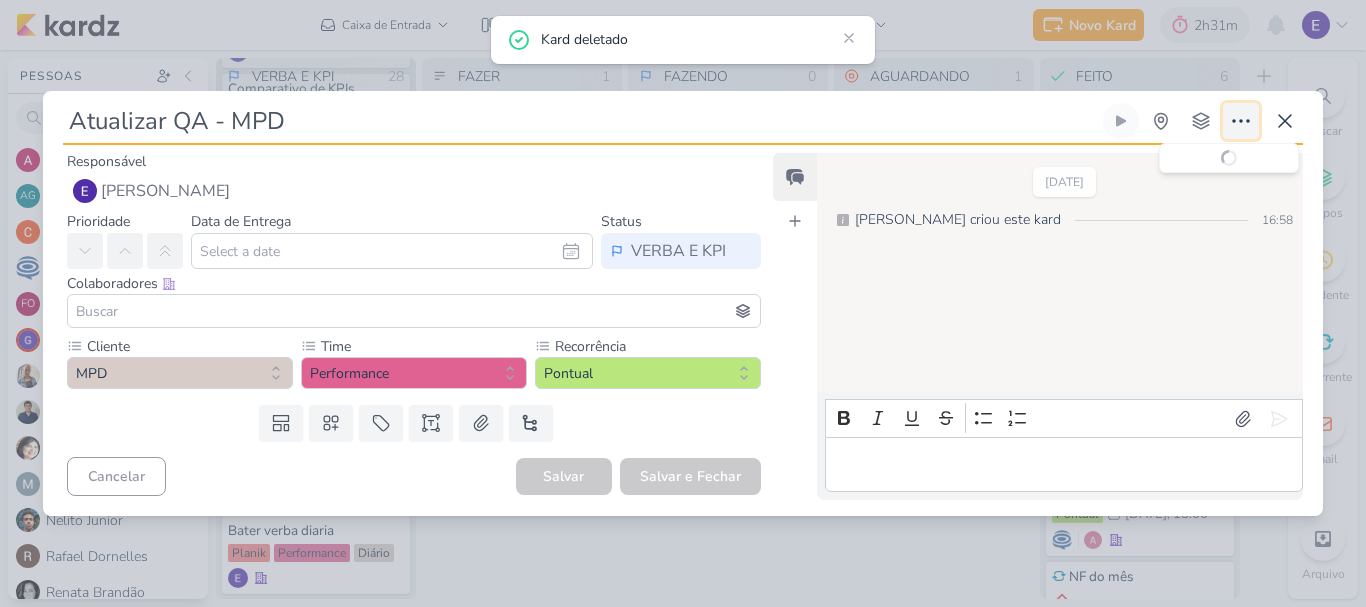 type 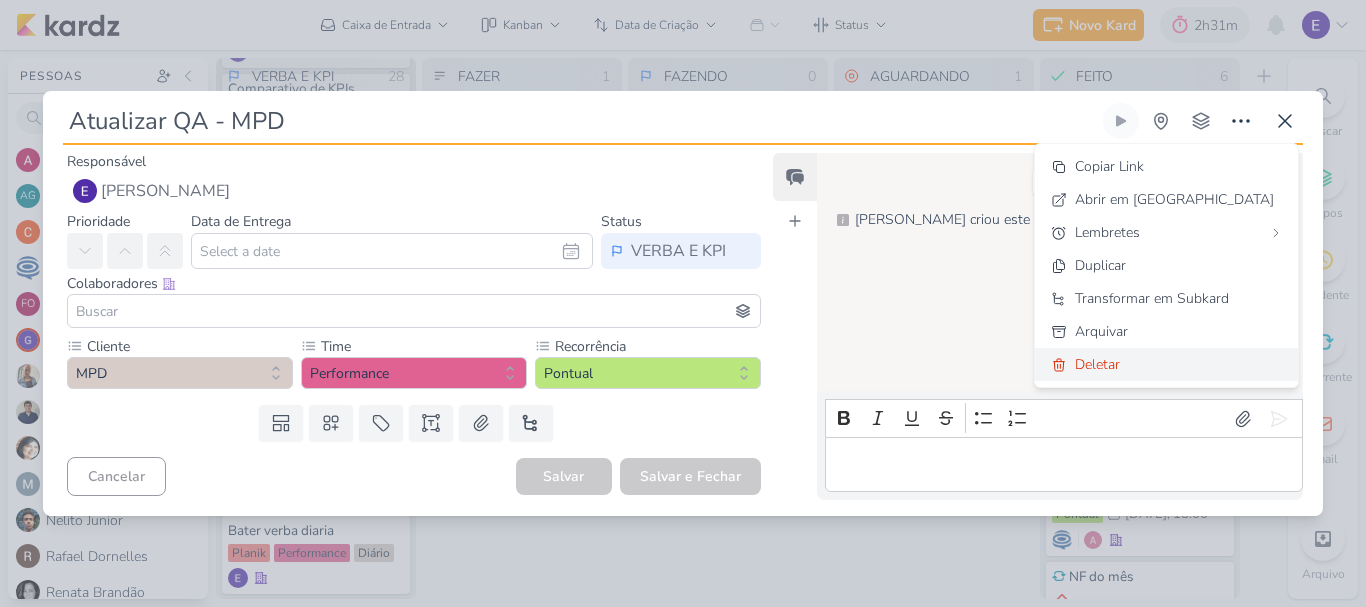 click on "Deletar" at bounding box center [1166, 364] 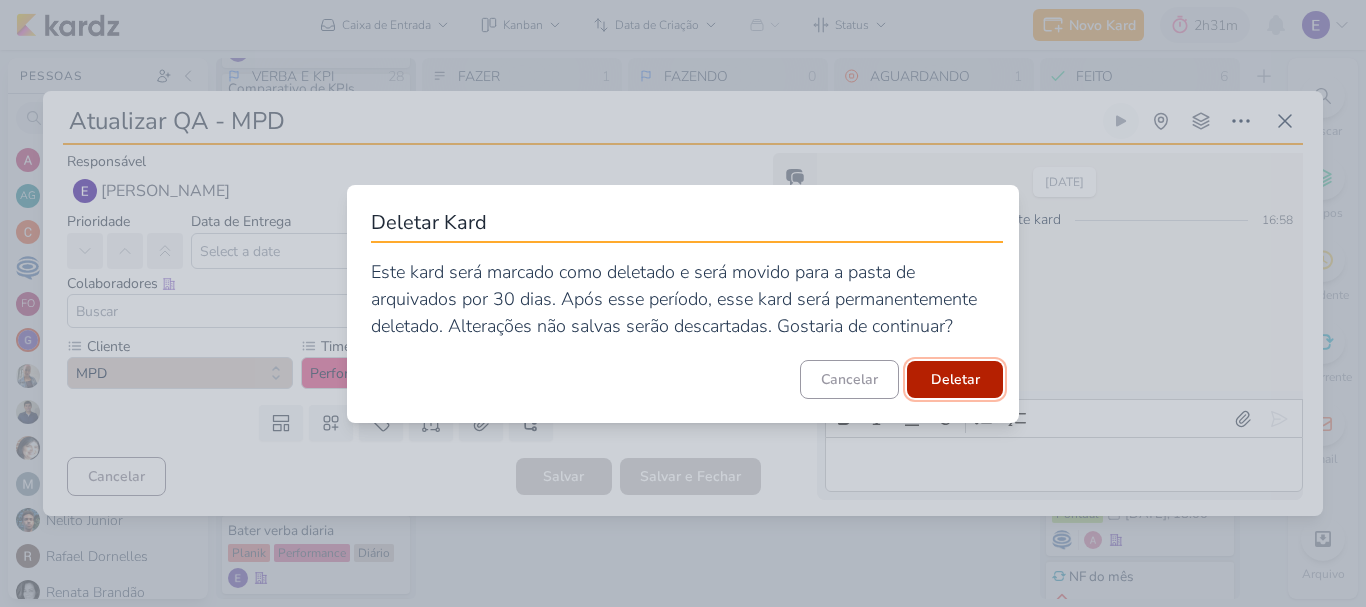 click on "Deletar" at bounding box center (955, 379) 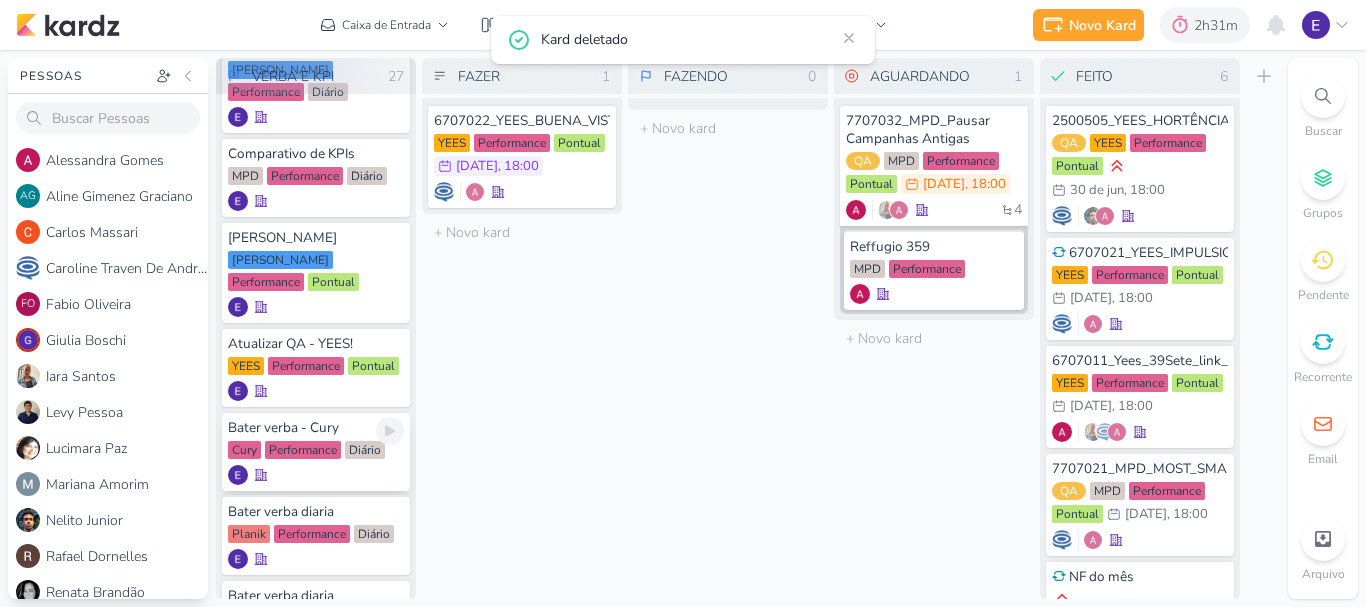 scroll, scrollTop: 1010, scrollLeft: 0, axis: vertical 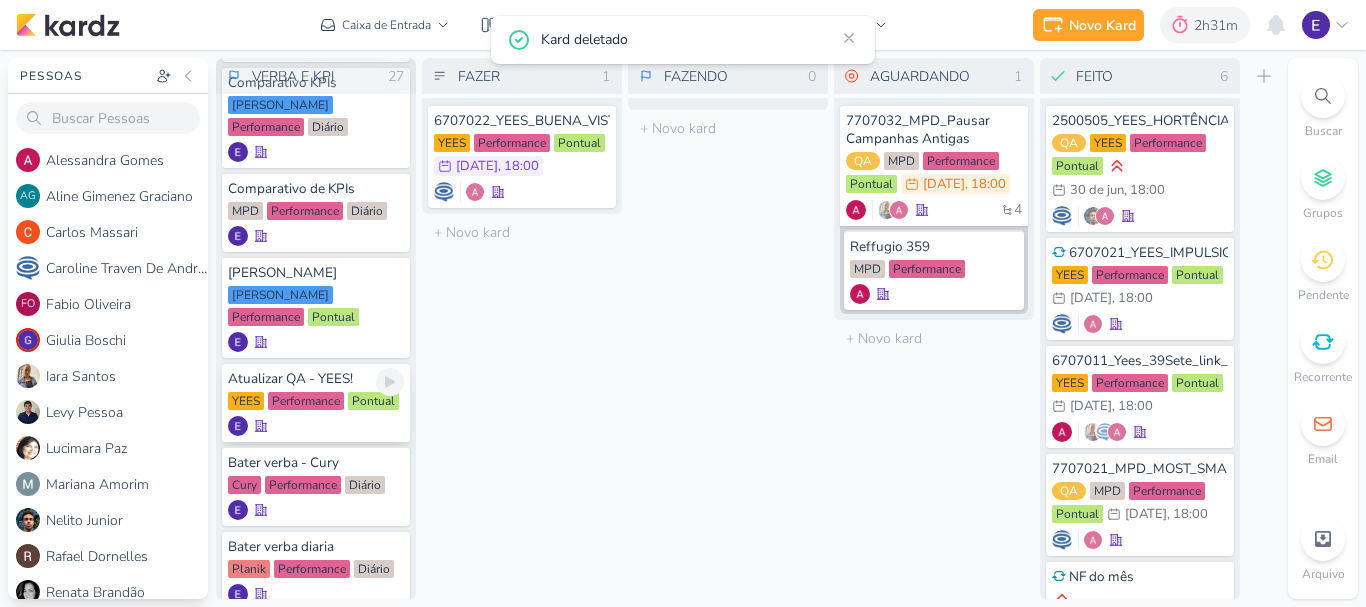 click on "Performance" at bounding box center (306, 401) 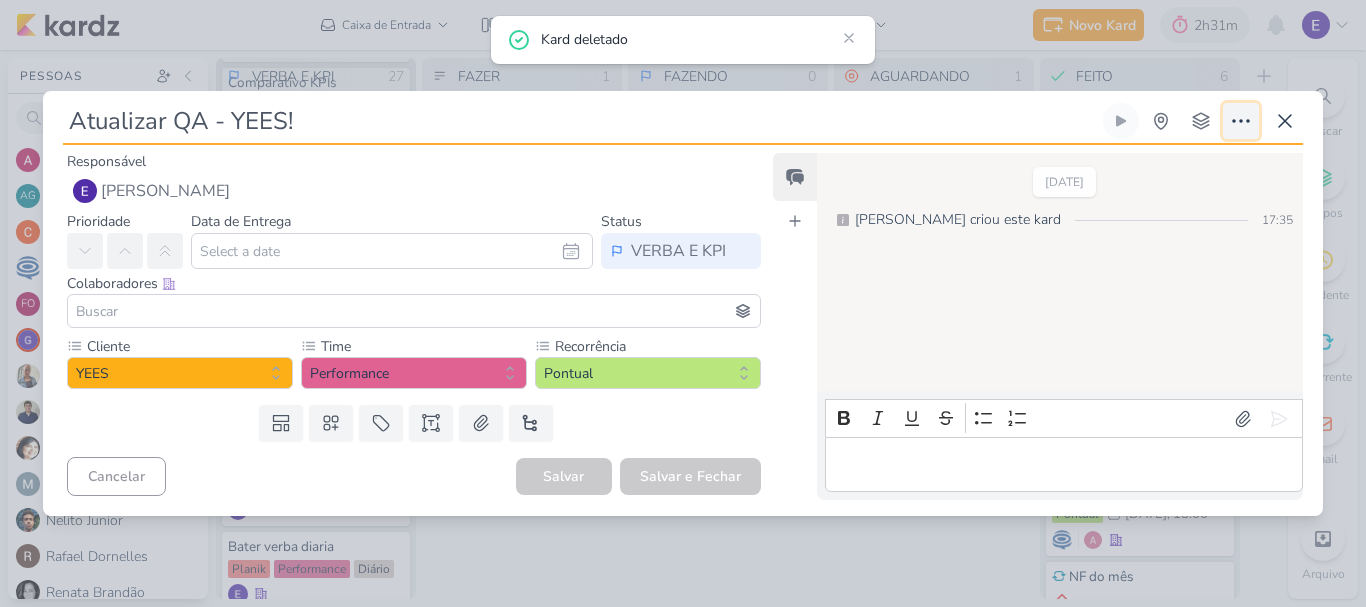 click 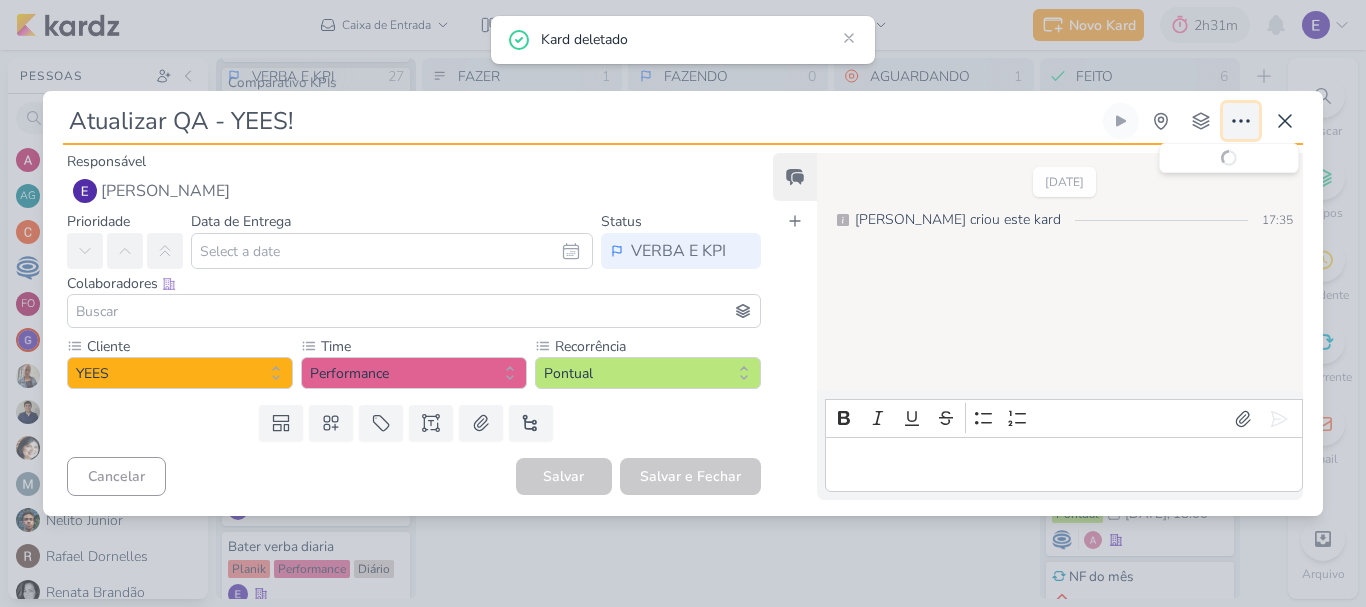 type 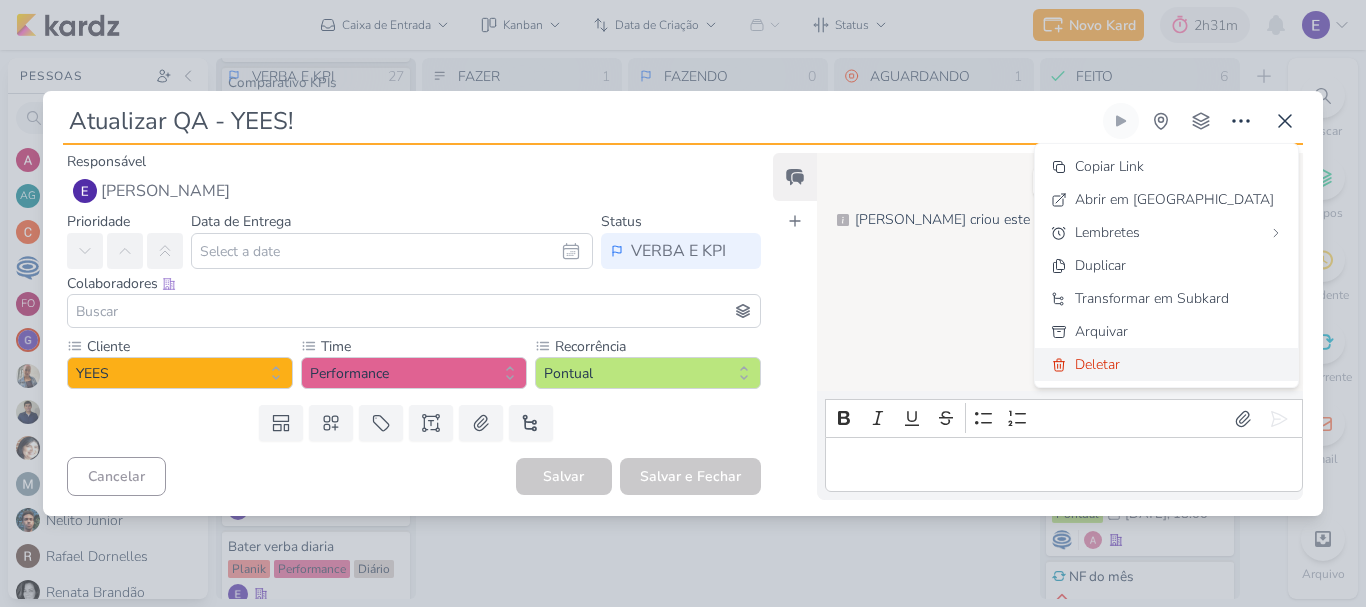 click on "Deletar" at bounding box center (1097, 364) 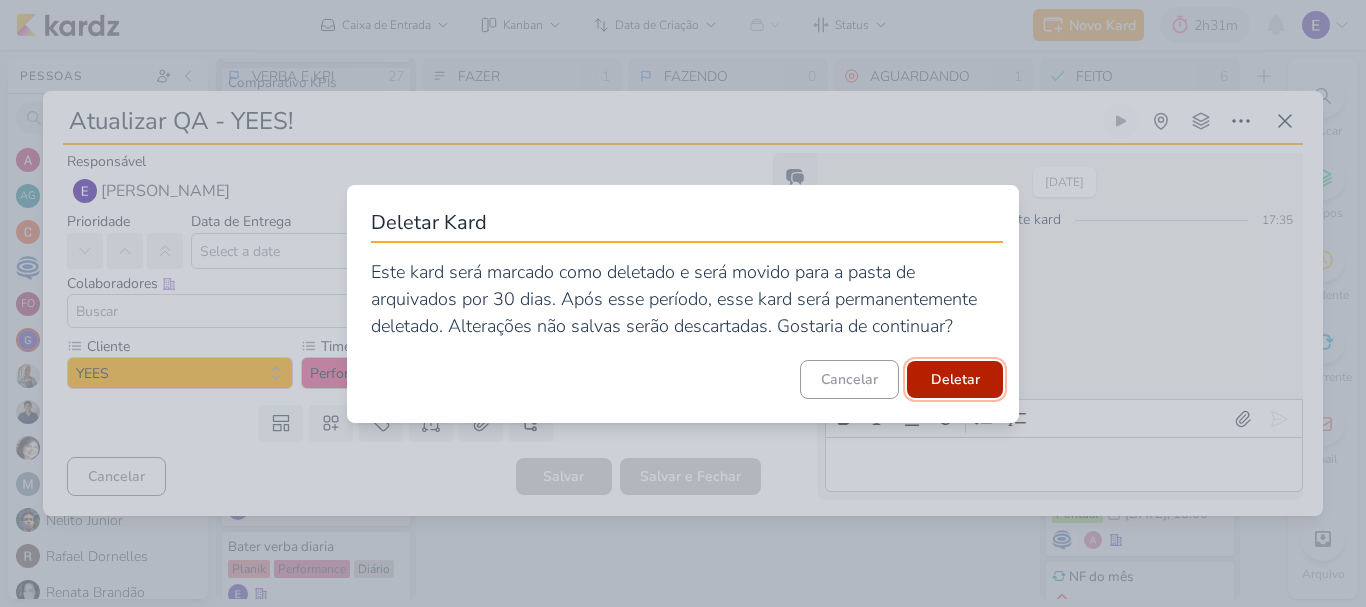 click on "Deletar" at bounding box center [955, 379] 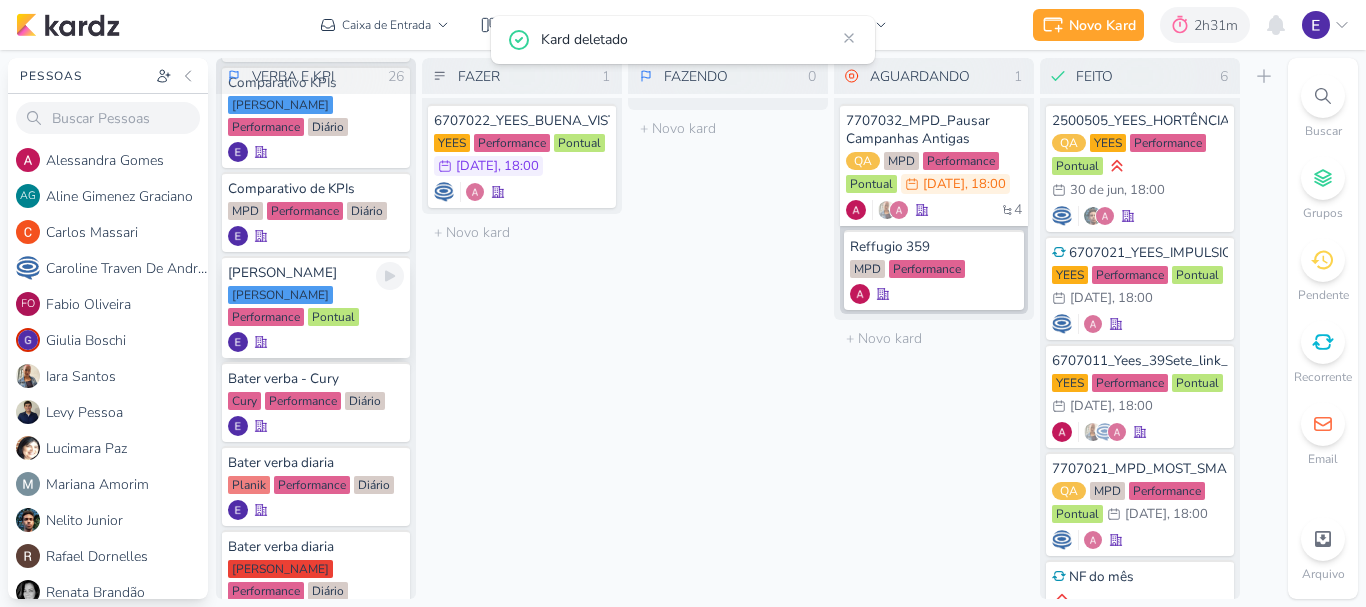 click on "[PERSON_NAME]
[PERSON_NAME]
Performance
Pontual" at bounding box center (316, 307) 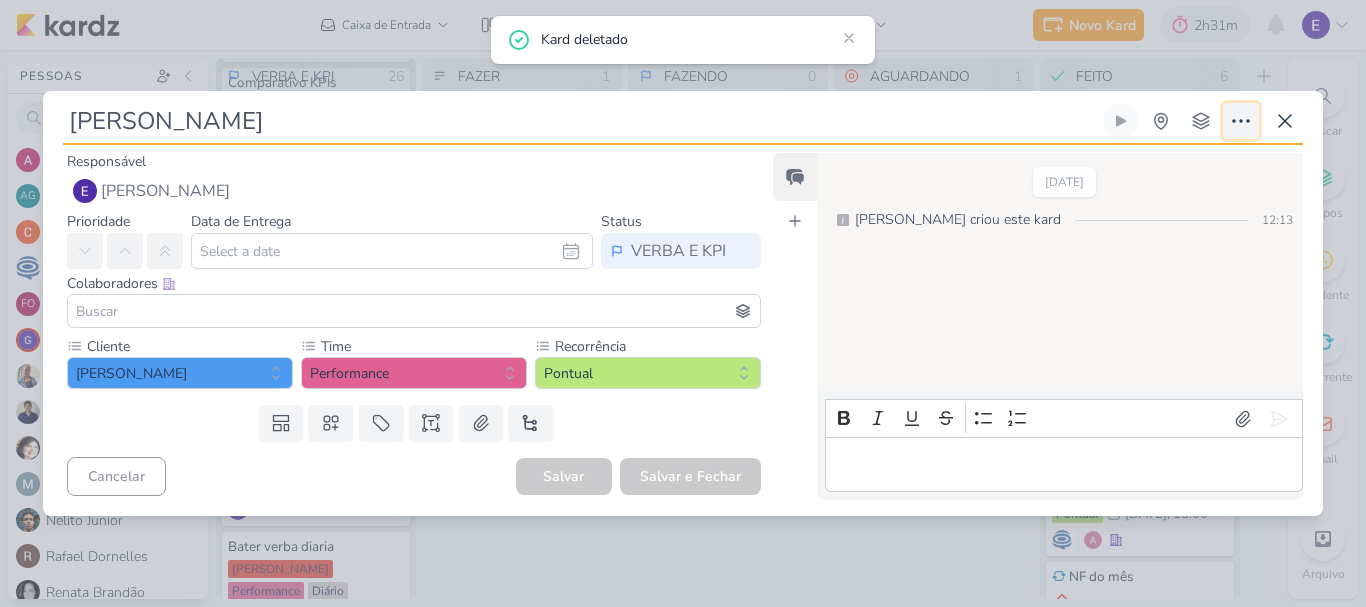 click 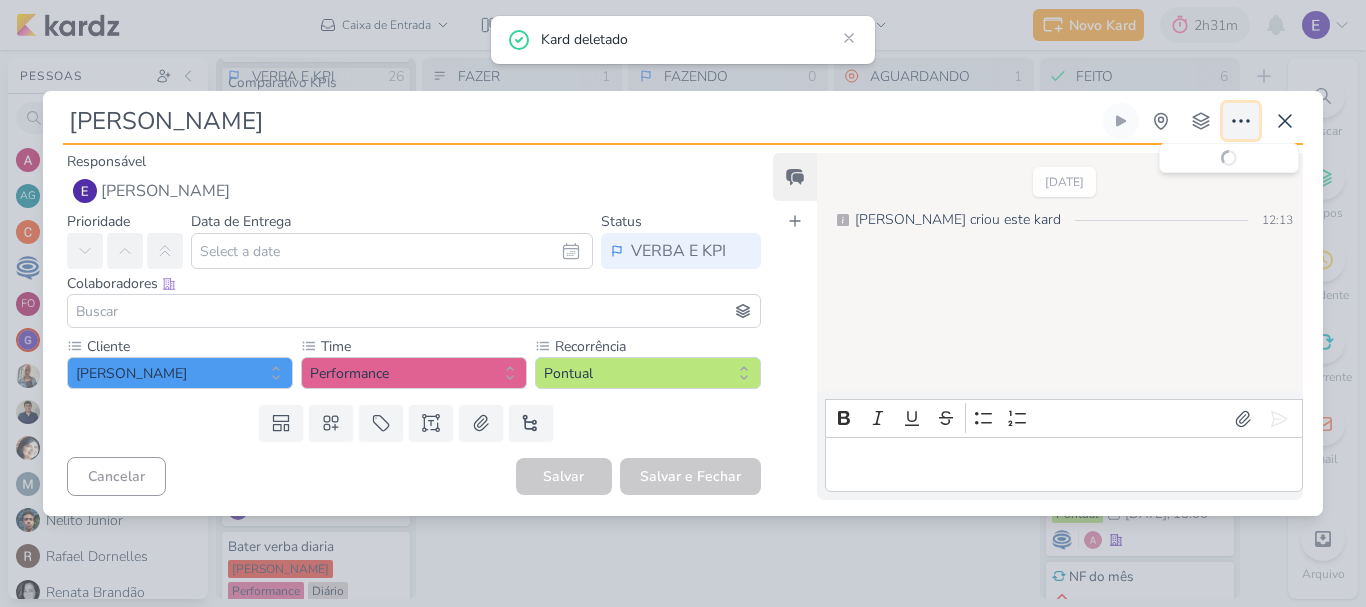 type 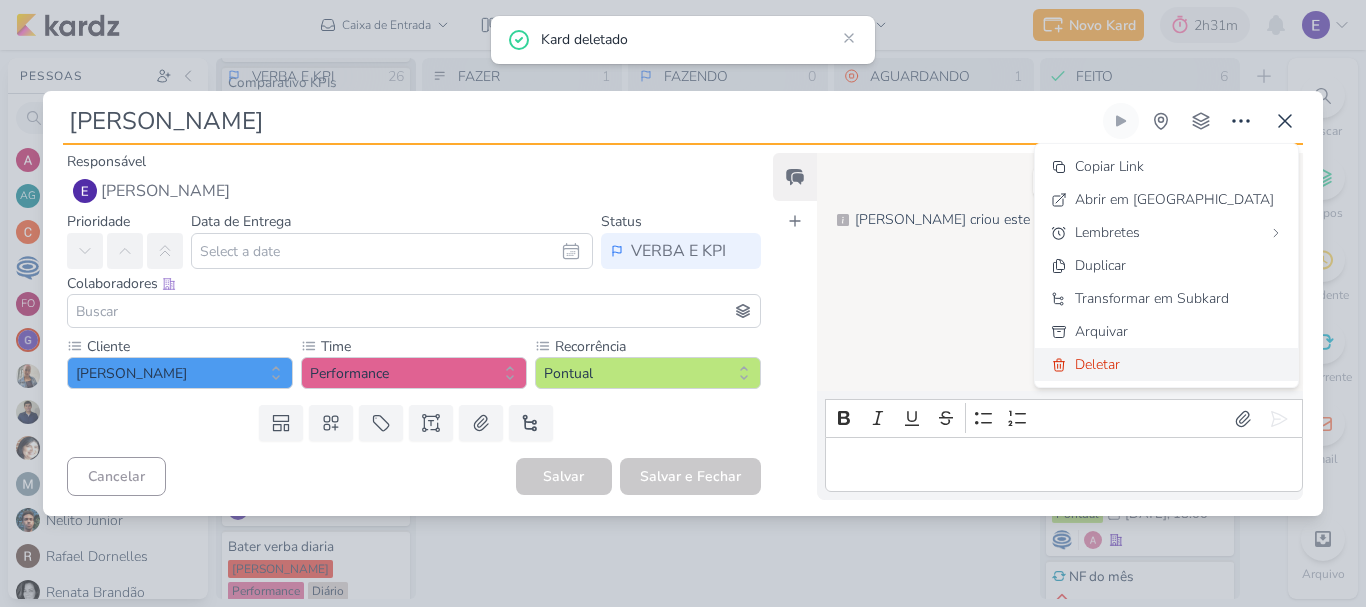 click on "Deletar" at bounding box center (1166, 364) 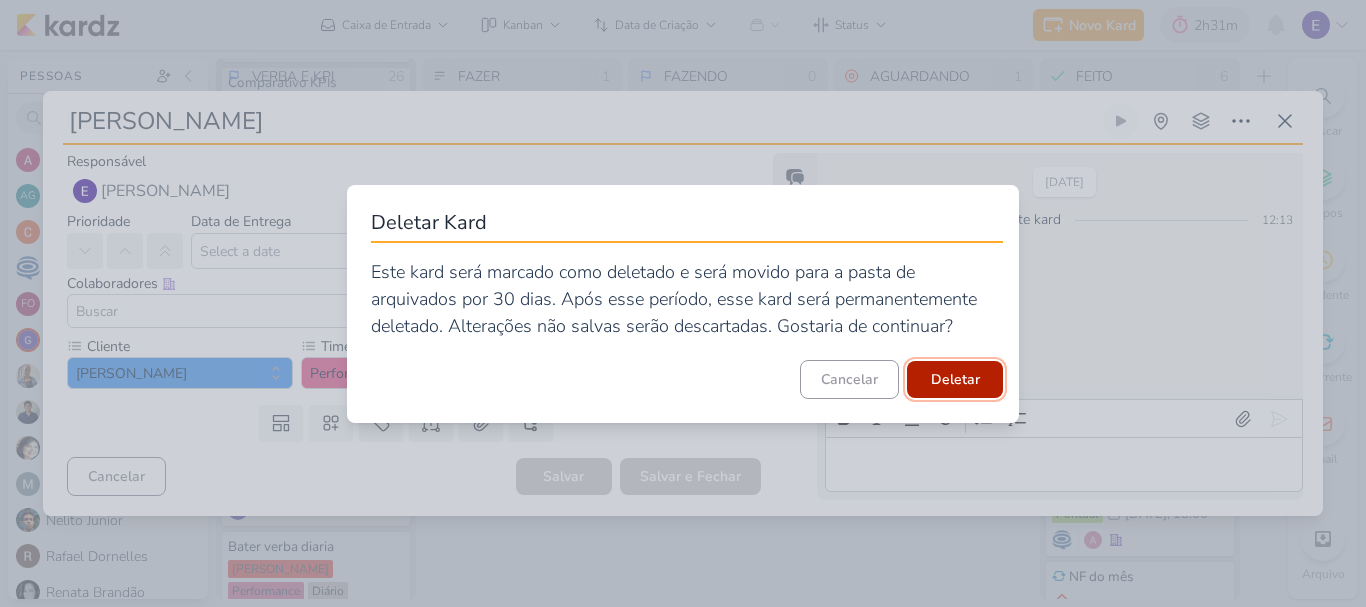 click on "Deletar" at bounding box center [955, 379] 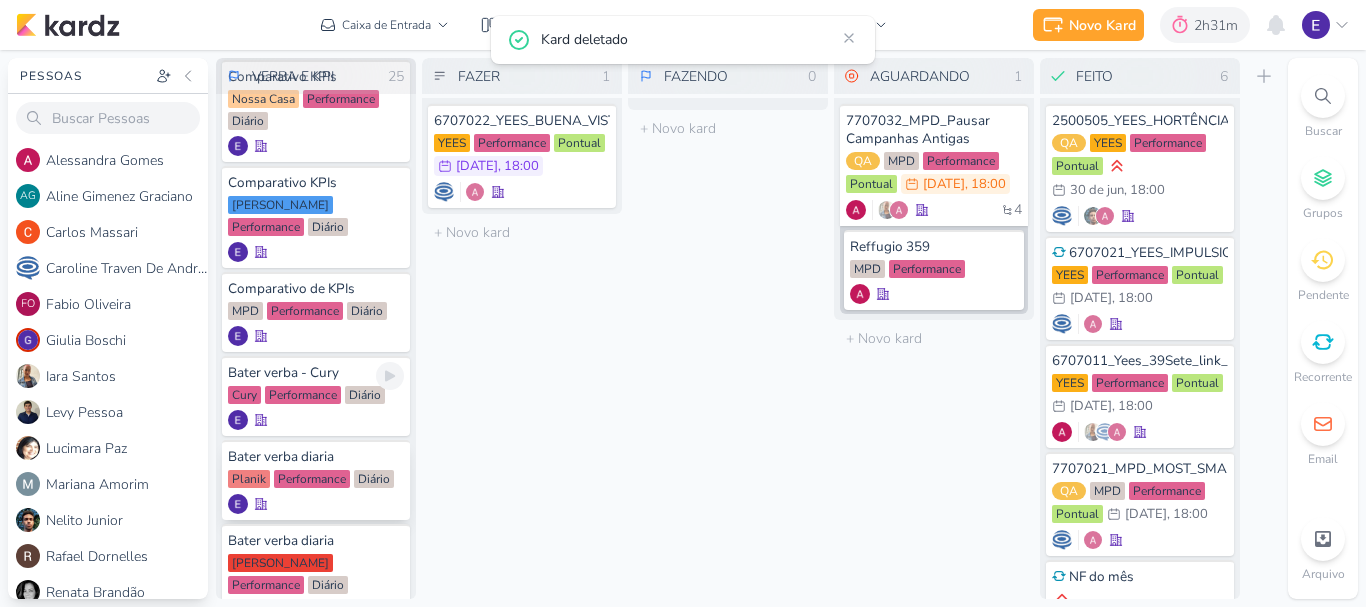 scroll, scrollTop: 810, scrollLeft: 0, axis: vertical 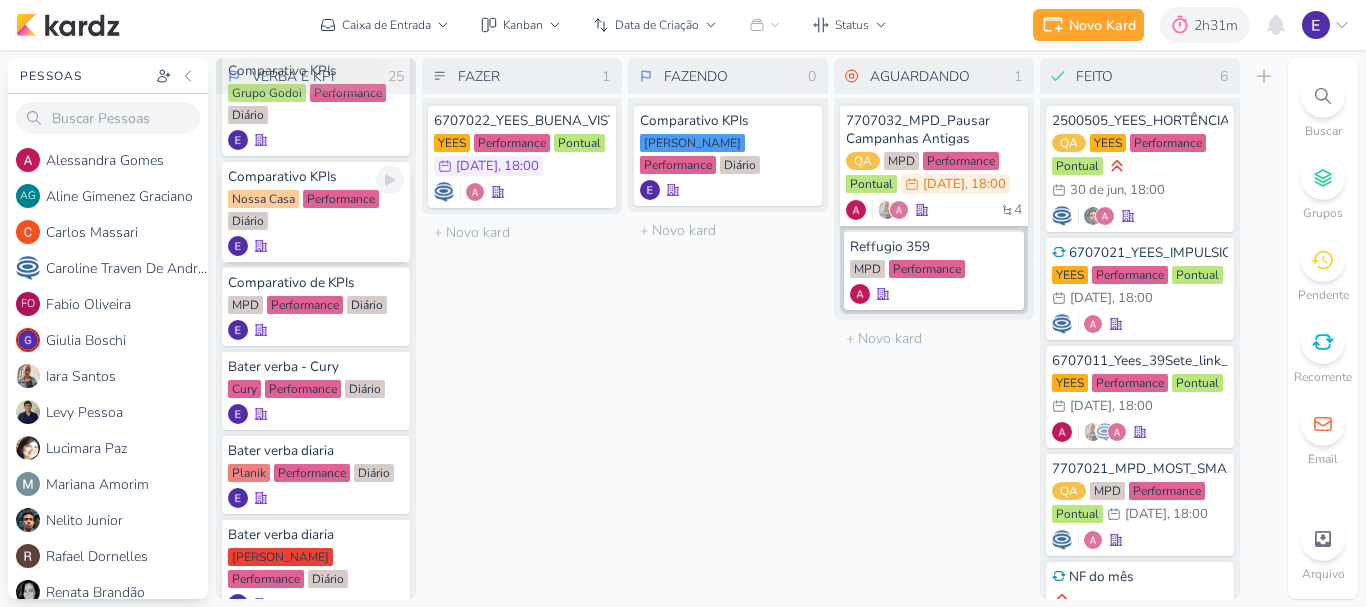 click at bounding box center [316, 246] 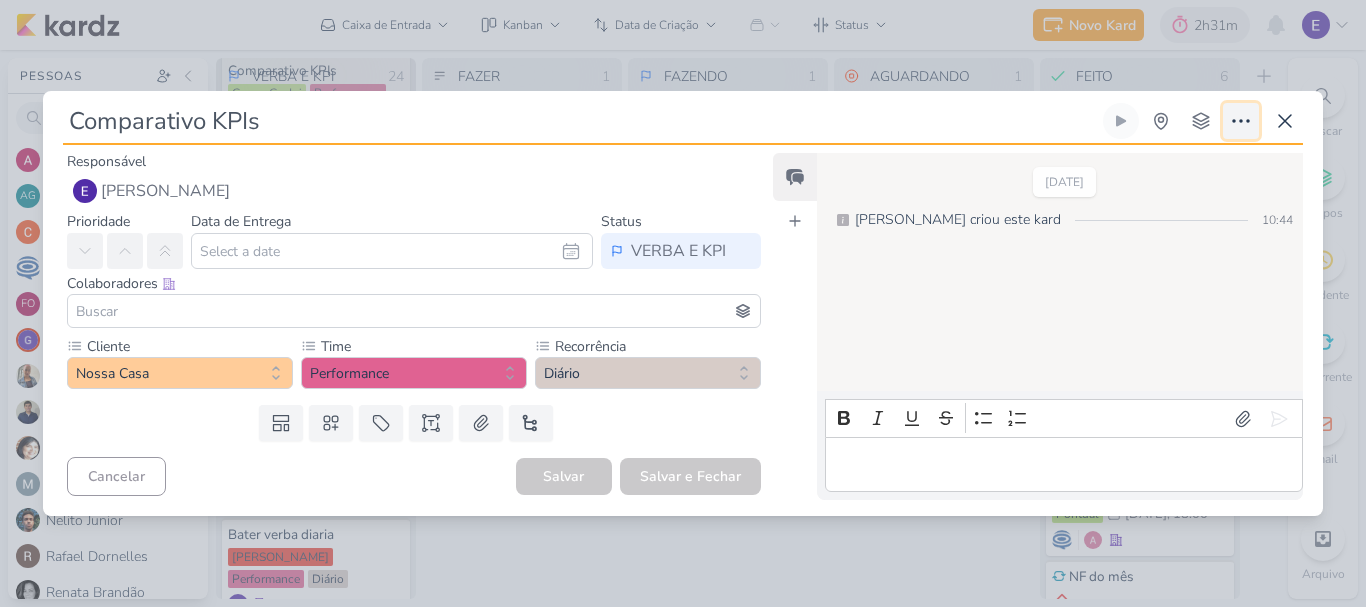 click 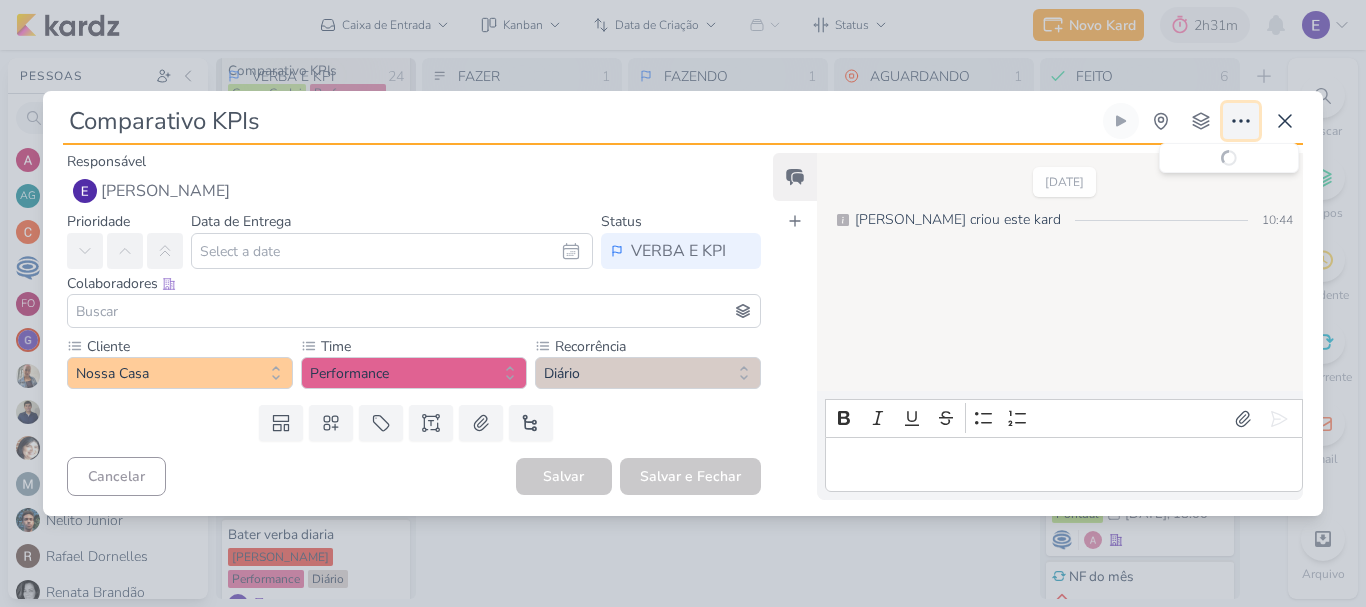 type 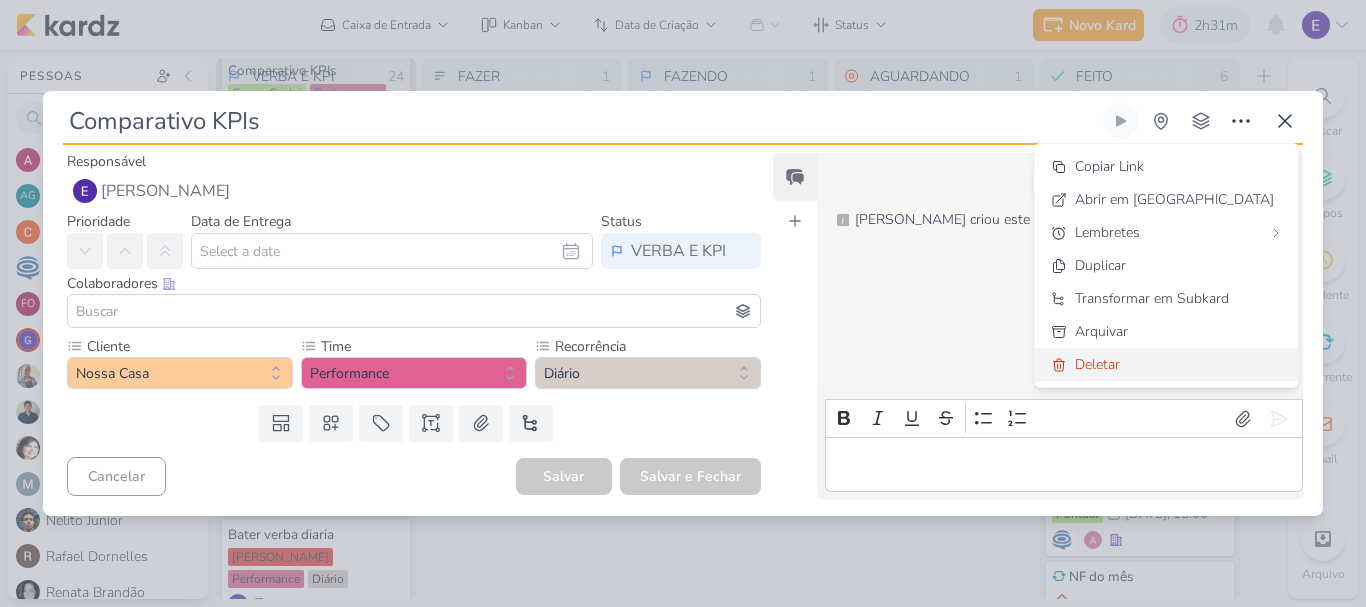 click on "Deletar" at bounding box center [1166, 364] 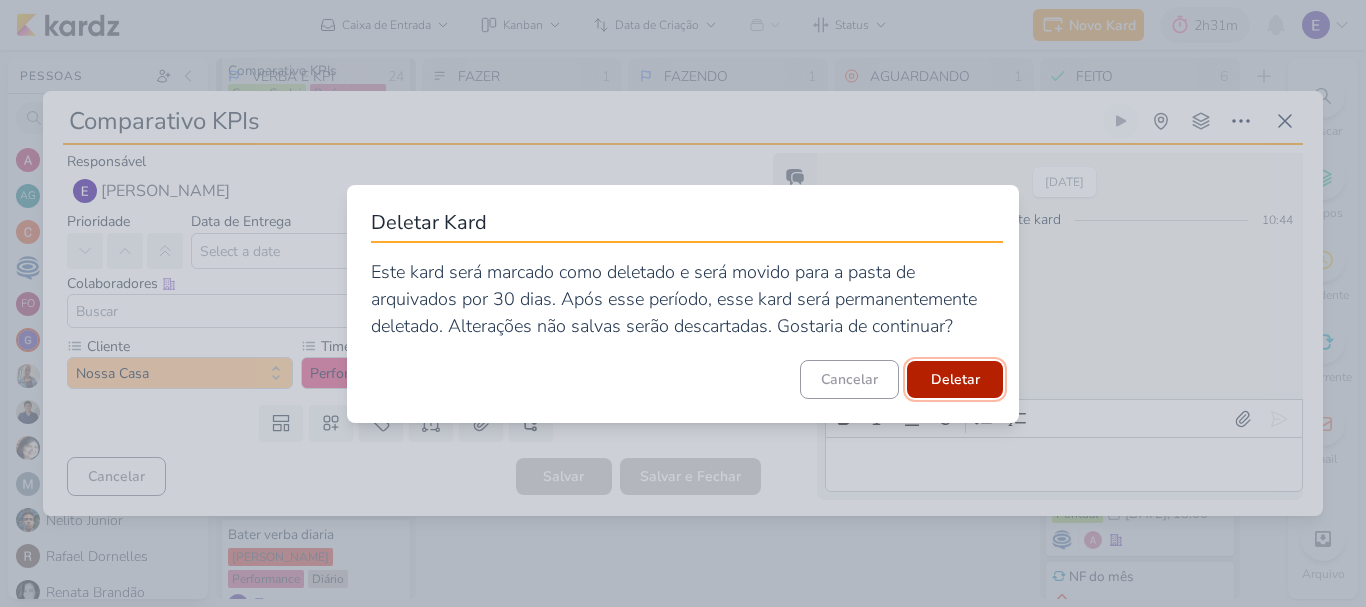 click on "Deletar" at bounding box center [955, 379] 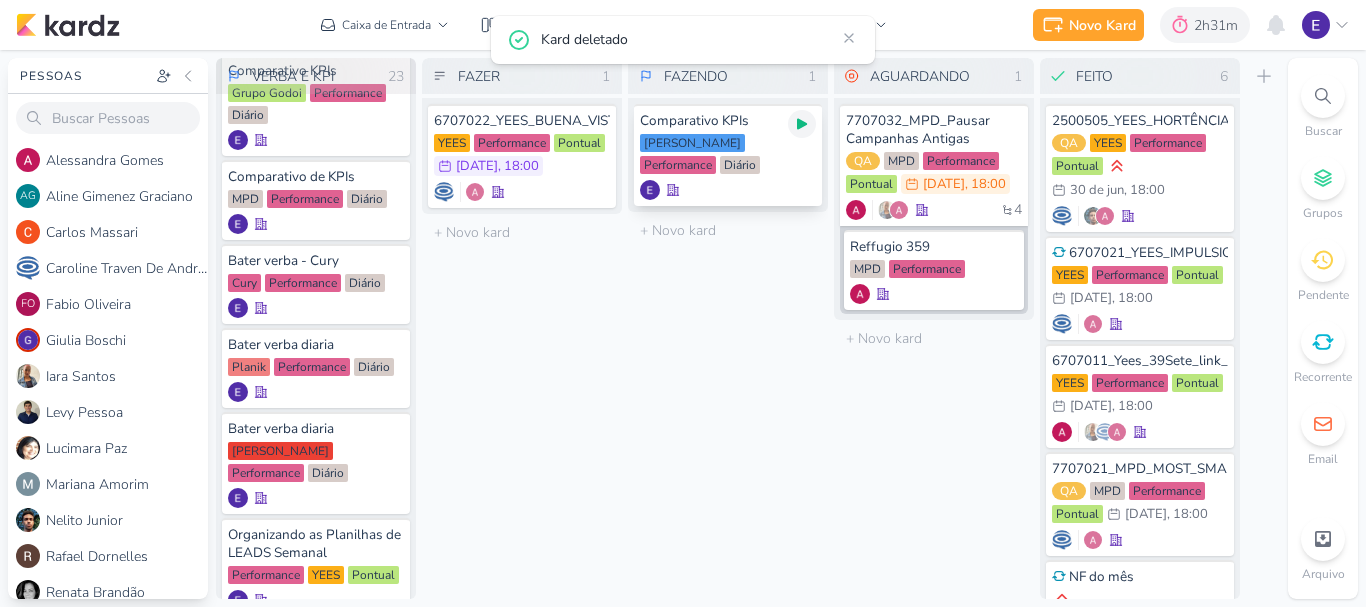 click 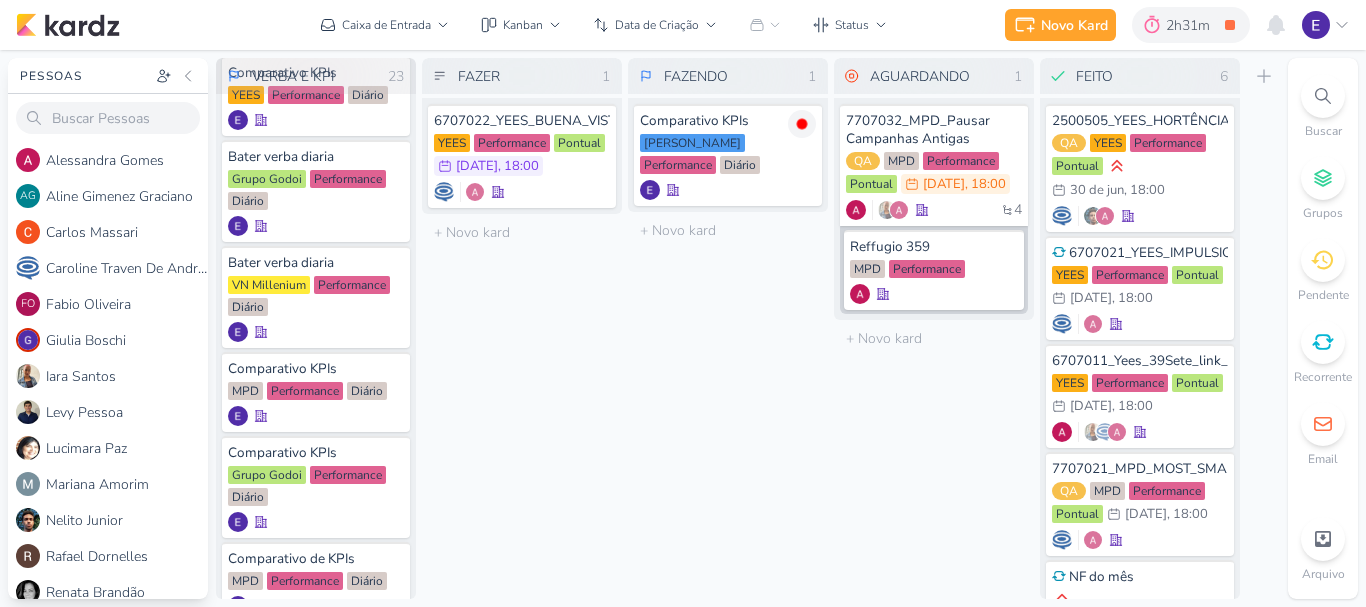 scroll, scrollTop: 0, scrollLeft: 0, axis: both 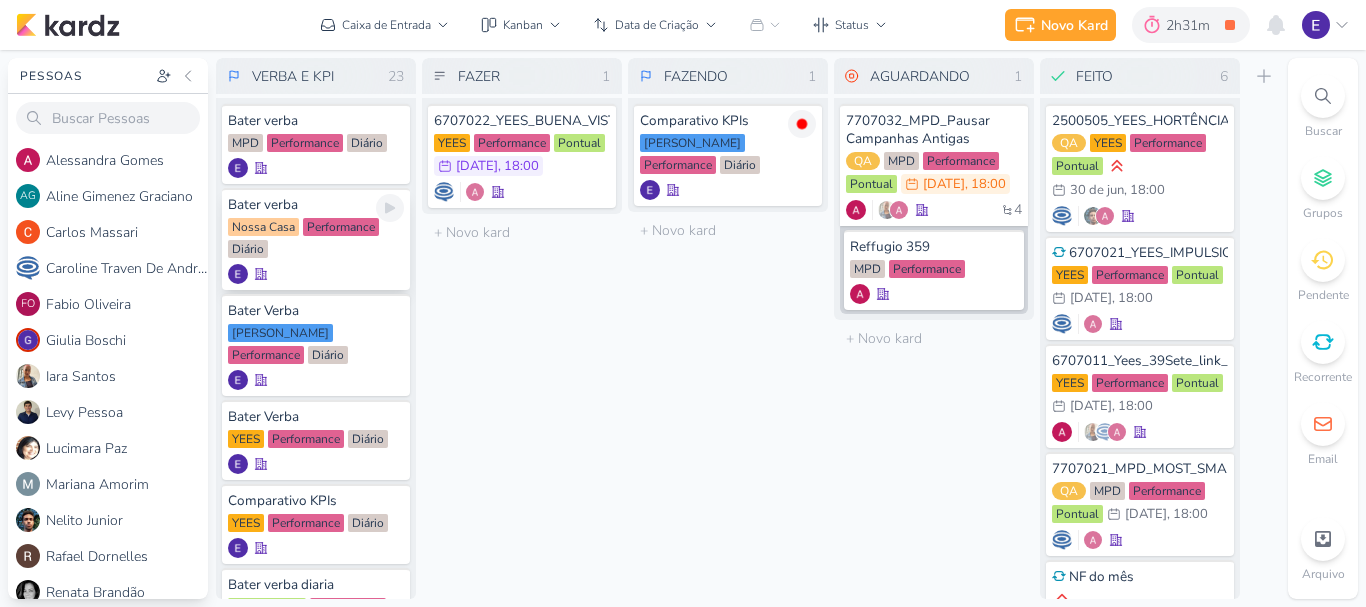 click at bounding box center (316, 274) 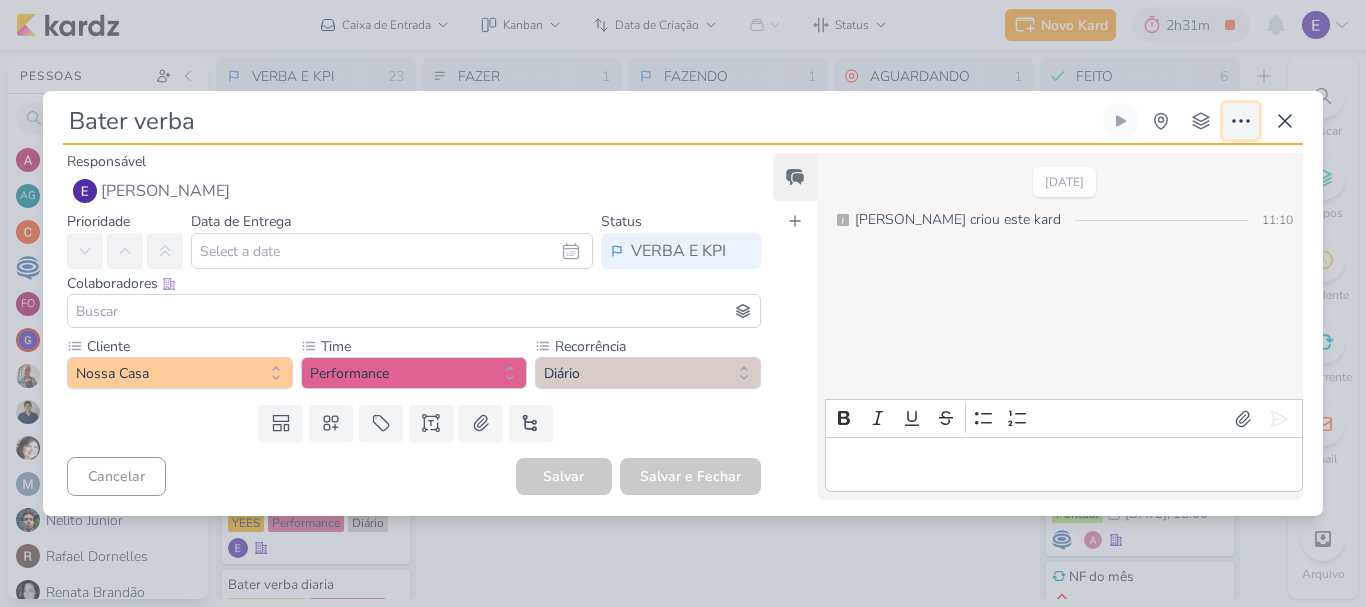 click 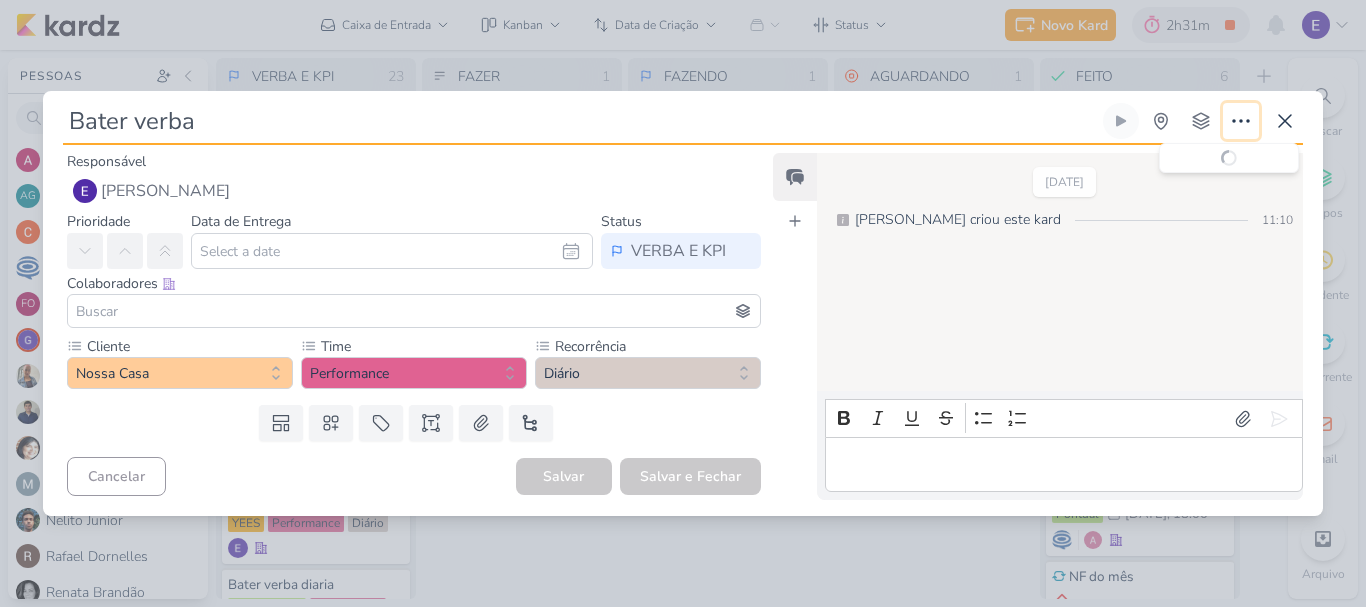 type 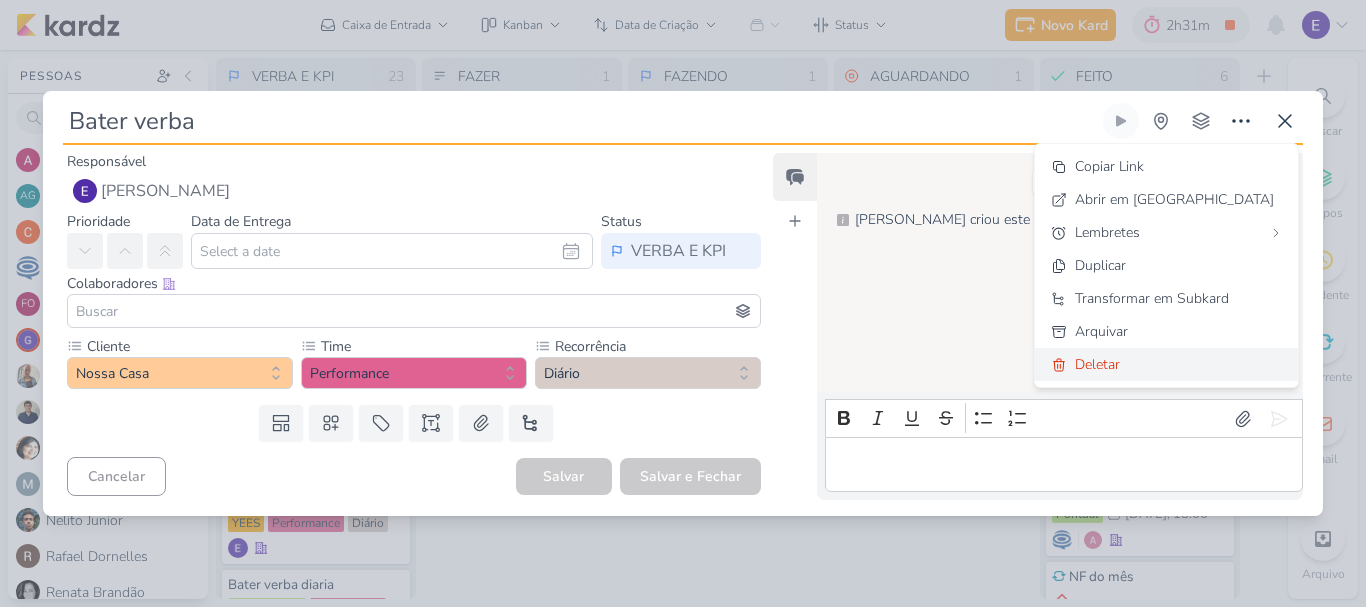 click on "Deletar" at bounding box center (1166, 364) 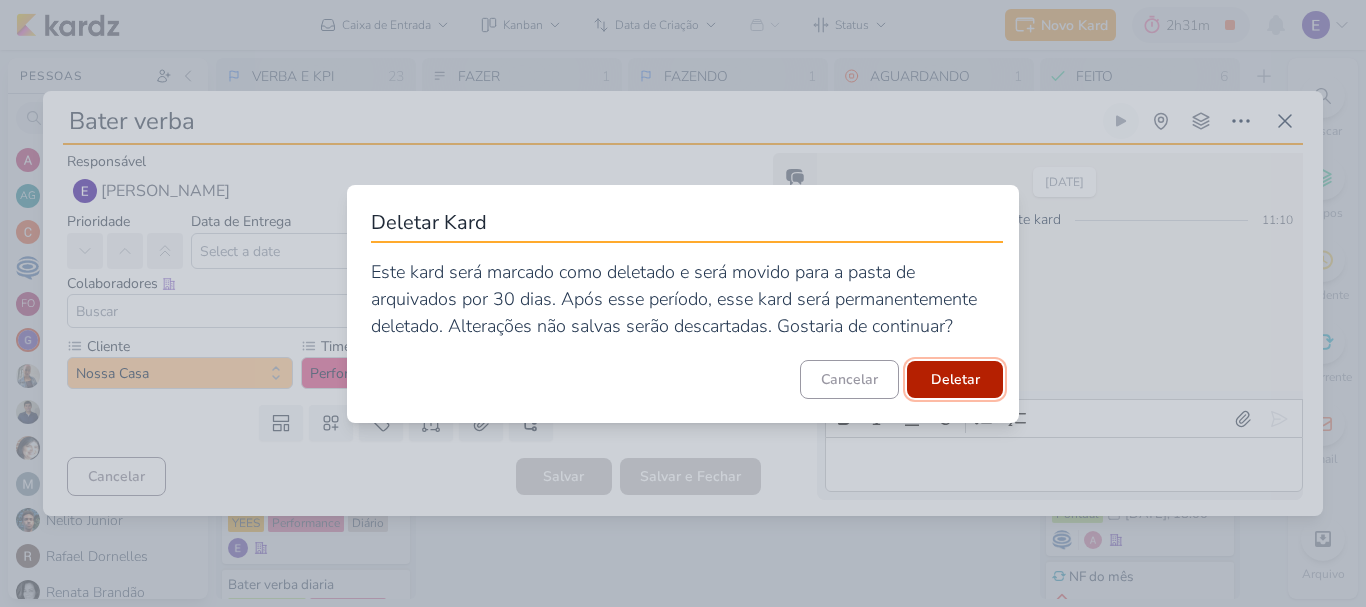 click on "Deletar" at bounding box center (955, 379) 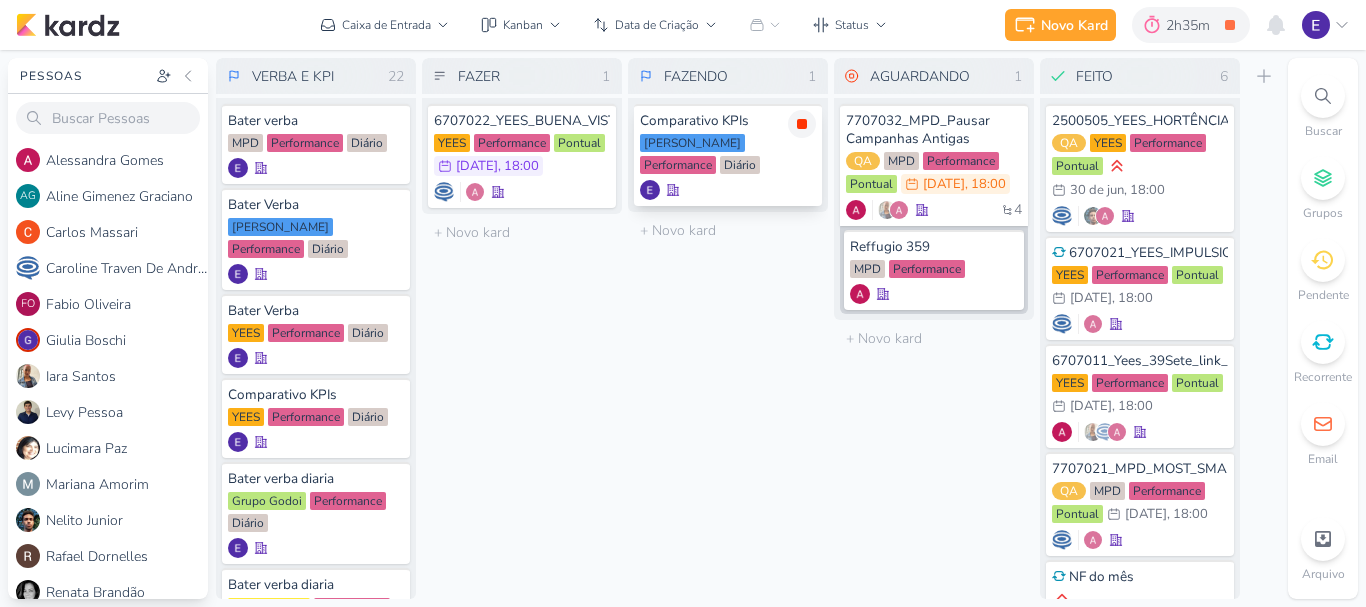 click 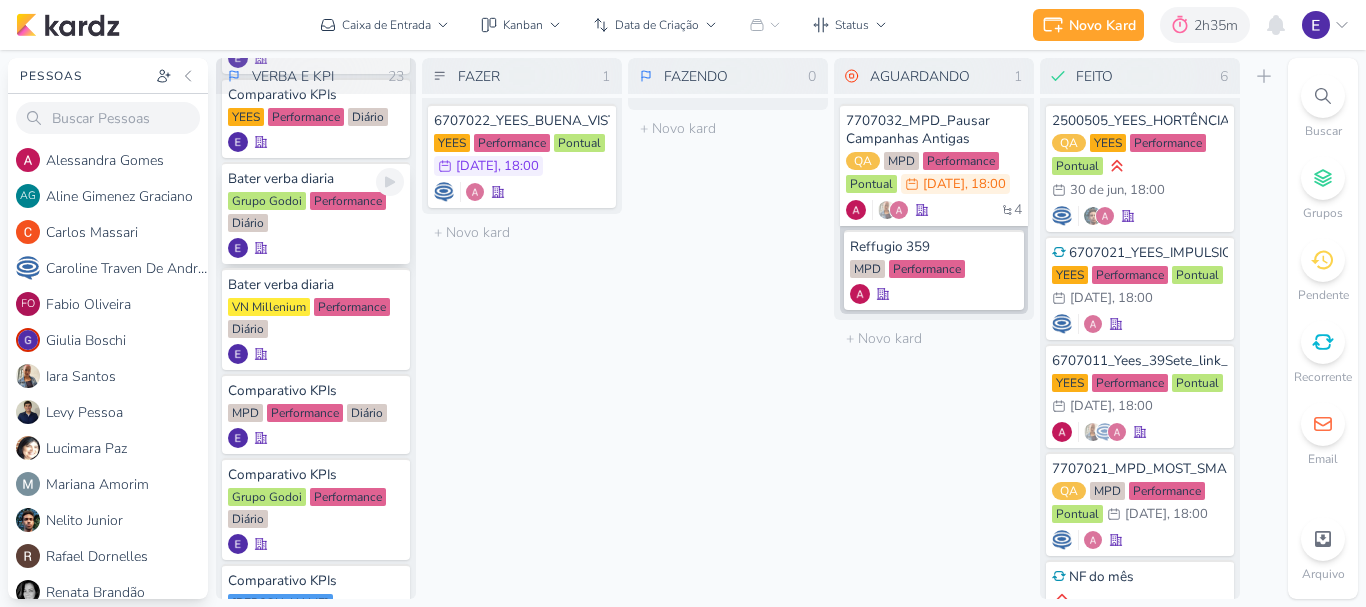 scroll, scrollTop: 400, scrollLeft: 0, axis: vertical 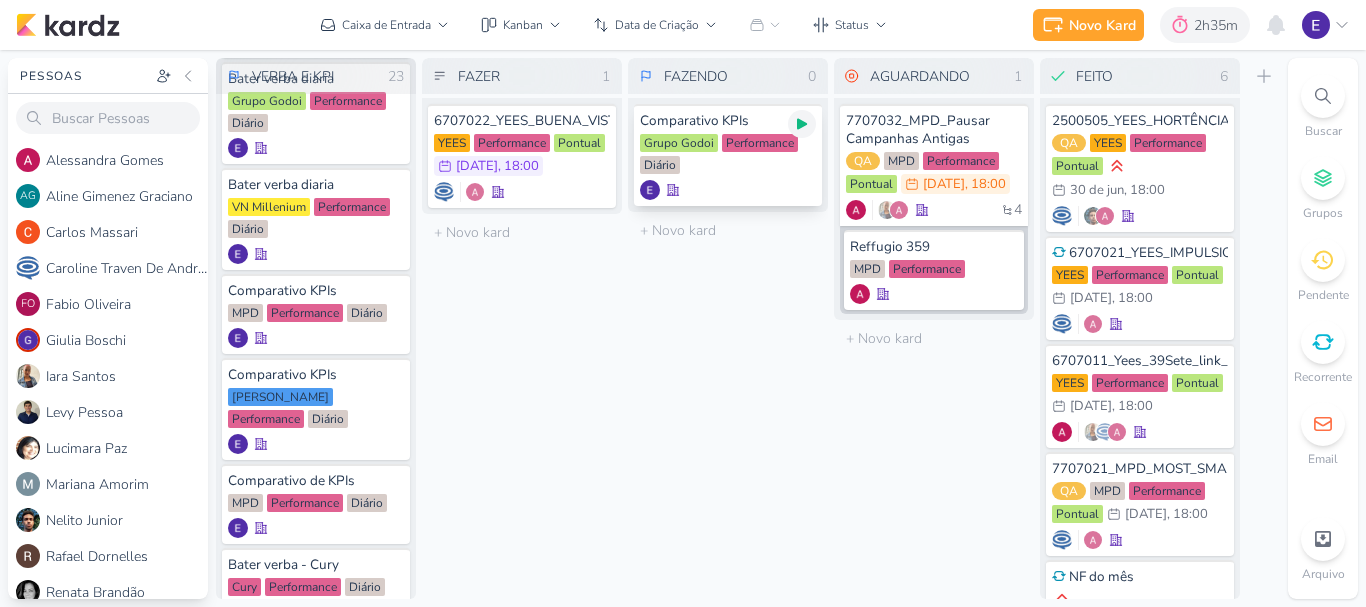 click 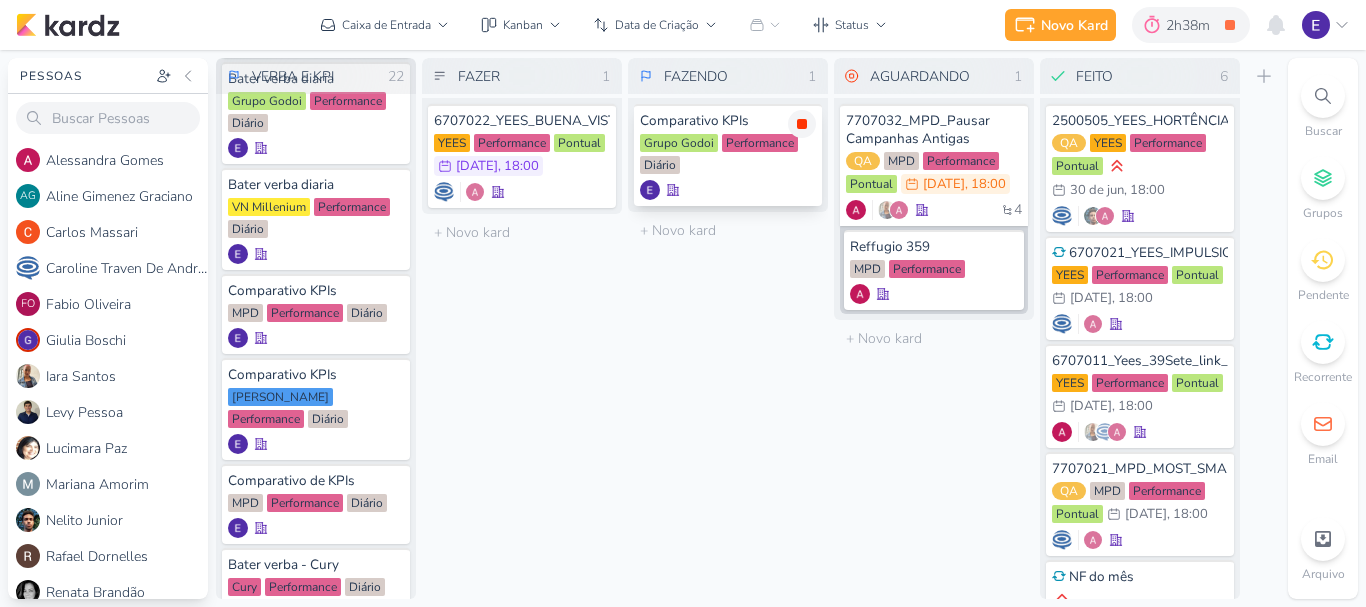 click 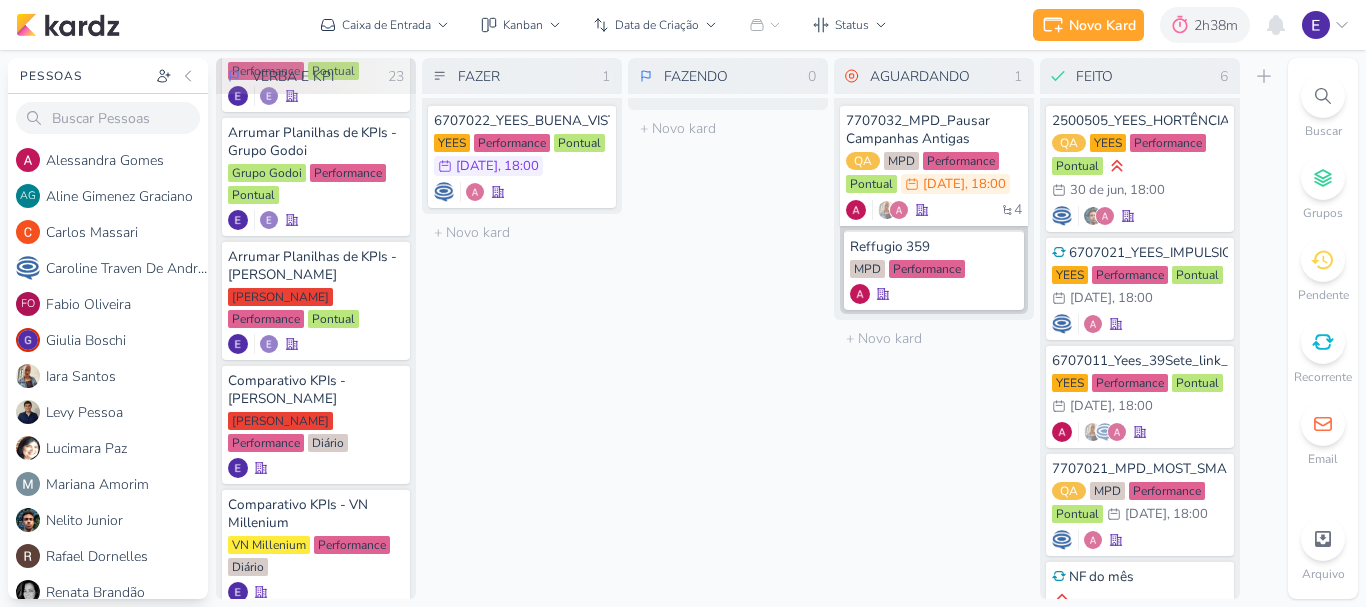 scroll, scrollTop: 1900, scrollLeft: 0, axis: vertical 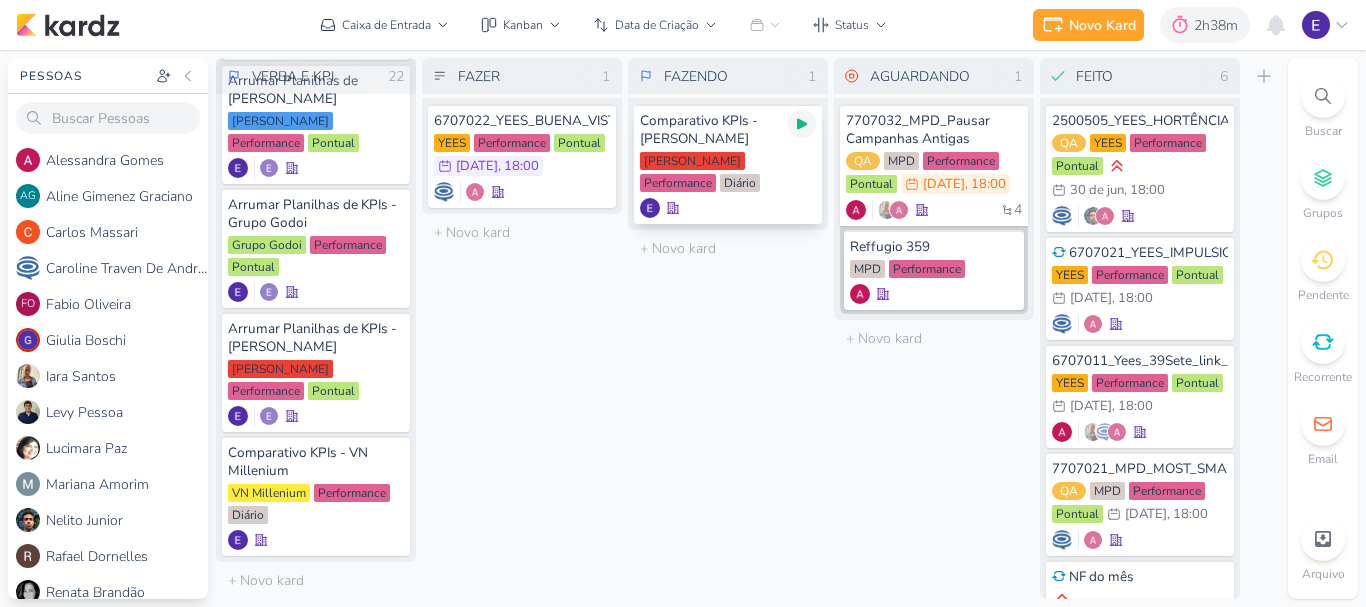 click 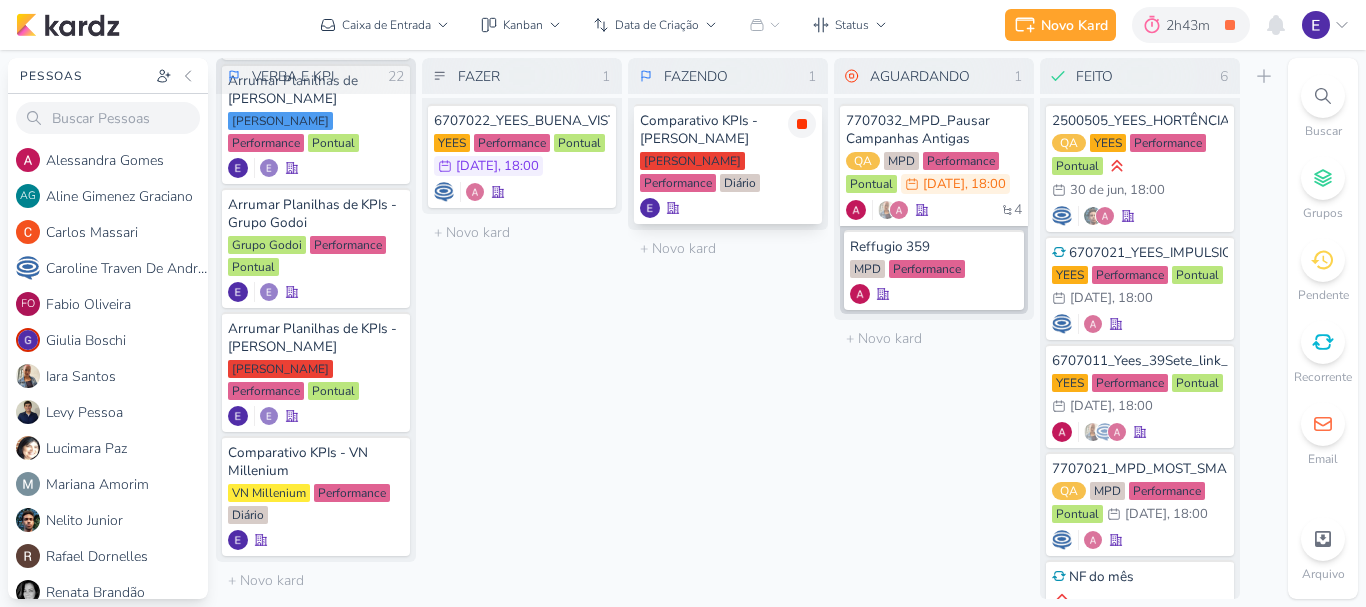 click 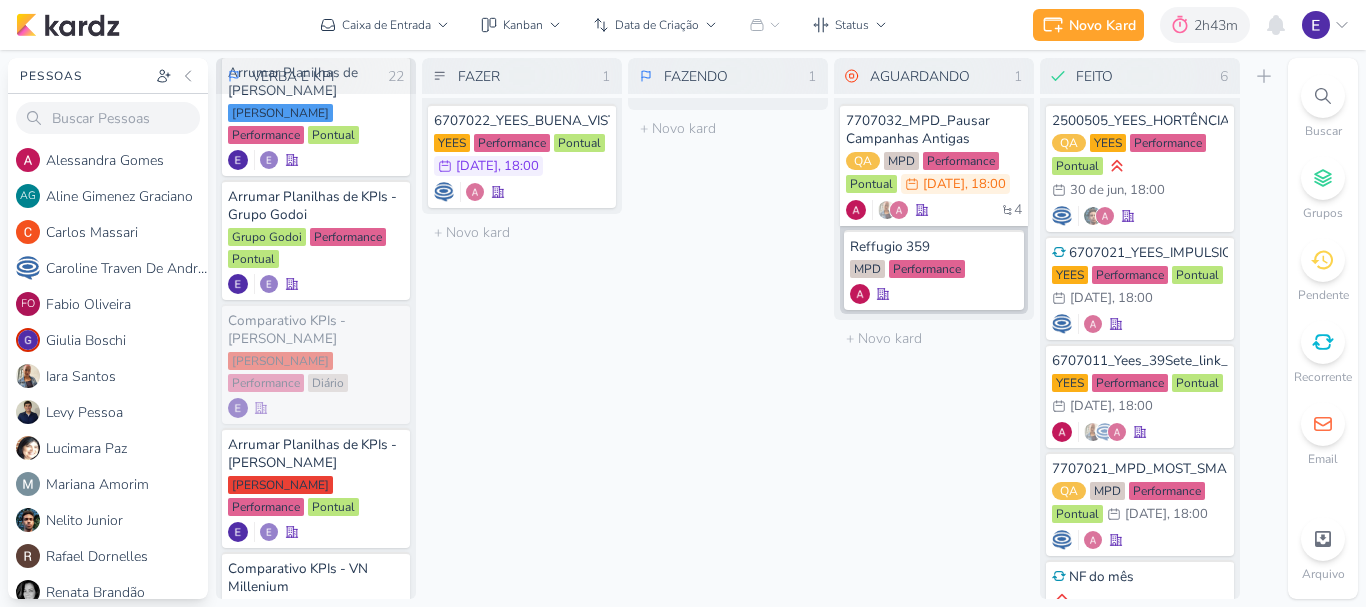 scroll, scrollTop: 1900, scrollLeft: 0, axis: vertical 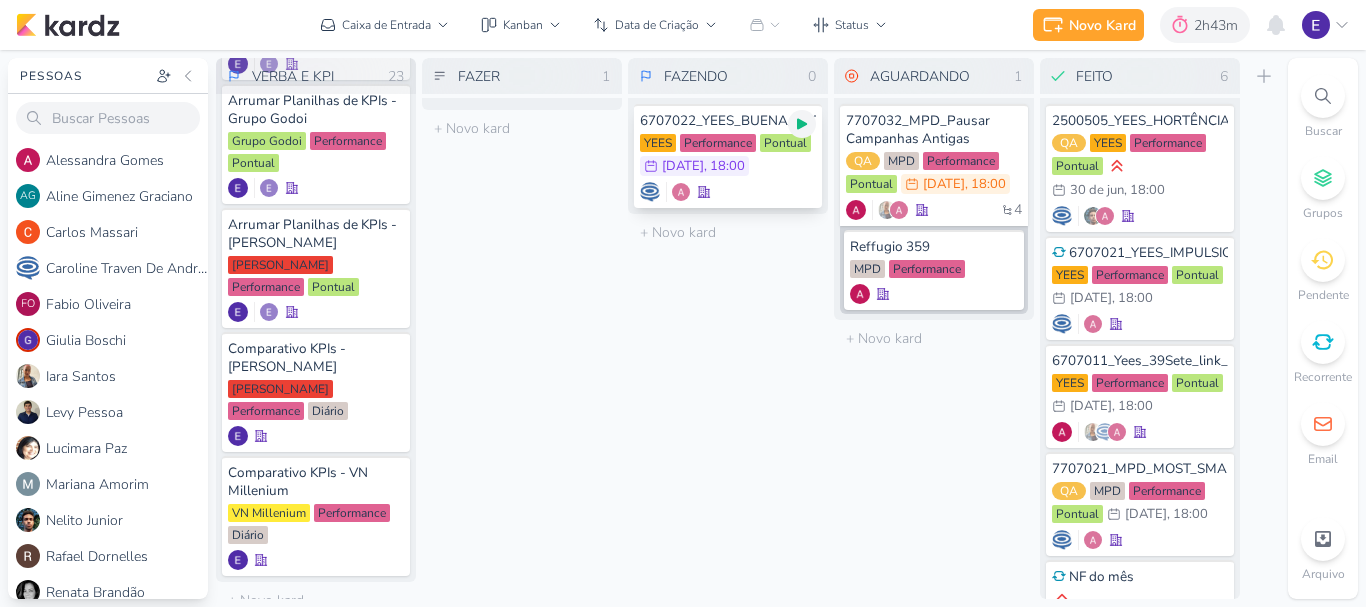 click 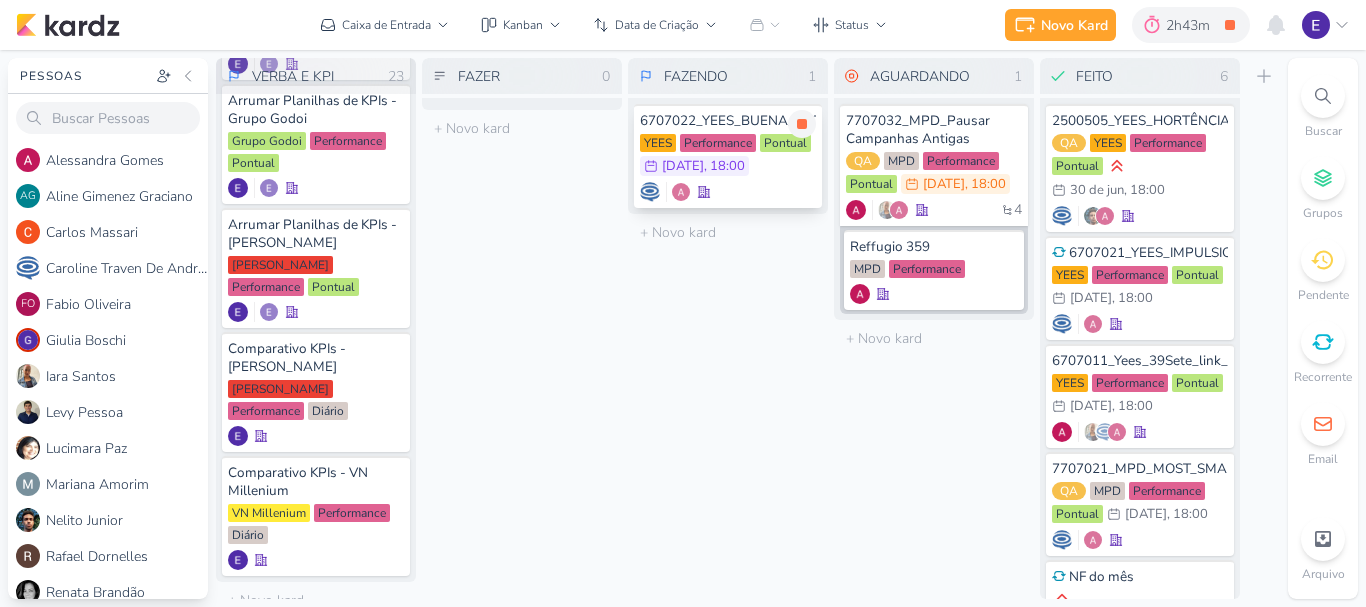 click at bounding box center (728, 192) 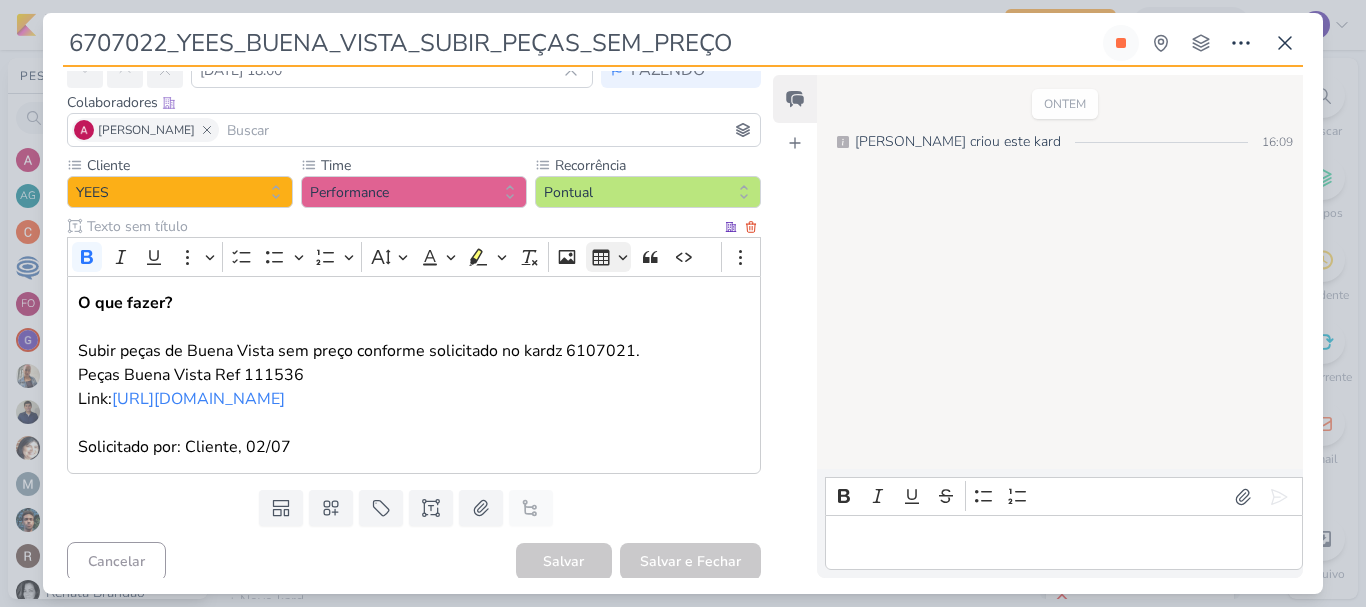 scroll, scrollTop: 110, scrollLeft: 0, axis: vertical 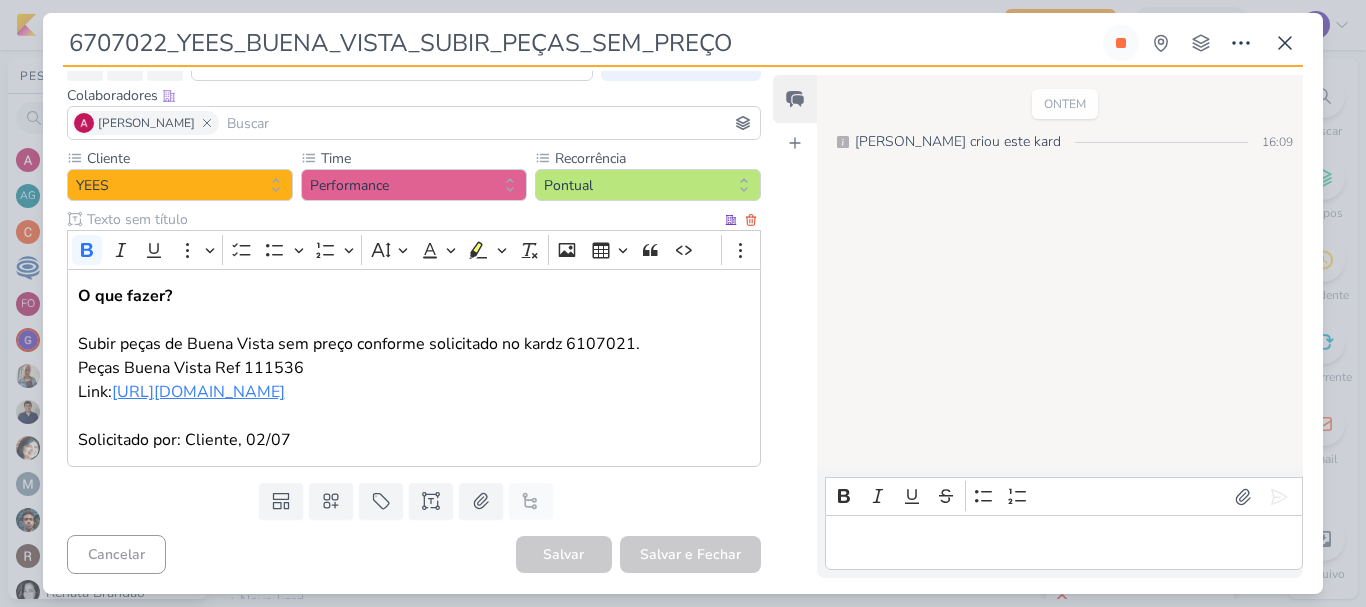 click on "[URL][DOMAIN_NAME]" at bounding box center [198, 392] 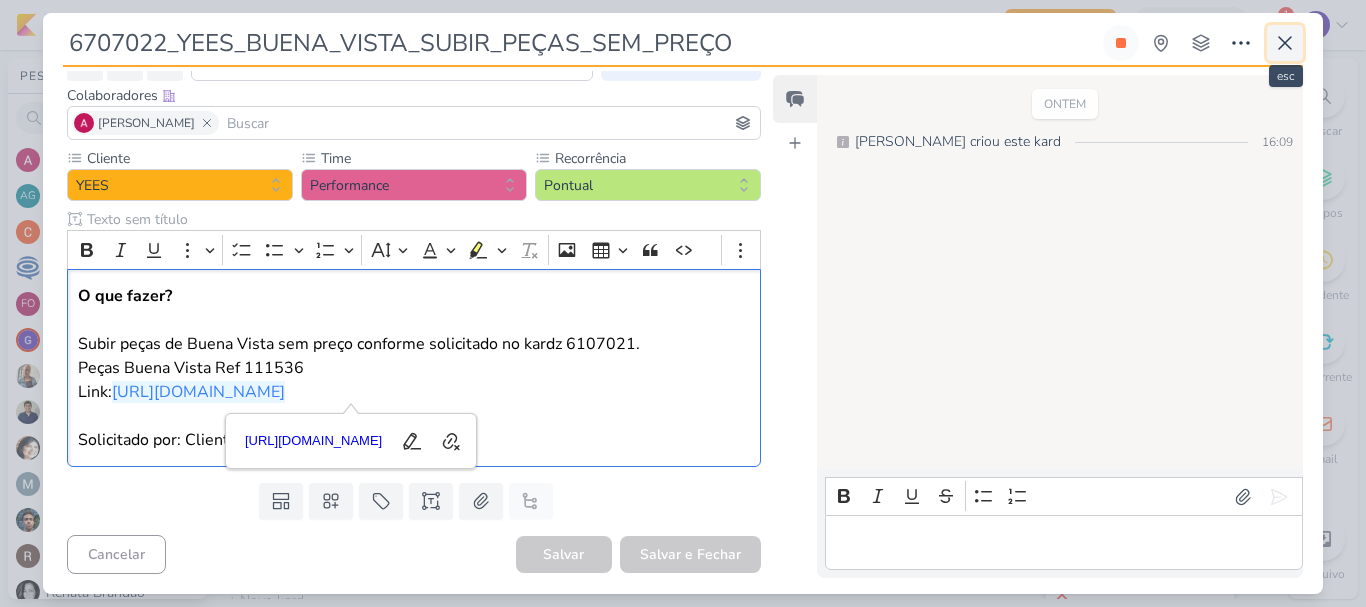 click 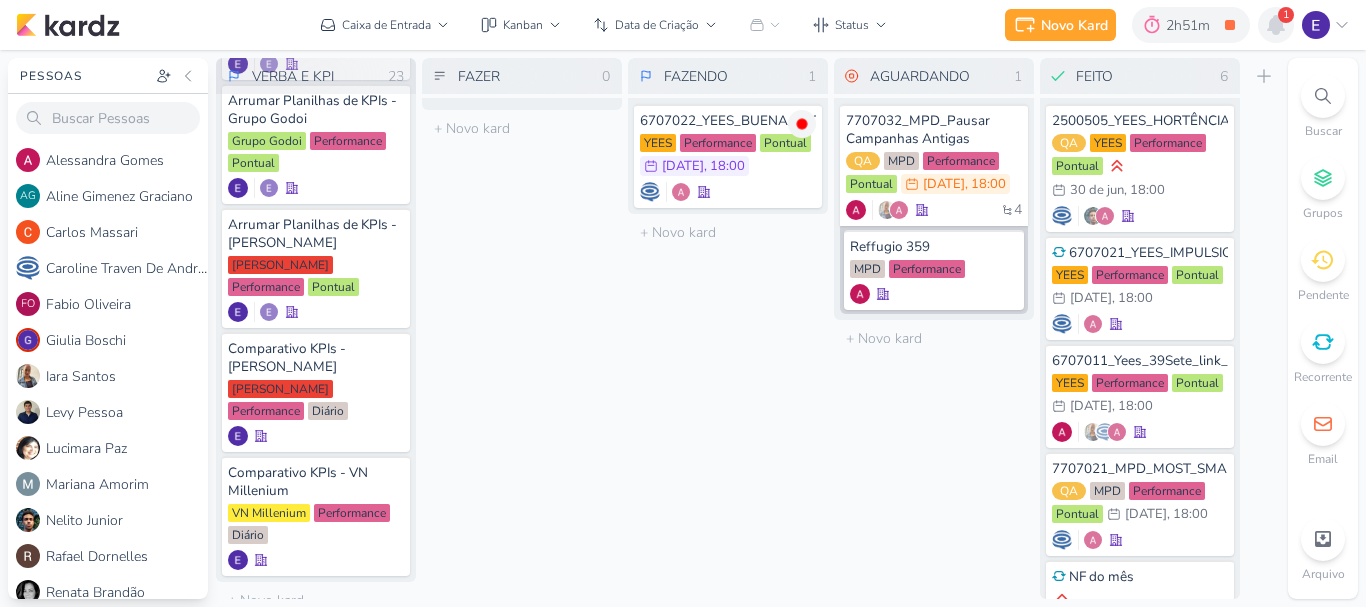 click 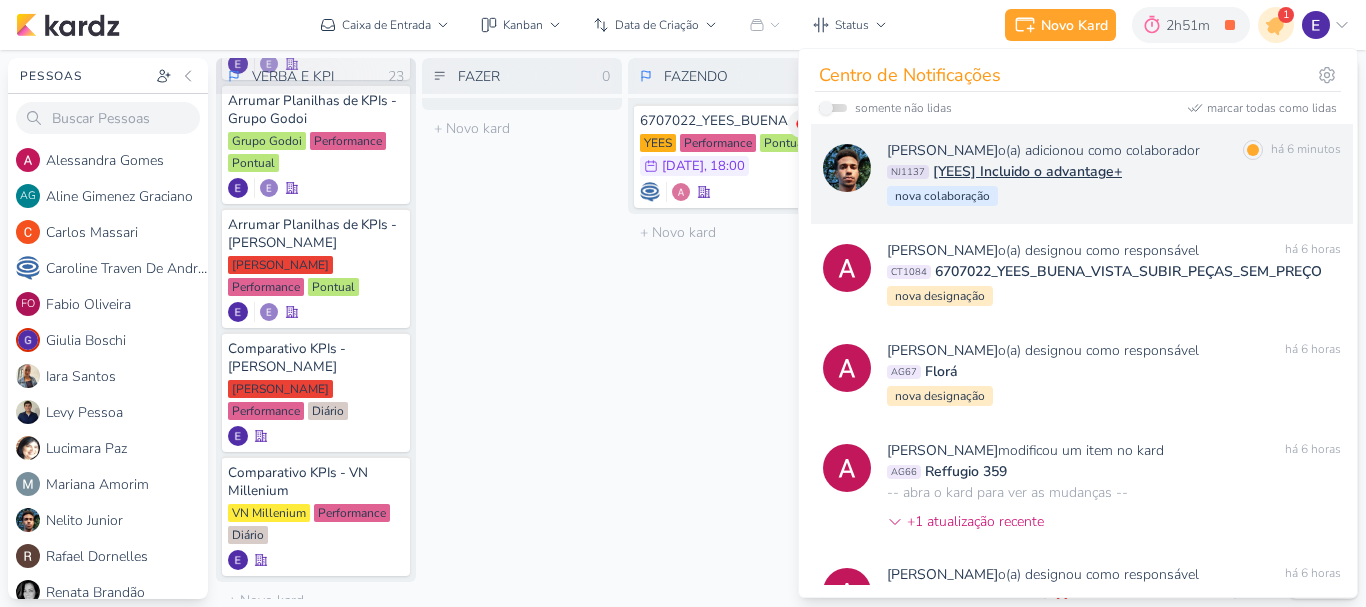click on "[PERSON_NAME]  o(a) adicionou como colaborador
marcar como lida
há 6 minutos
NJ1137
[YEES] Incluido o advantage+
[GEOGRAPHIC_DATA]" at bounding box center (1114, 174) 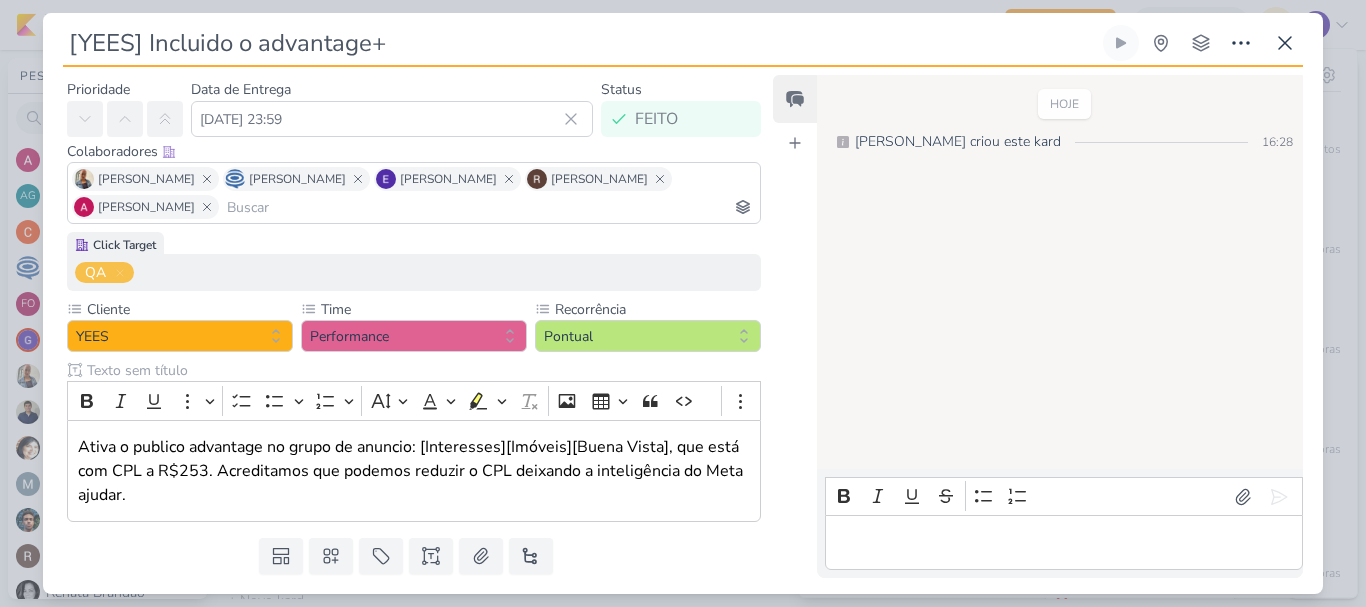 scroll, scrollTop: 109, scrollLeft: 0, axis: vertical 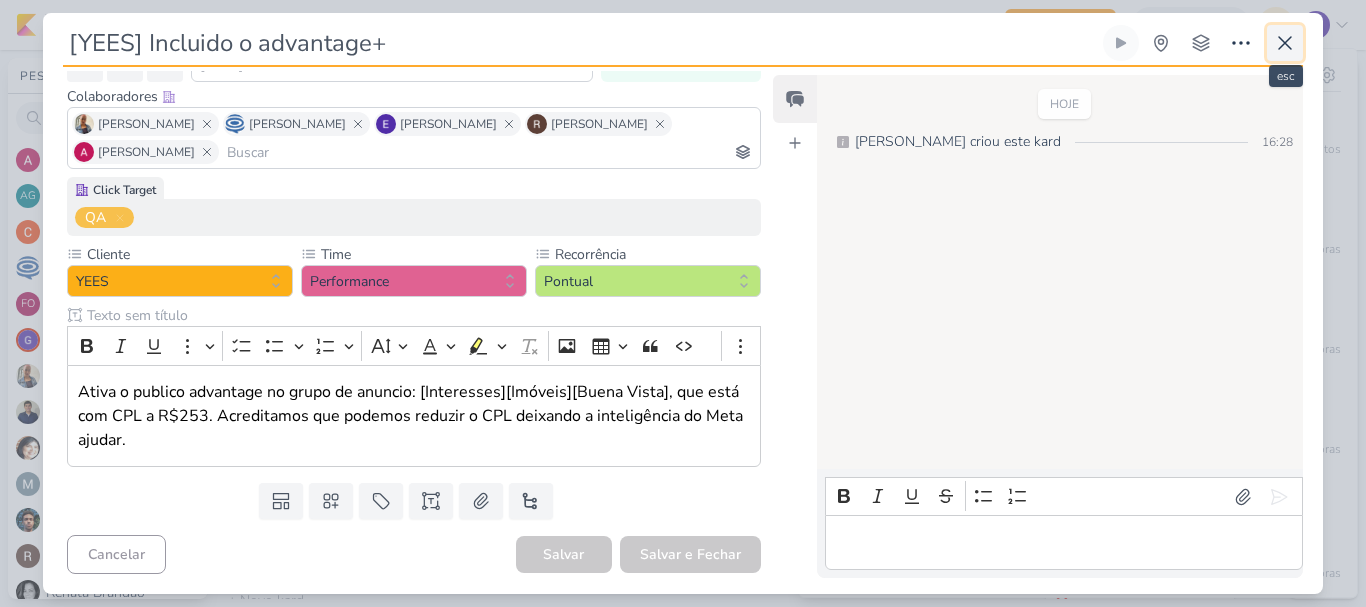 click 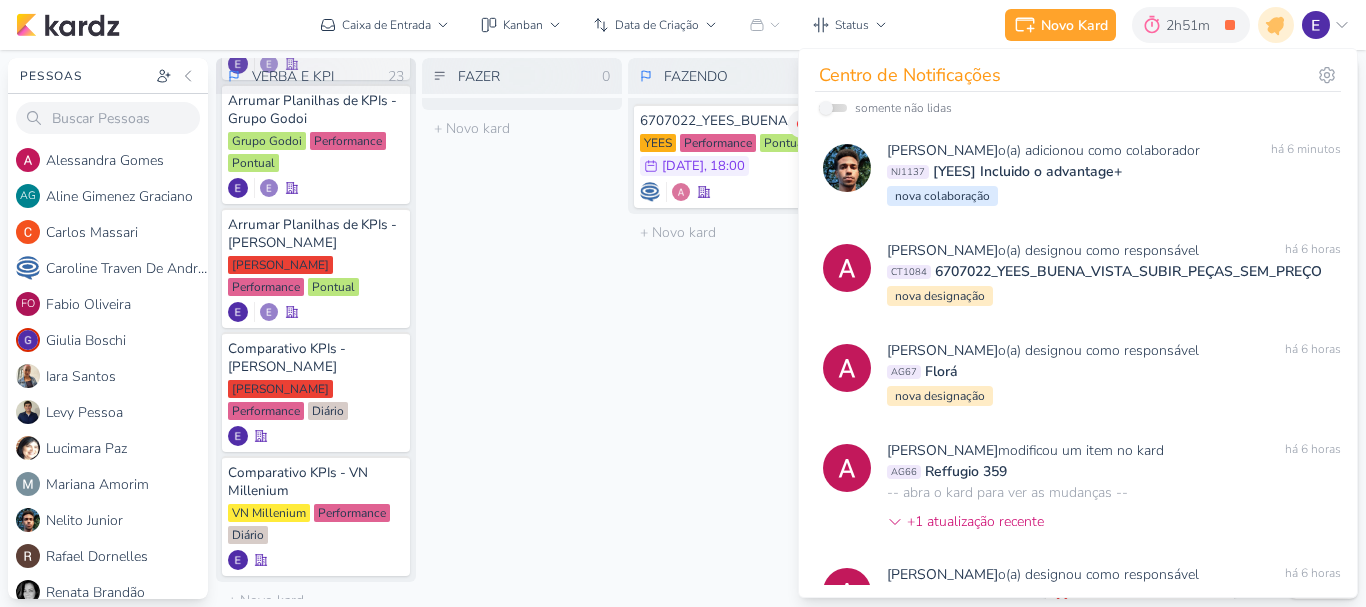 click on "FAZENDO
1
Mover Para Esquerda
Mover Para Direita
[GEOGRAPHIC_DATA]
6707022_YEES_BUENA_VISTA_SUBIR_PEÇAS_SEM_PREÇO
[GEOGRAPHIC_DATA]
Performance" at bounding box center (728, 328) 